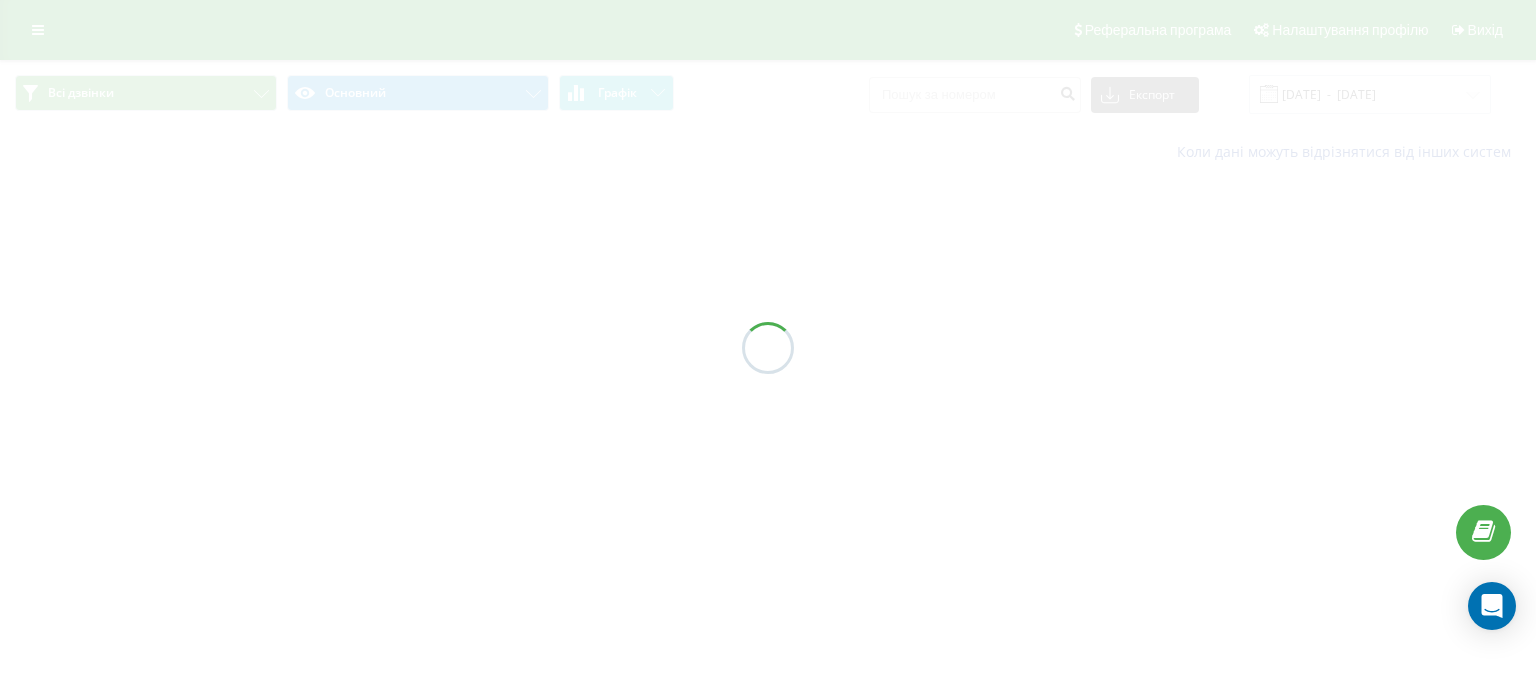 scroll, scrollTop: 0, scrollLeft: 0, axis: both 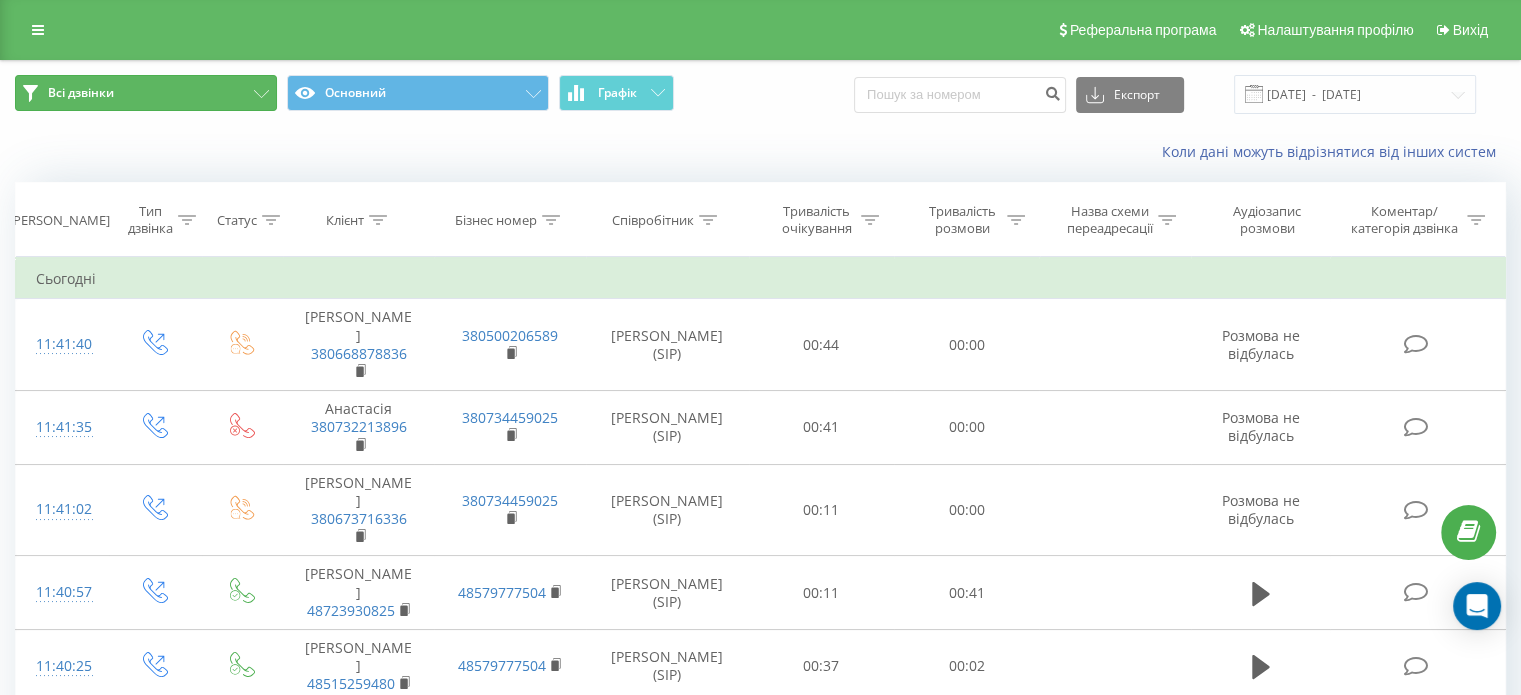click 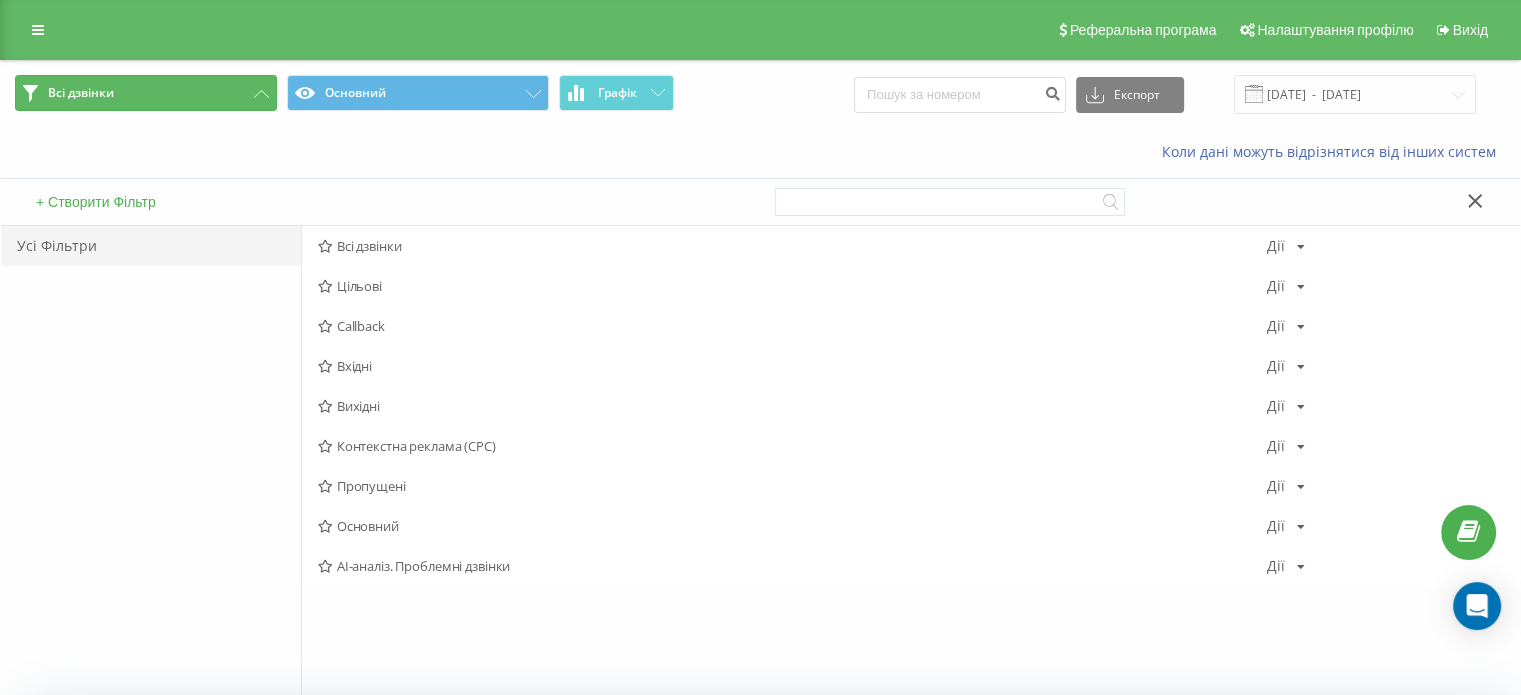 click 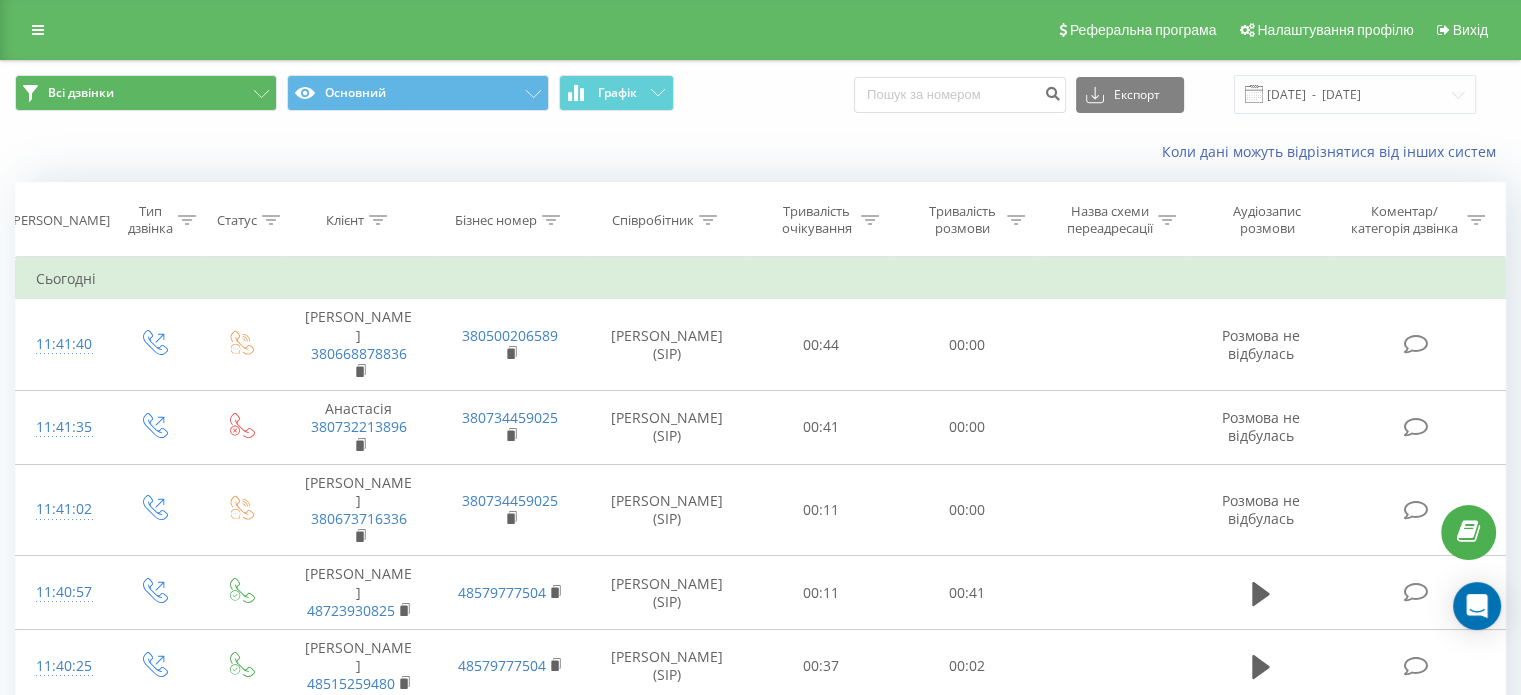 click 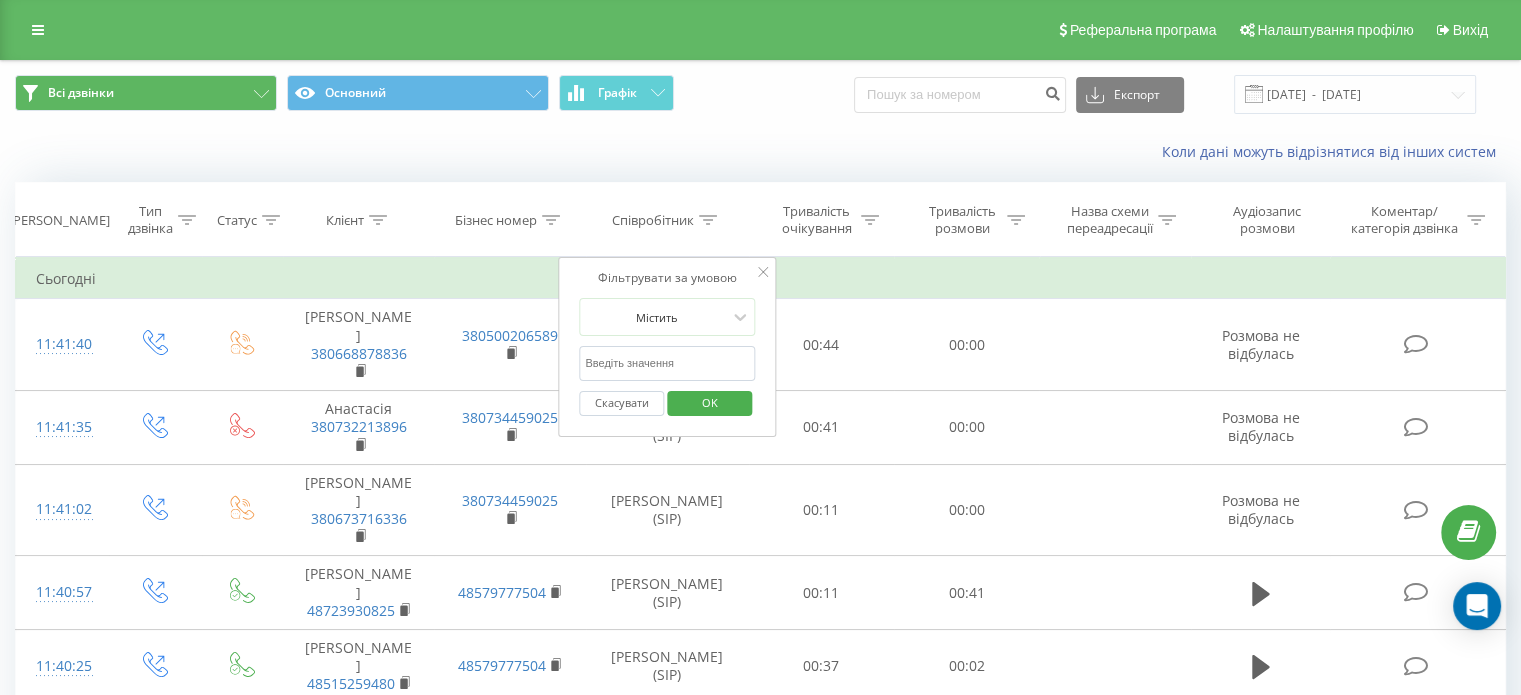 click at bounding box center (667, 363) 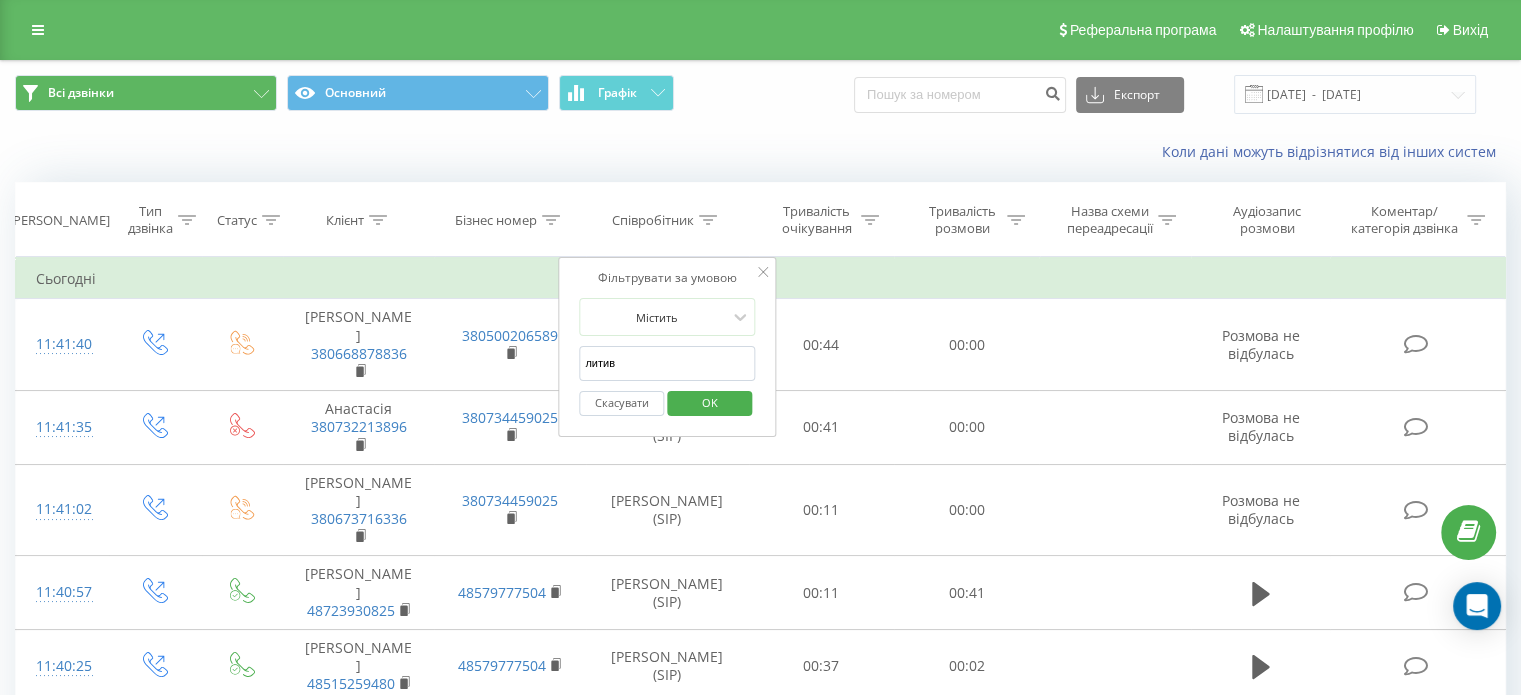 type on "[PERSON_NAME]" 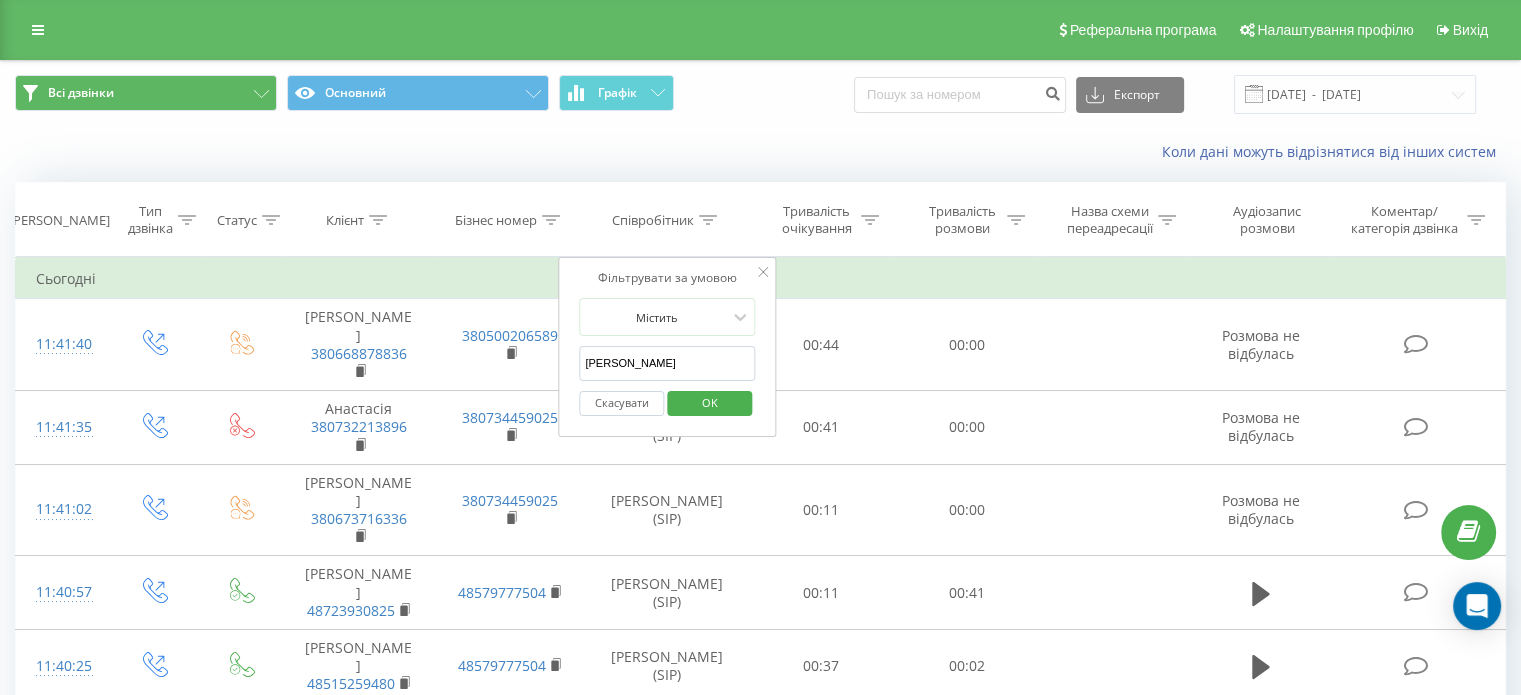 type on "[PERSON_NAME]" 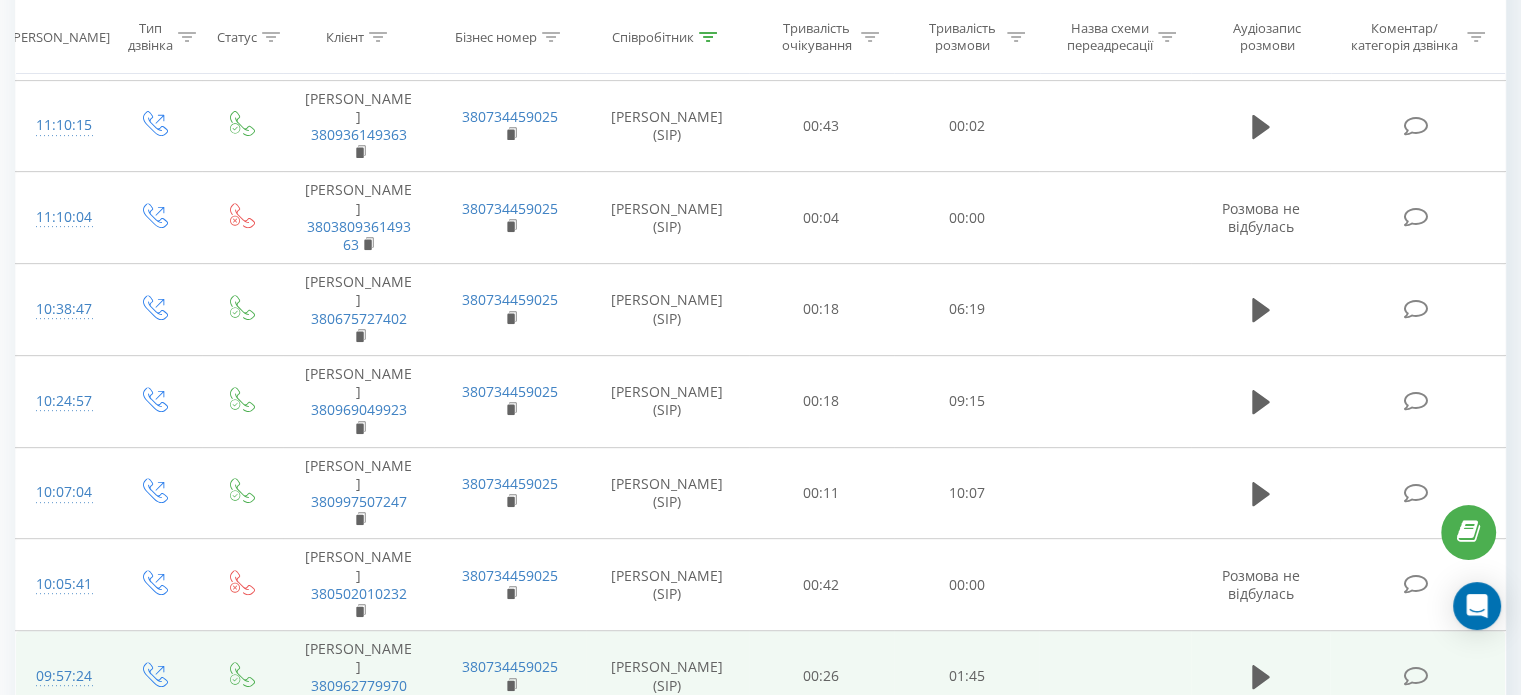scroll, scrollTop: 600, scrollLeft: 0, axis: vertical 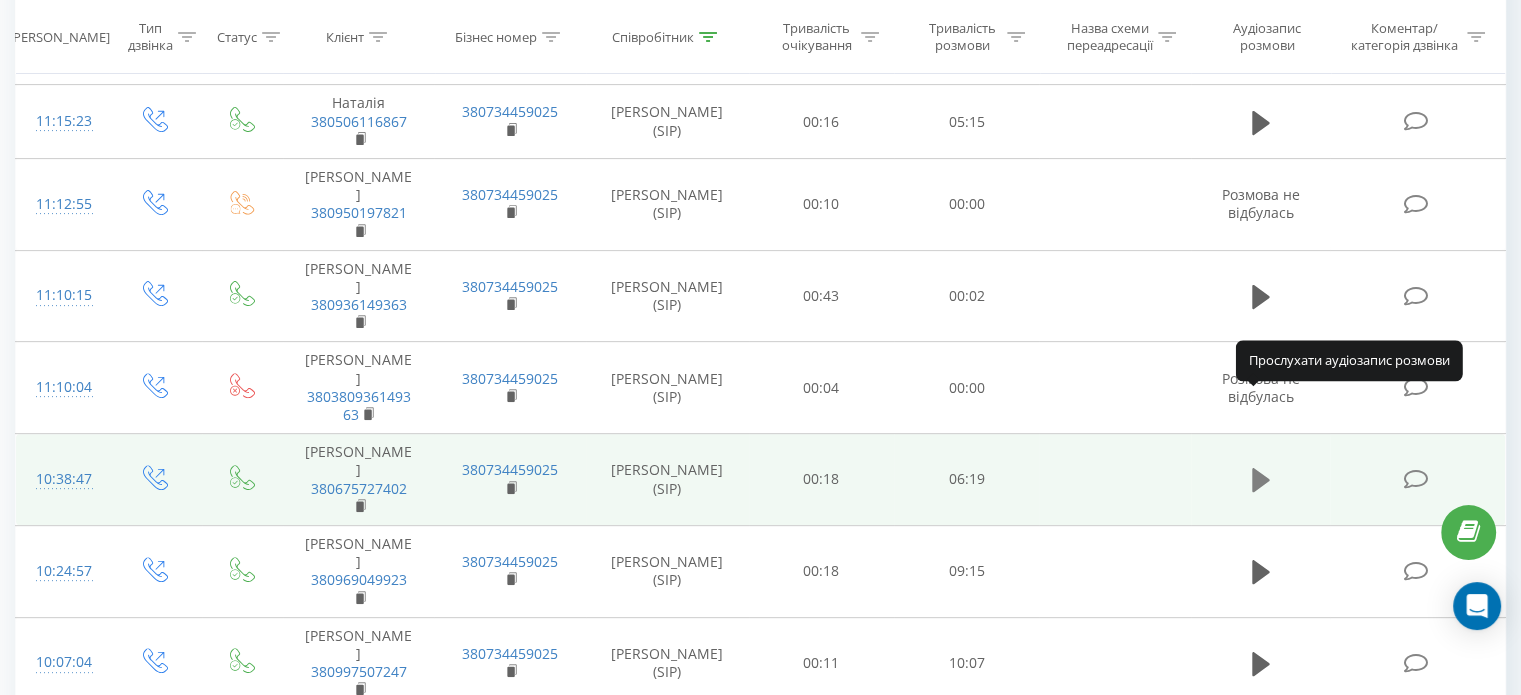click 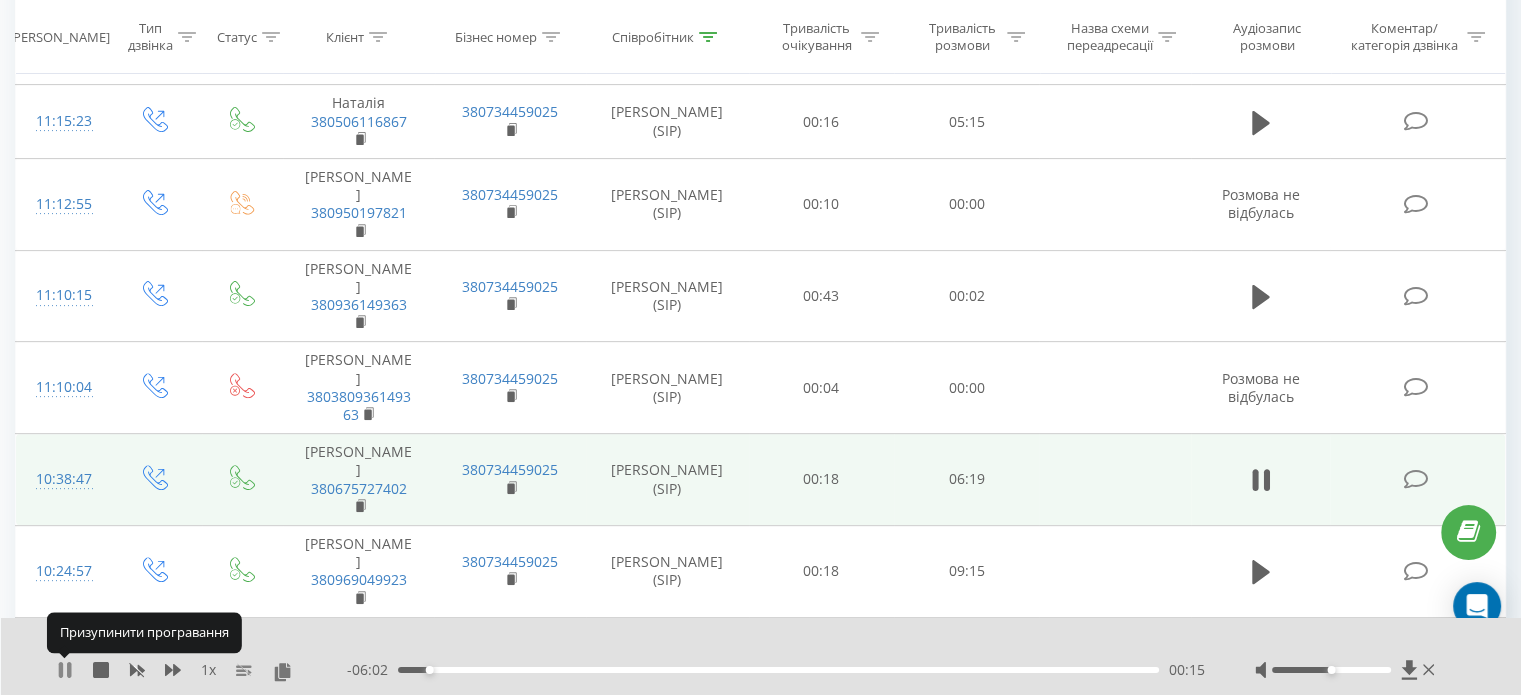 click 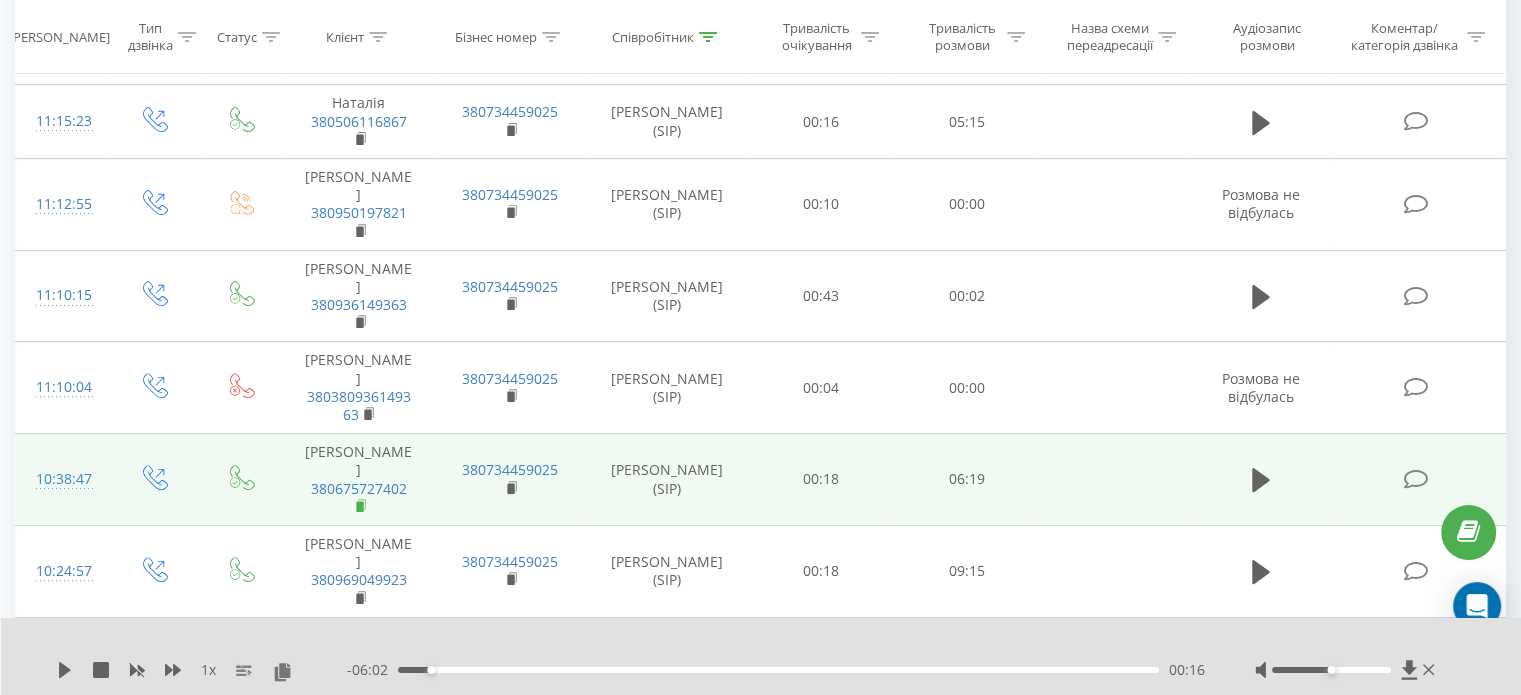 click 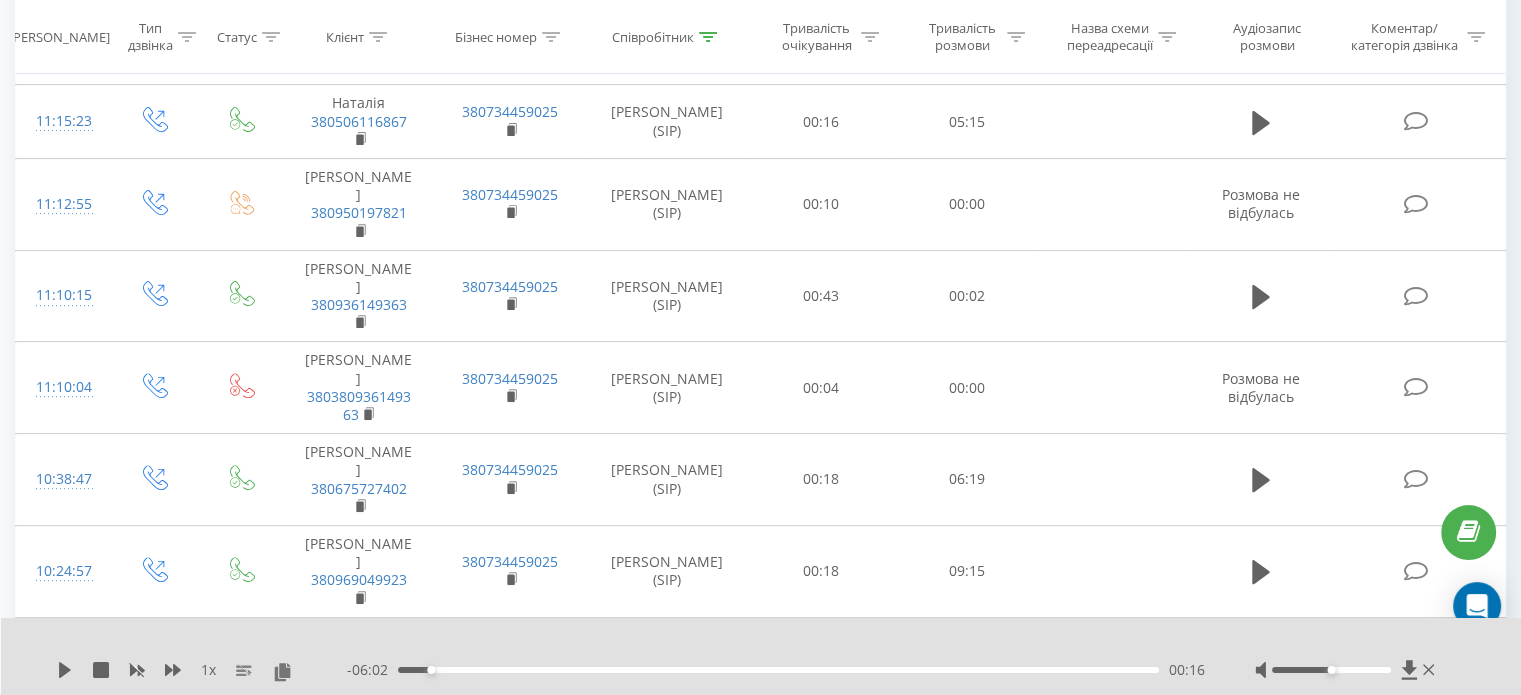 drag, startPoint x: 361, startPoint y: 429, endPoint x: 447, endPoint y: 71, distance: 368.18472 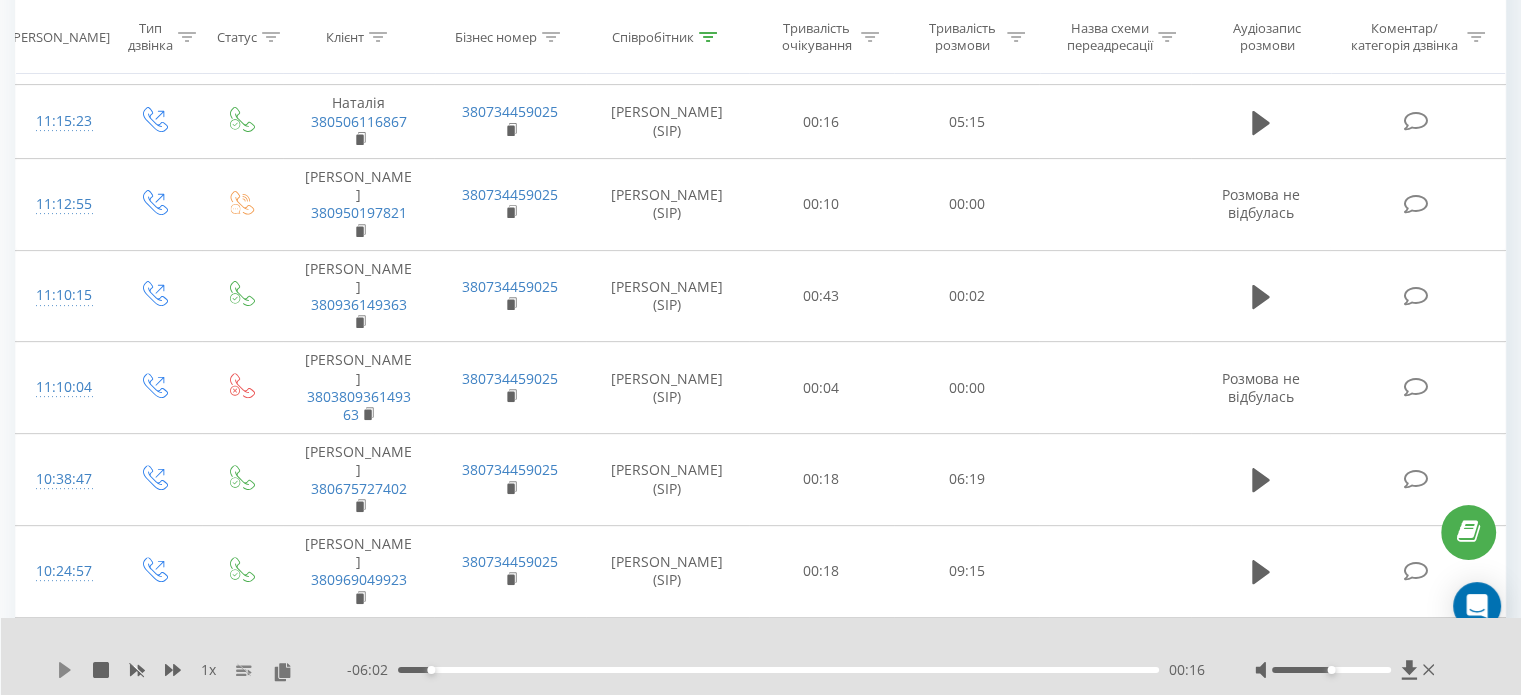 click 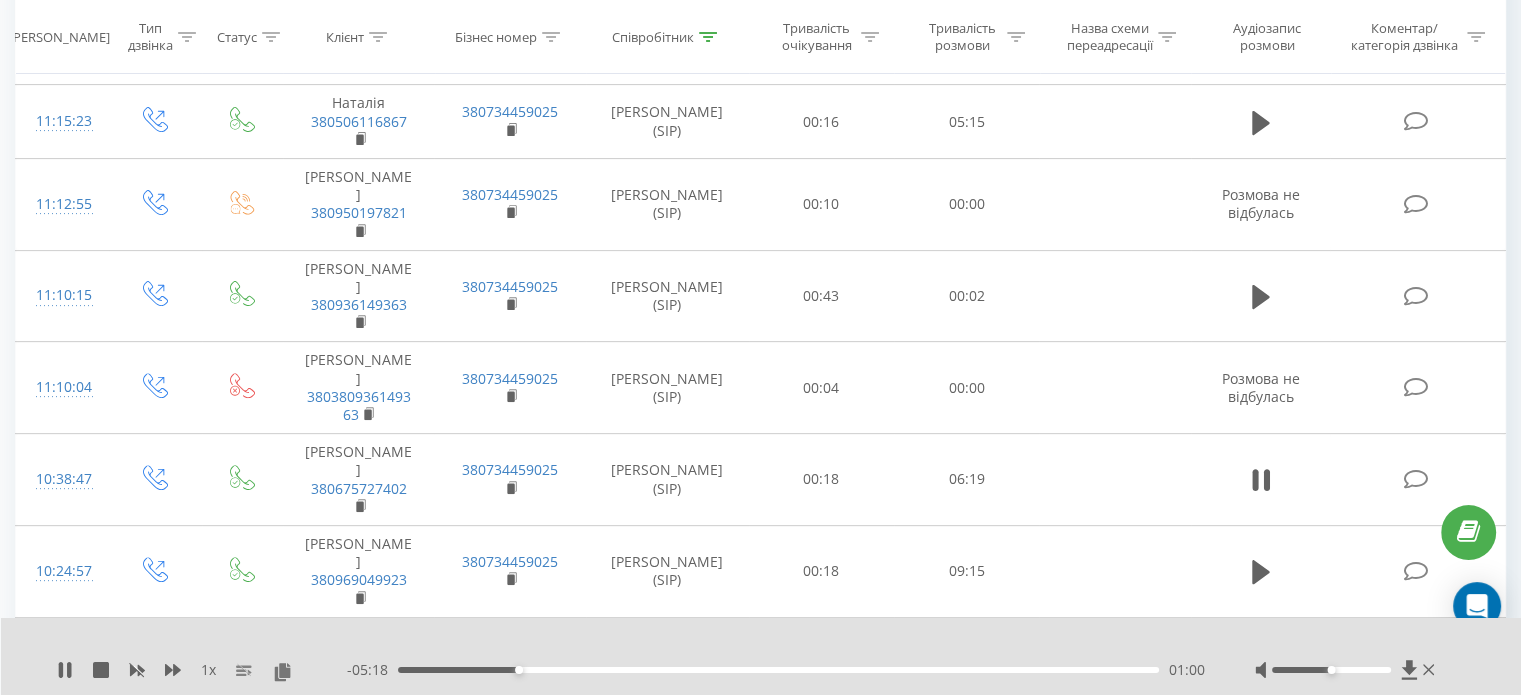 click on "1 x" at bounding box center [208, 670] 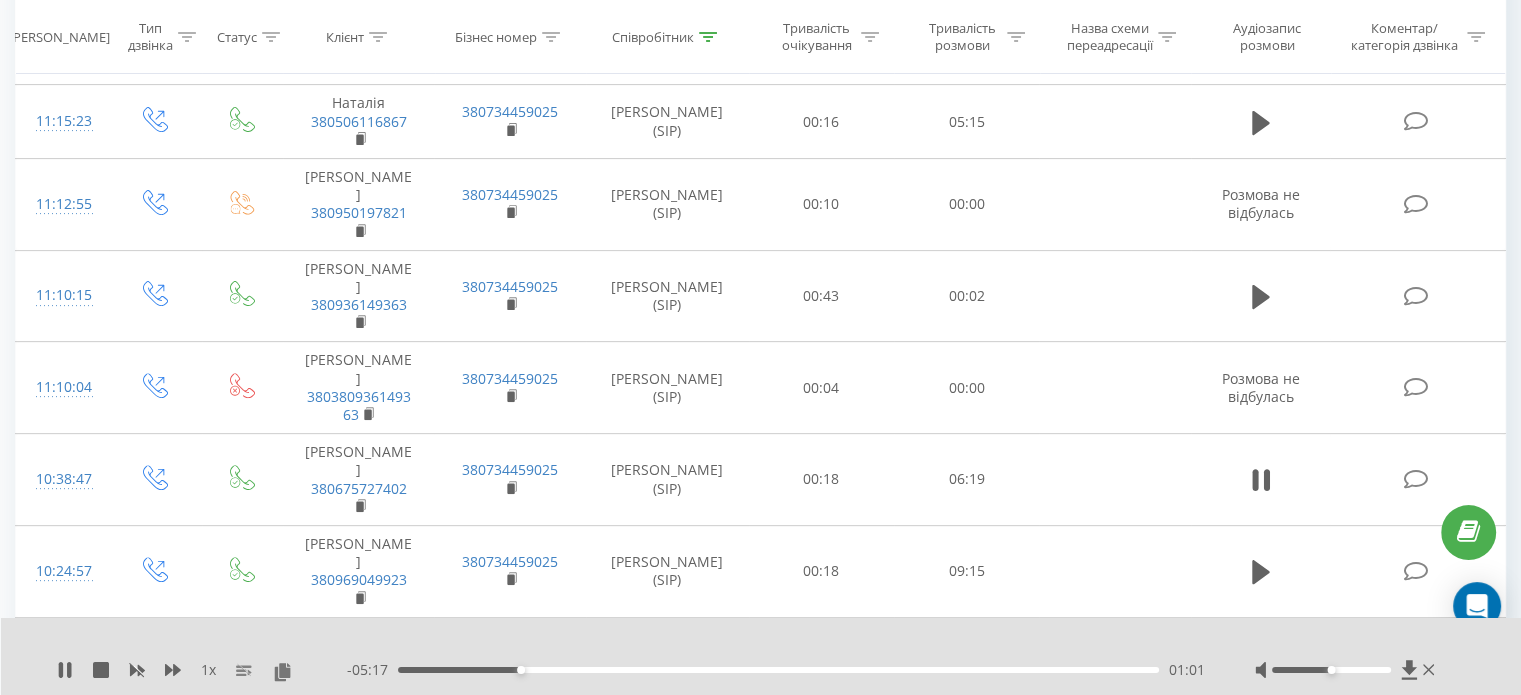 click on "1 x" at bounding box center (208, 670) 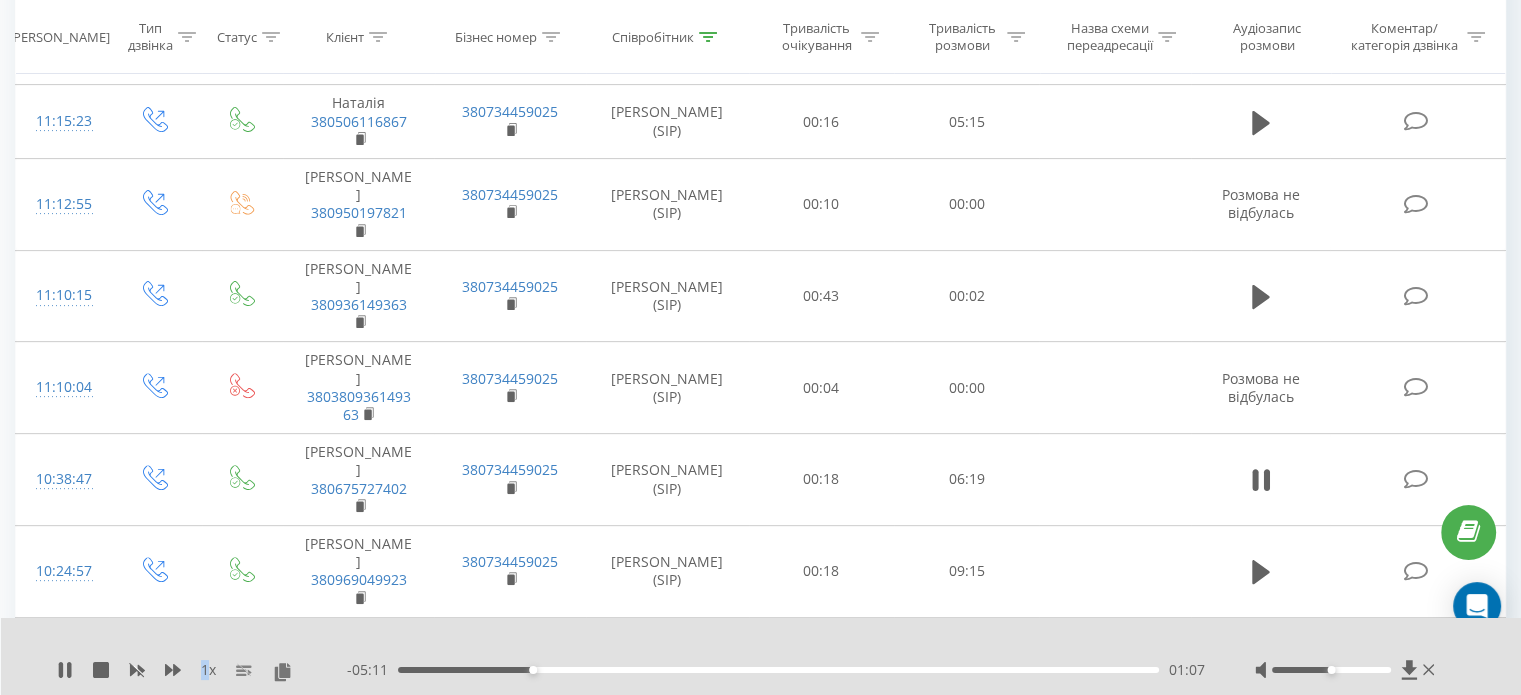 click on "1 x" at bounding box center (208, 670) 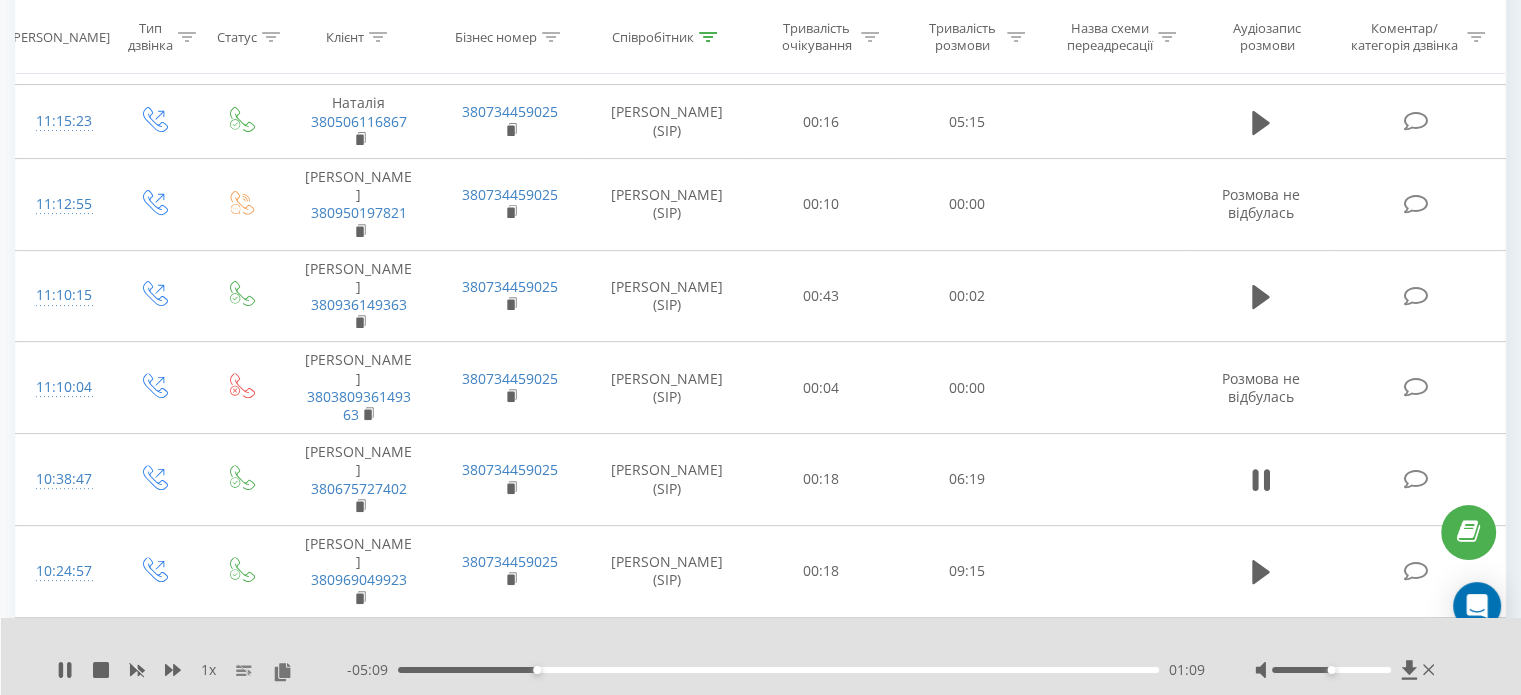drag, startPoint x: 1308, startPoint y: 678, endPoint x: 1331, endPoint y: 678, distance: 23 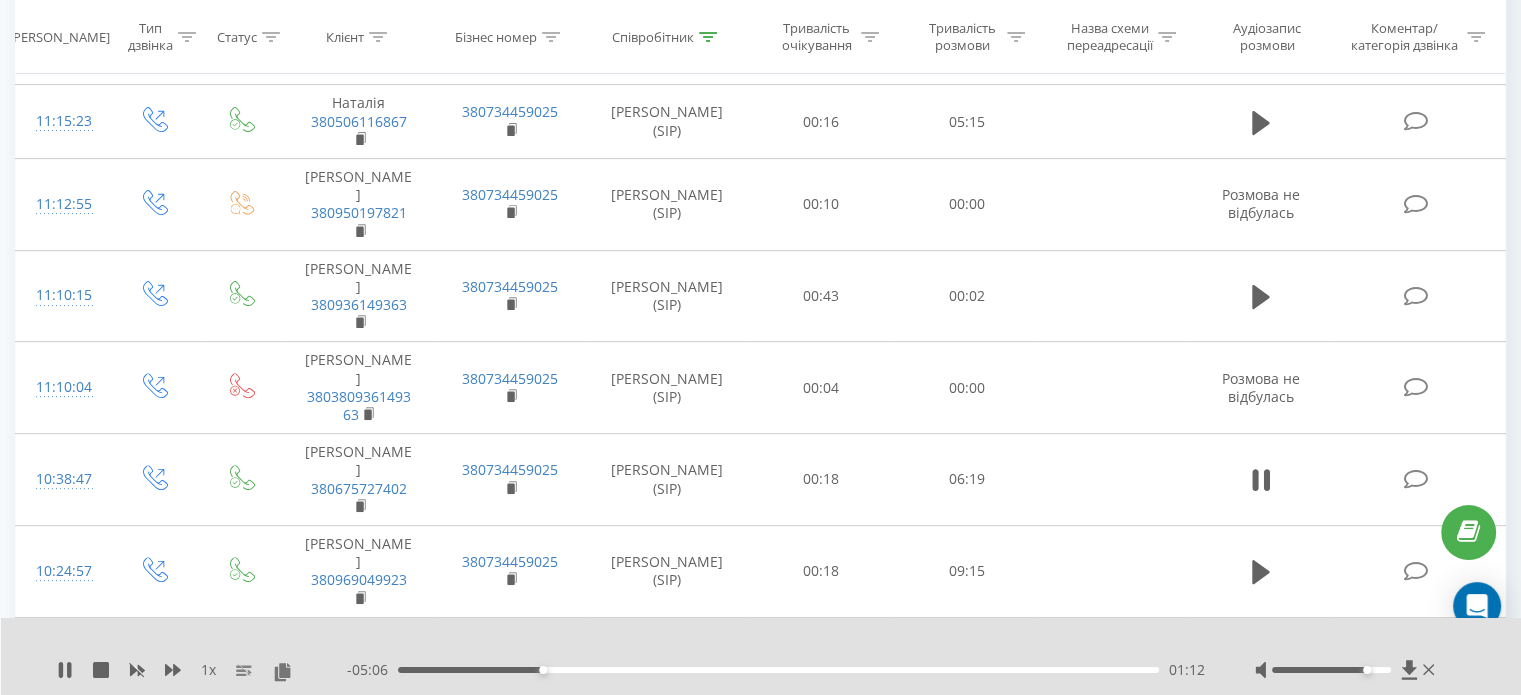 drag, startPoint x: 1335, startPoint y: 669, endPoint x: 1368, endPoint y: 664, distance: 33.37664 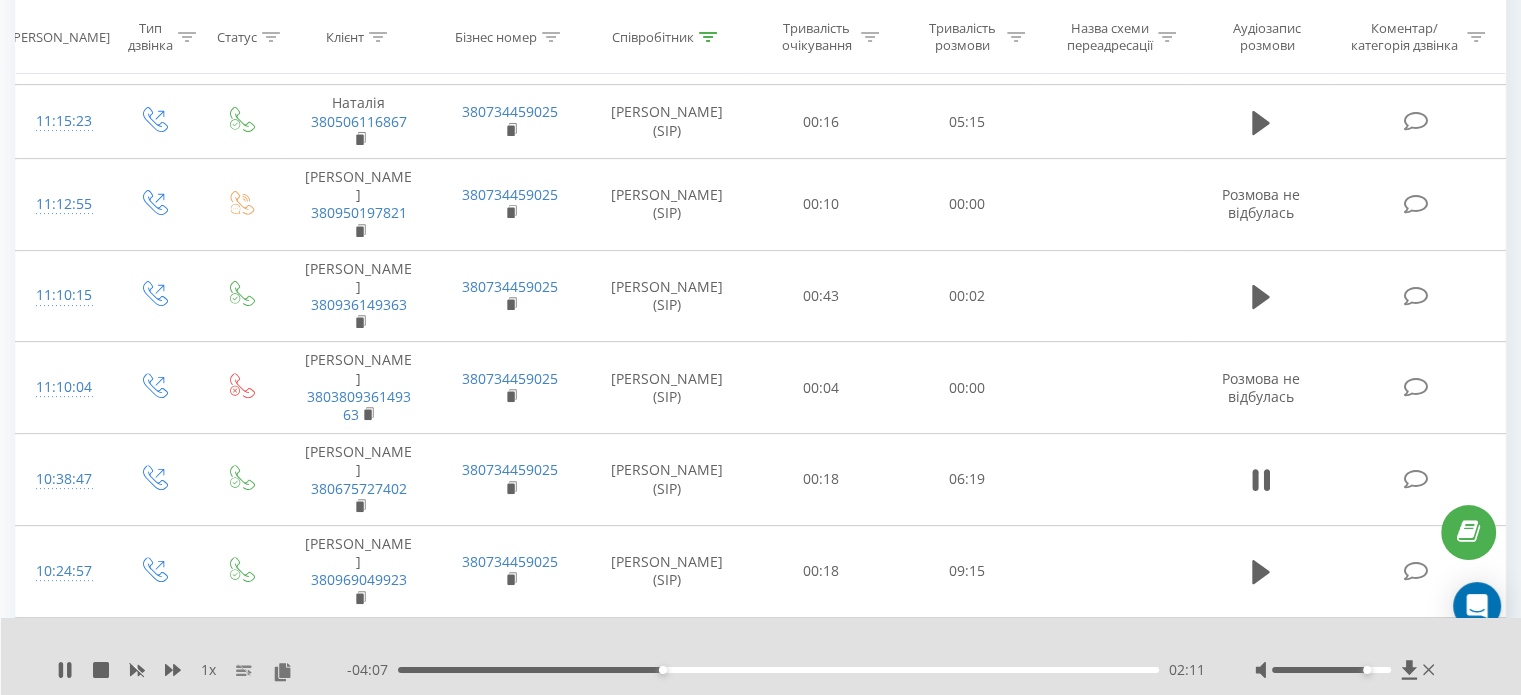 click on "1 x" at bounding box center [208, 670] 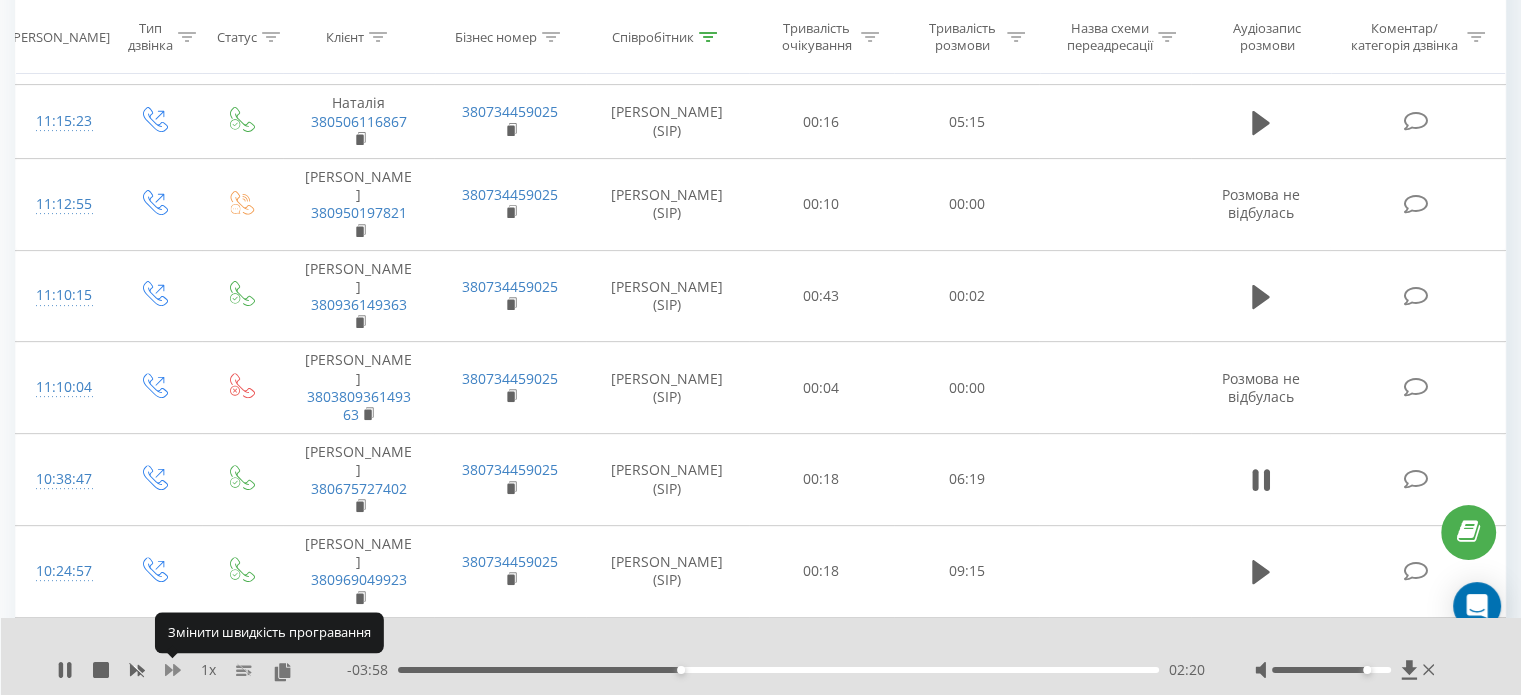 click 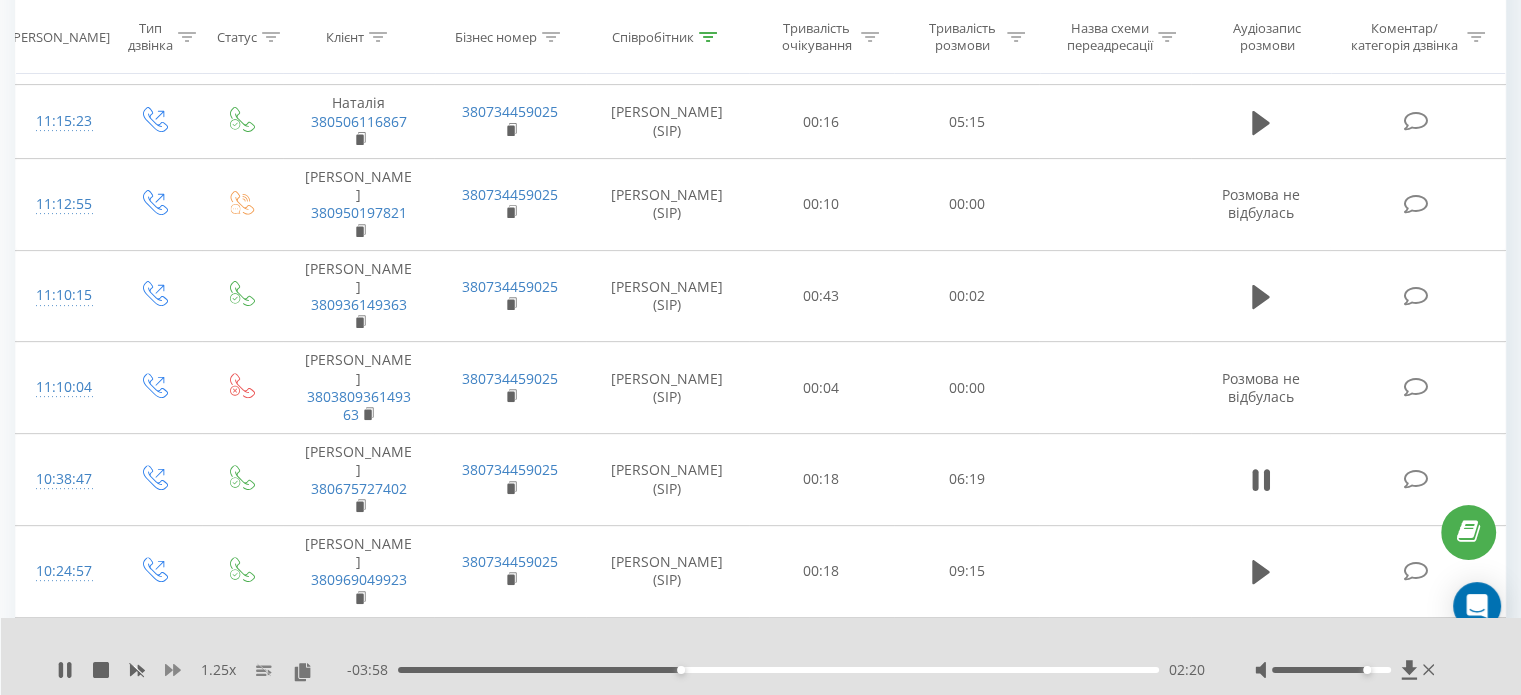 click 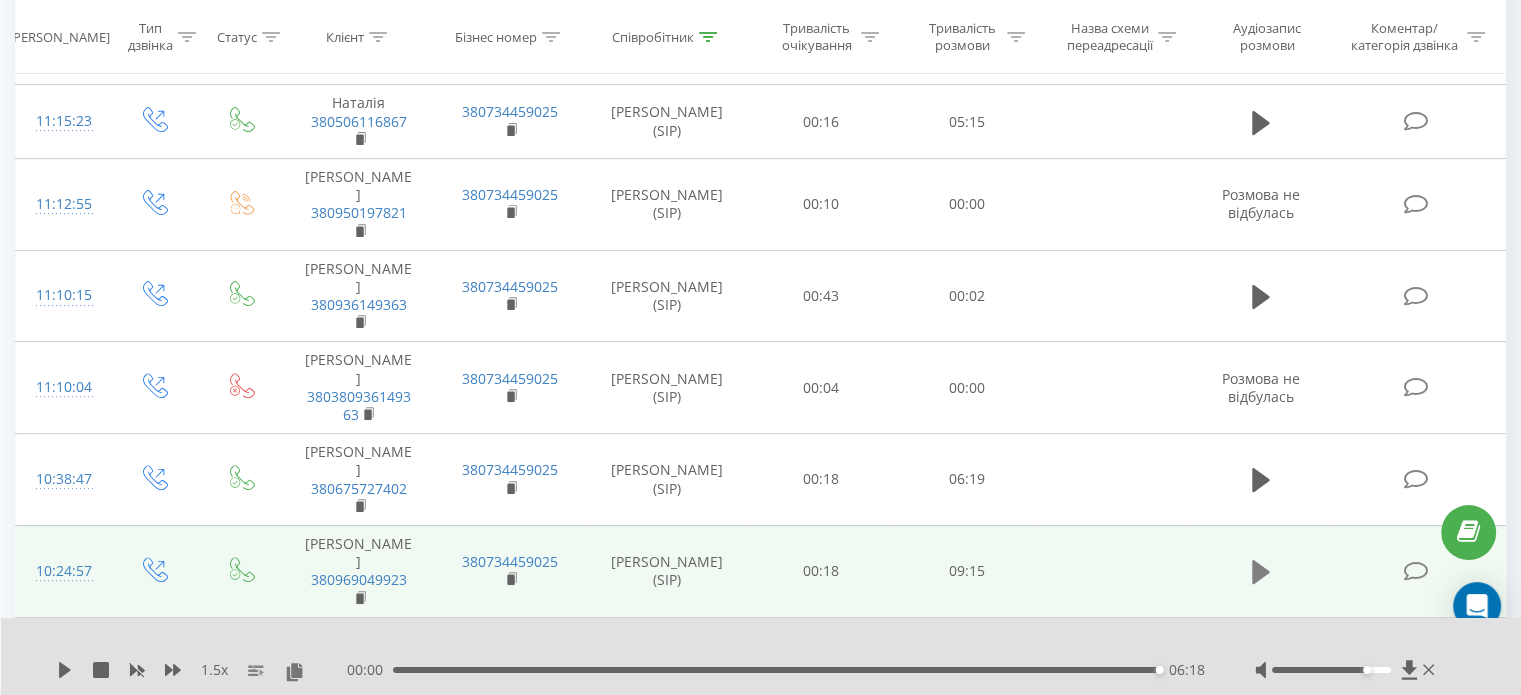 click 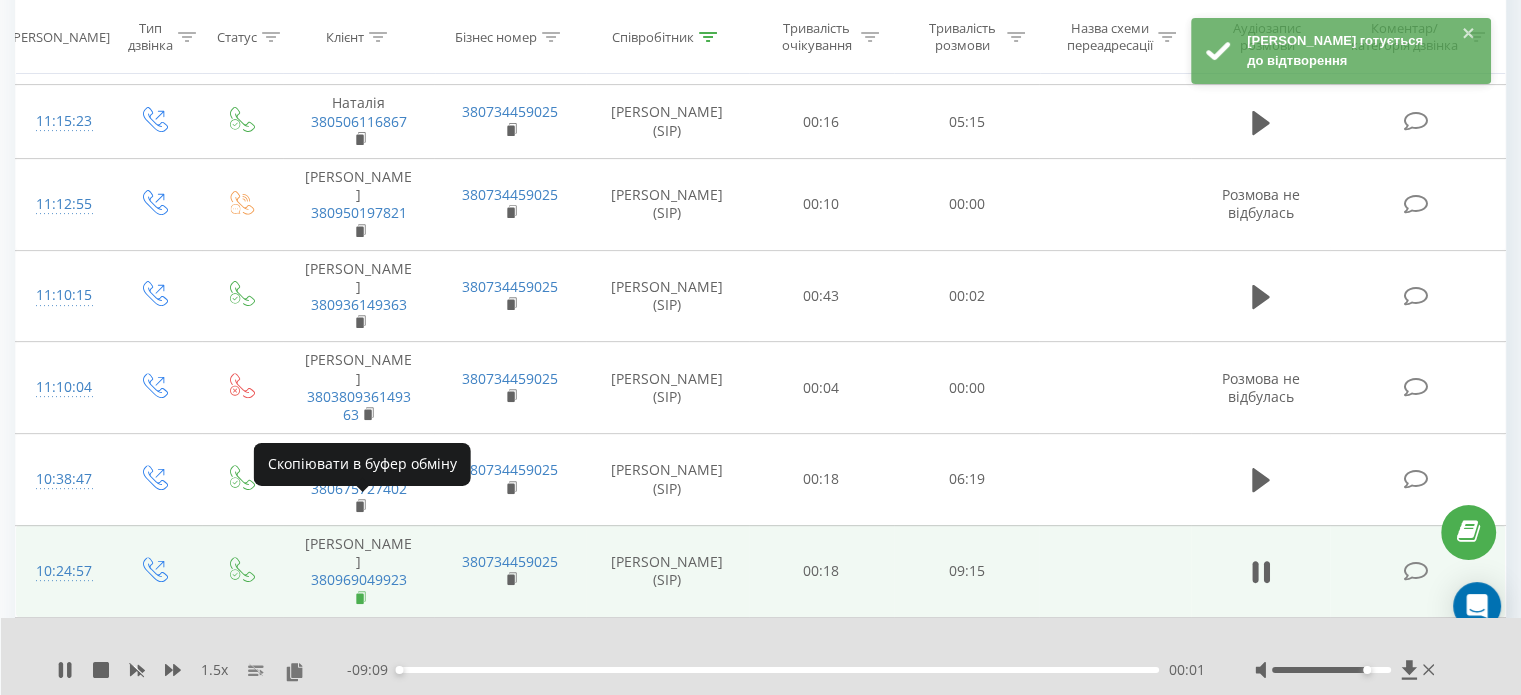 click 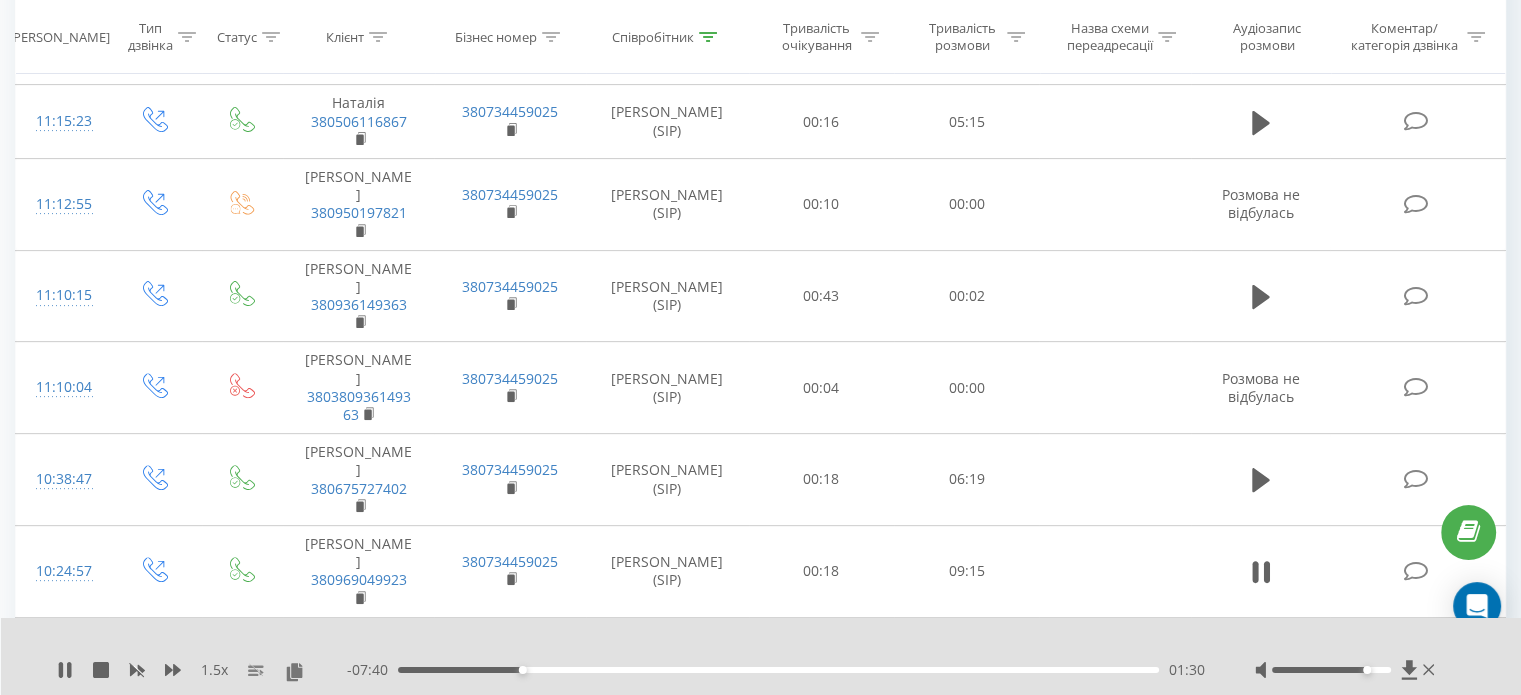 click on "- 07:40 01:30   01:30" at bounding box center [776, 670] 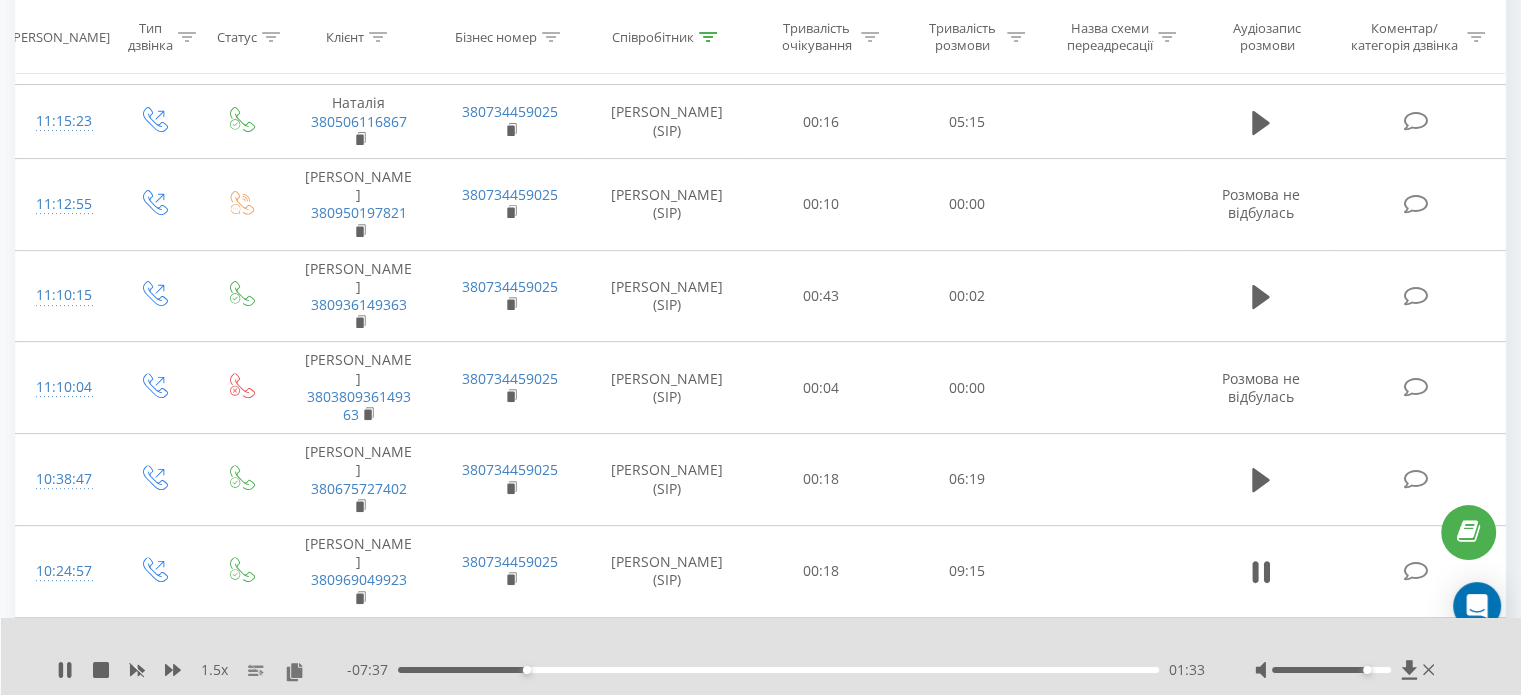 click on "01:33" at bounding box center [778, 670] 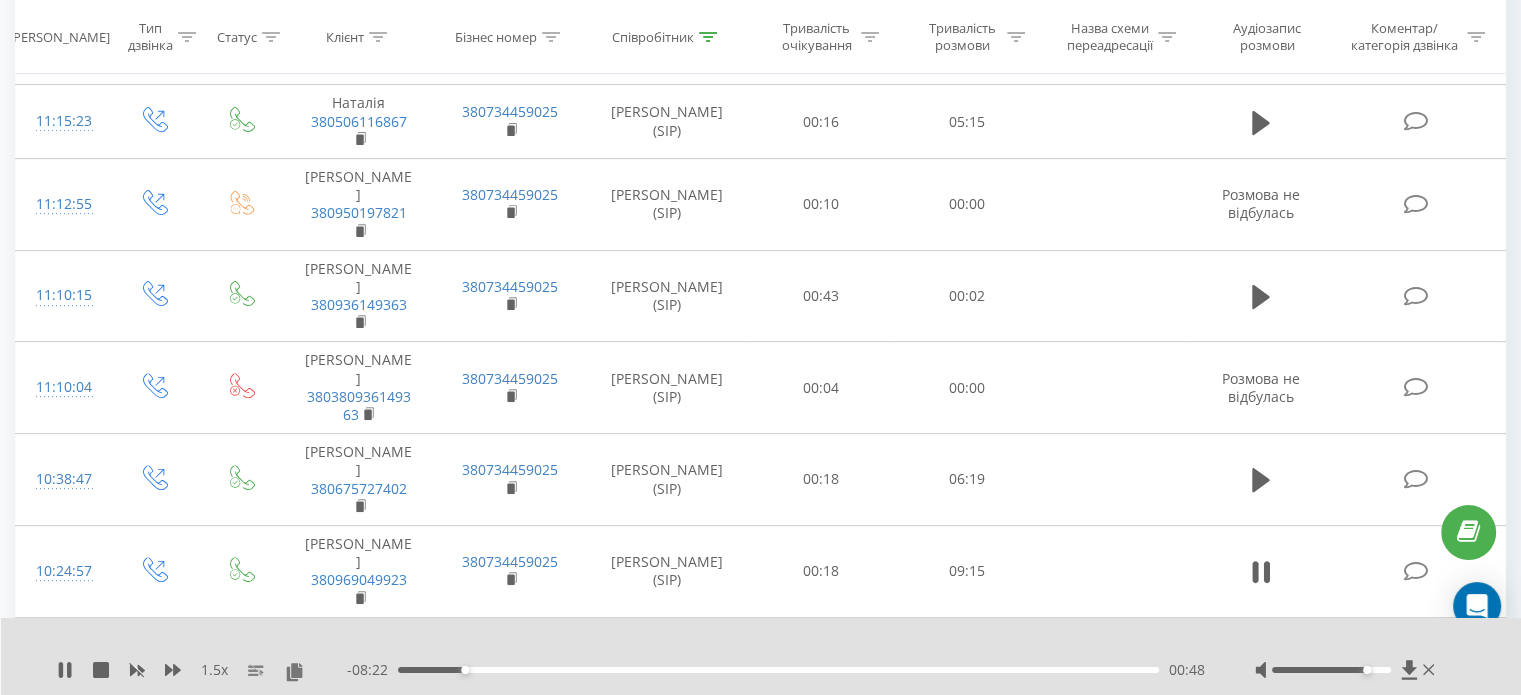 click on "00:48" at bounding box center (778, 670) 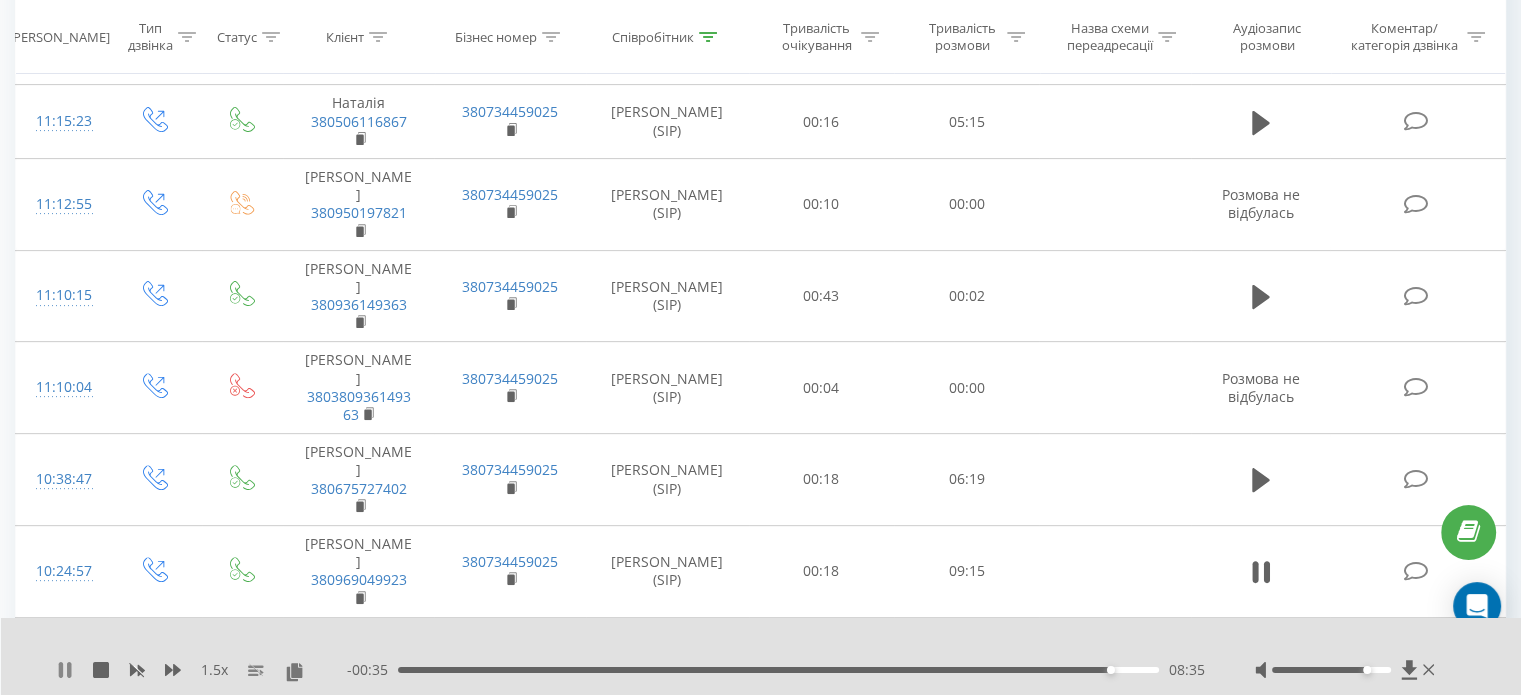 click 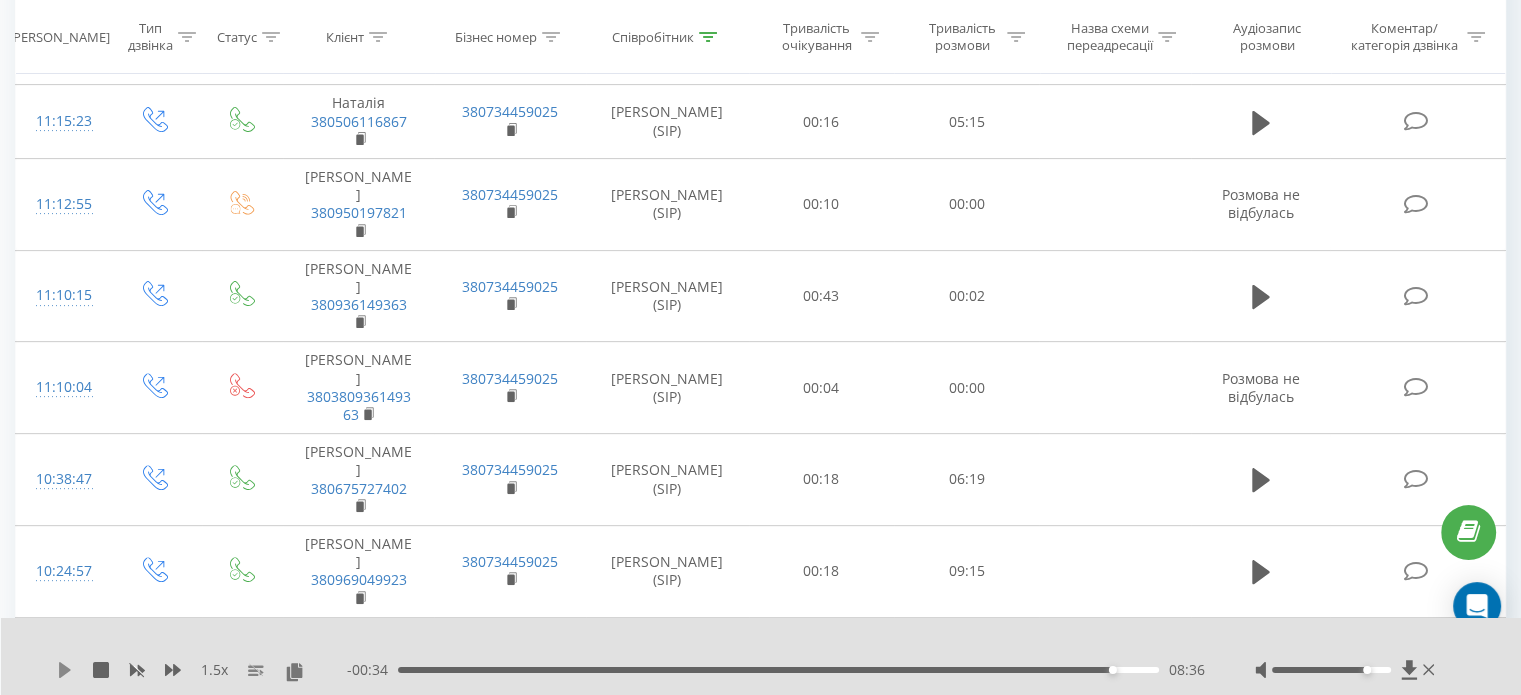 click 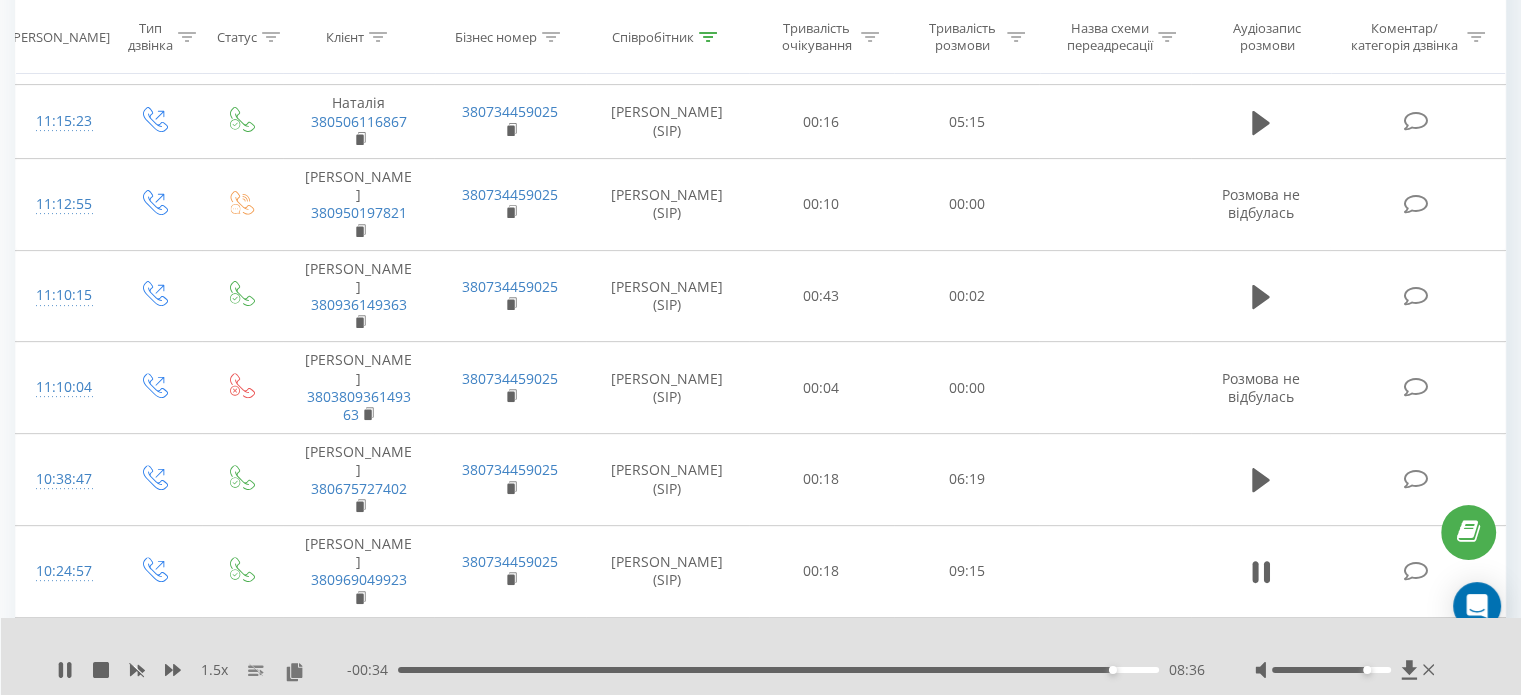 click on "08:36" at bounding box center [778, 670] 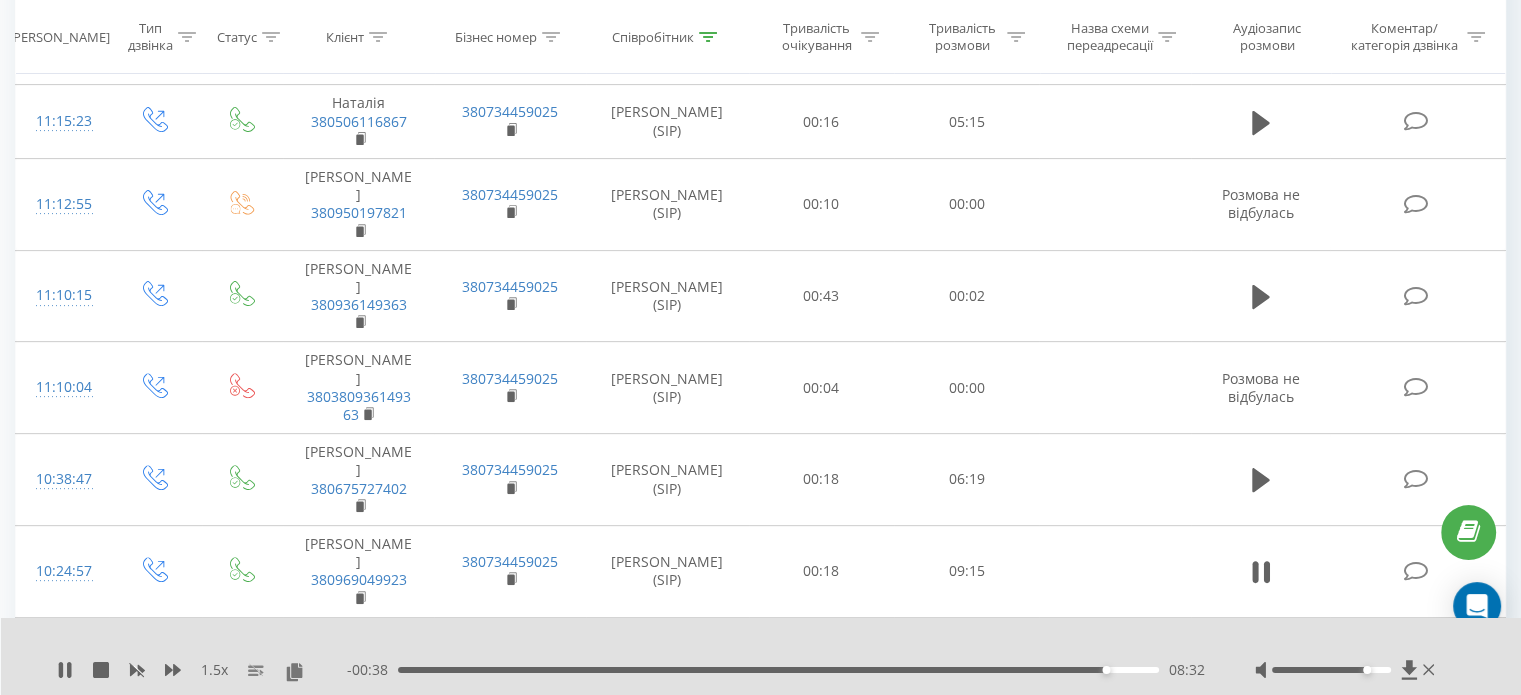 click on "08:32" at bounding box center [778, 670] 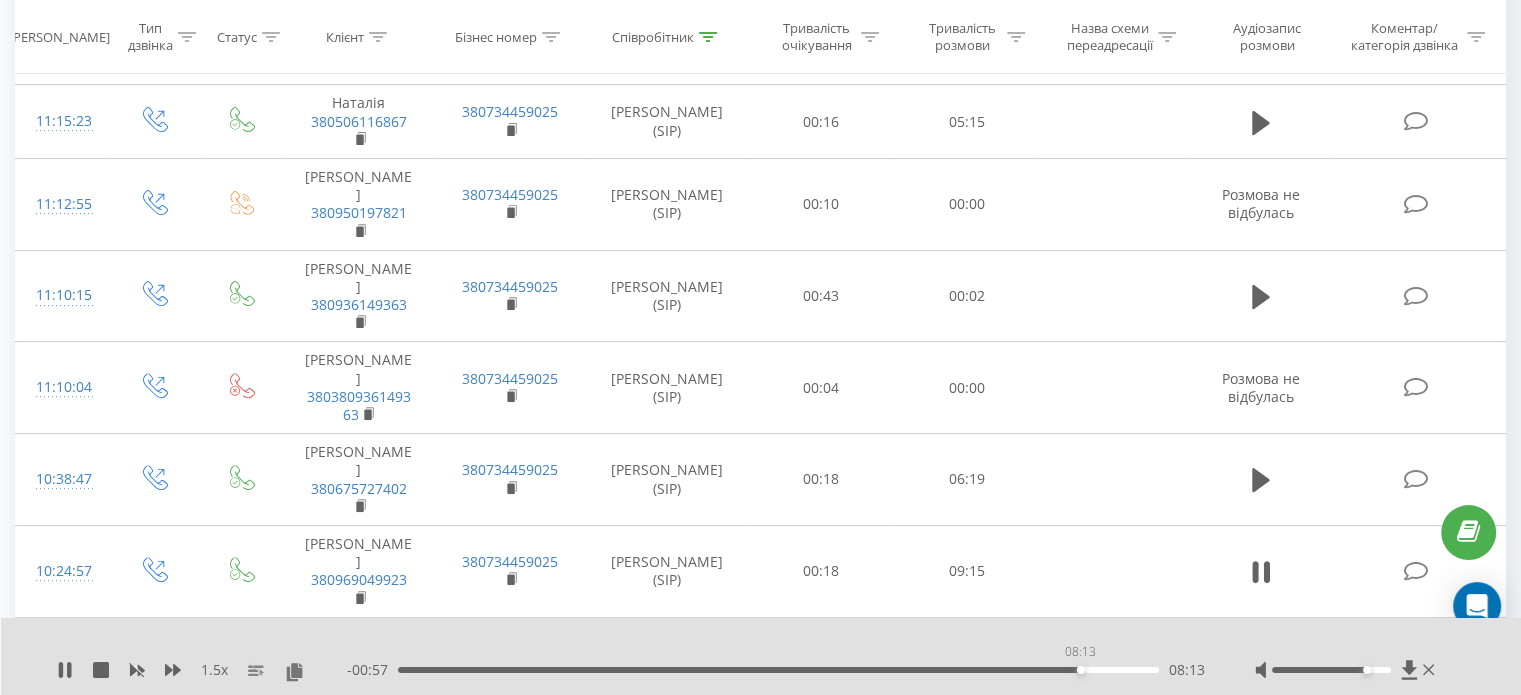 click on "08:13" at bounding box center [778, 670] 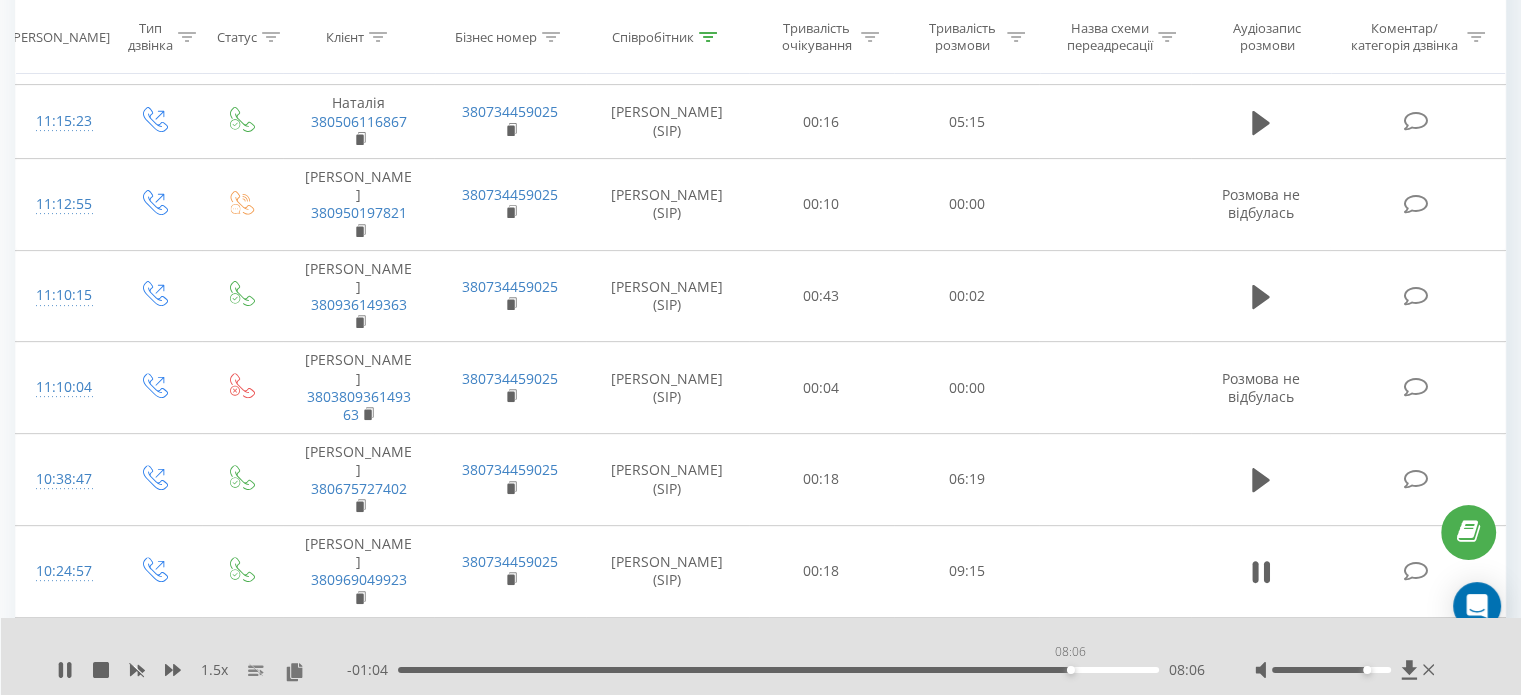 click on "08:06" at bounding box center [778, 670] 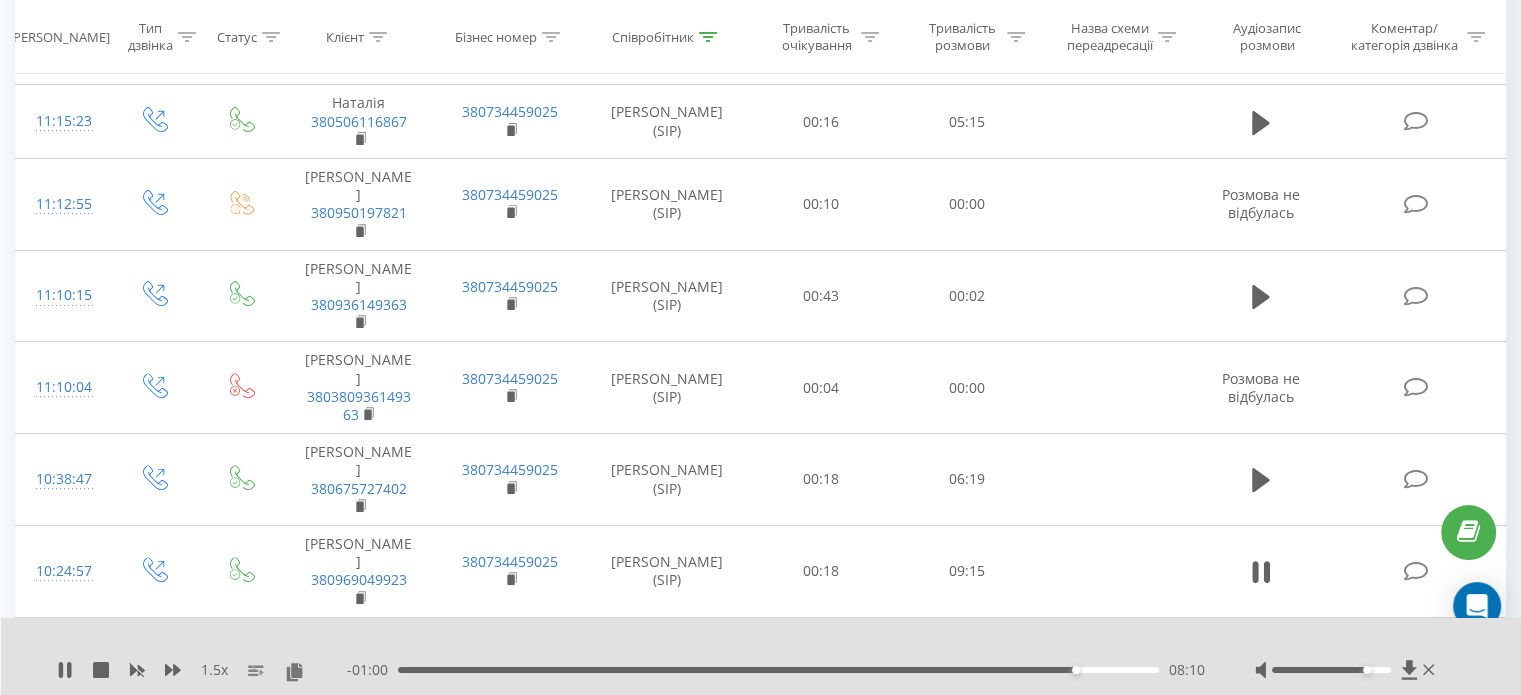 click on "08:10" at bounding box center [778, 670] 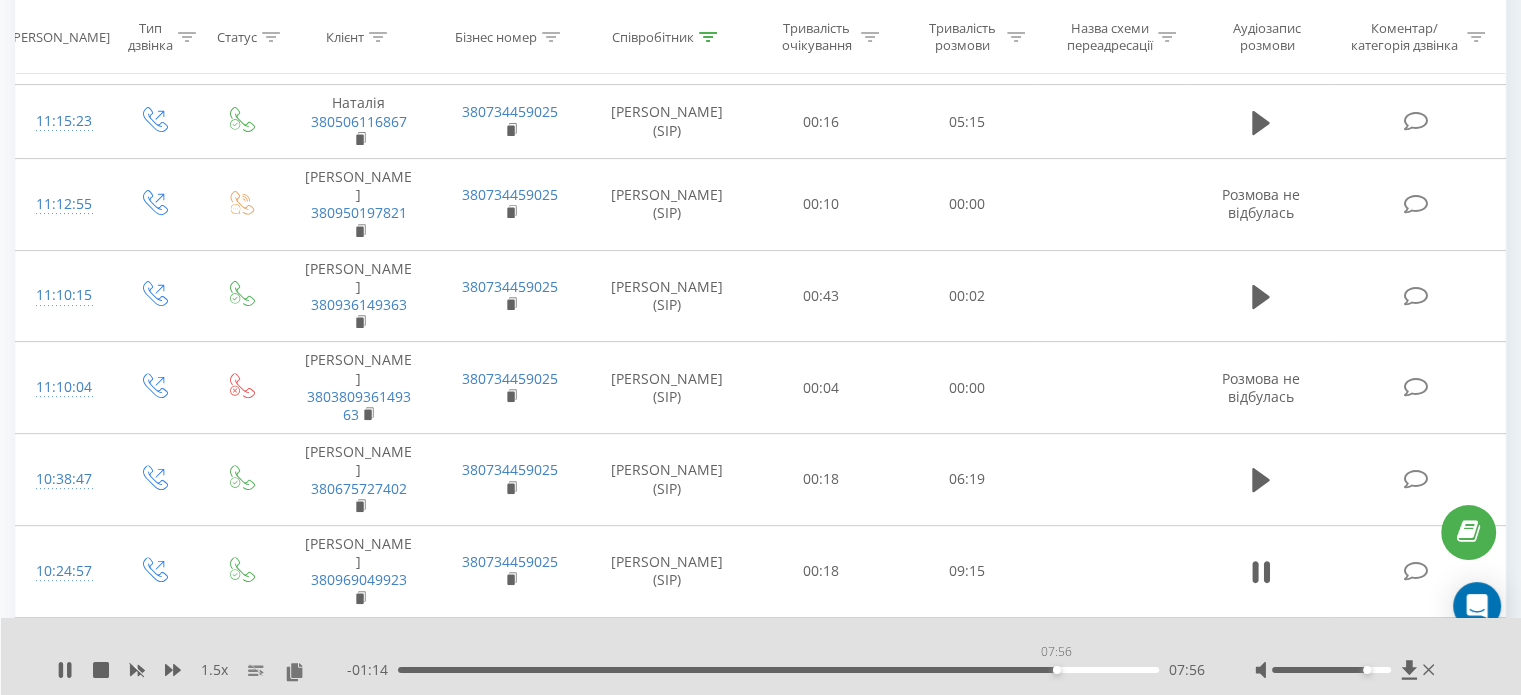 click on "07:56" at bounding box center (778, 670) 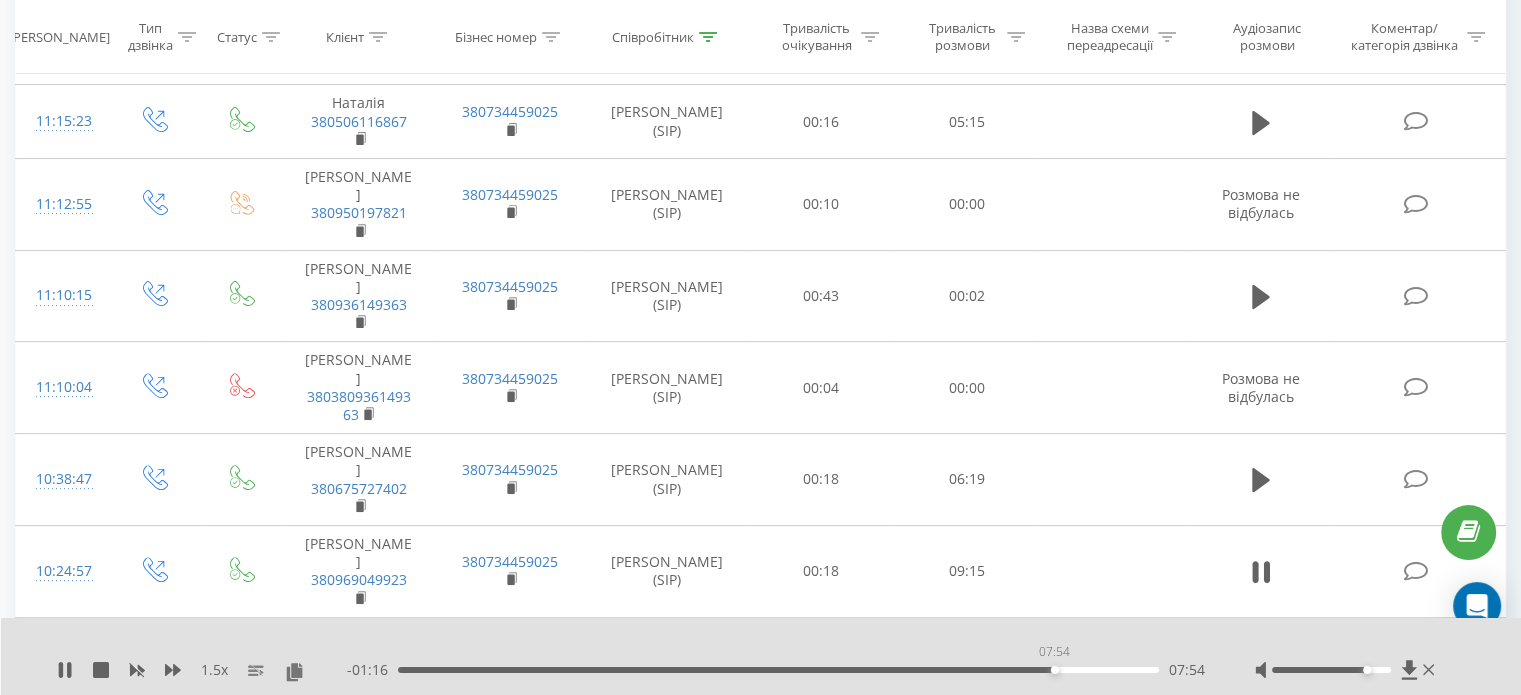 click on "07:54" at bounding box center [1055, 670] 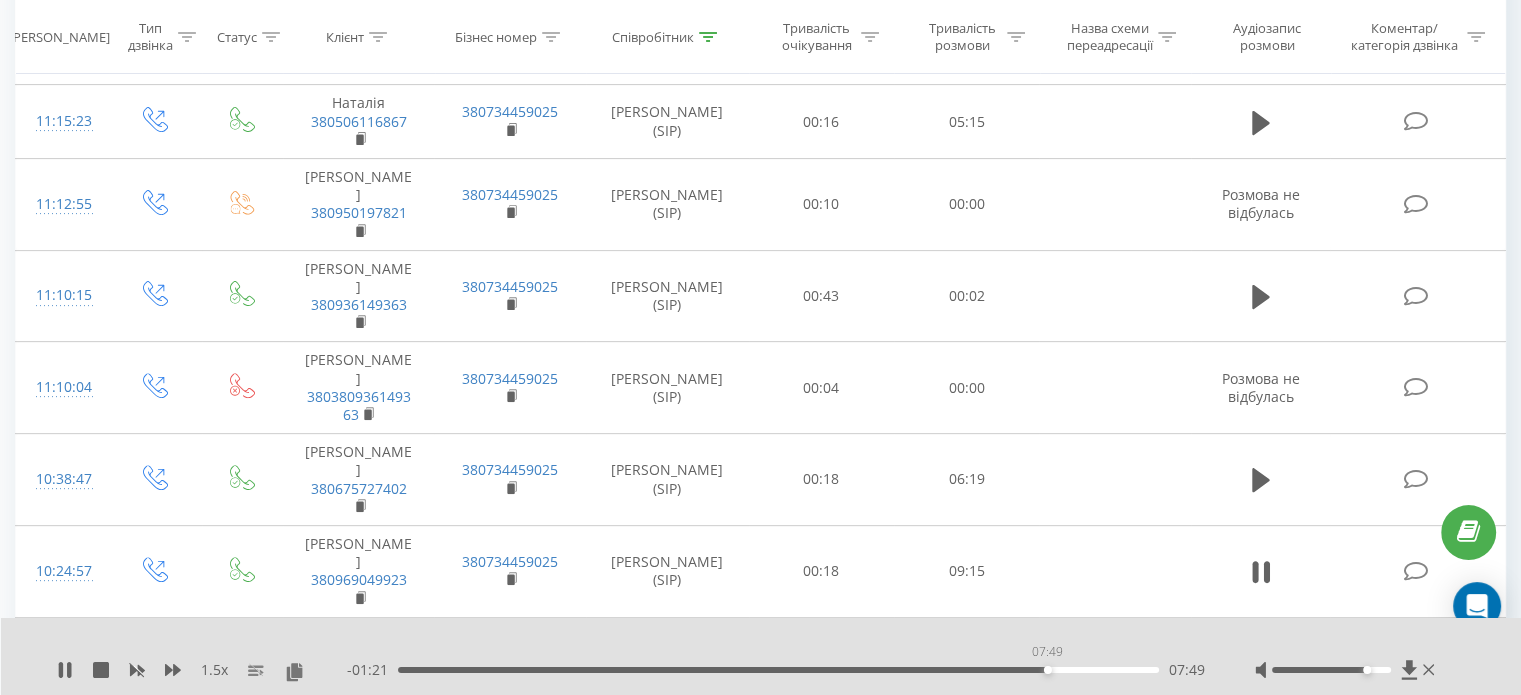 click on "07:49" at bounding box center (778, 670) 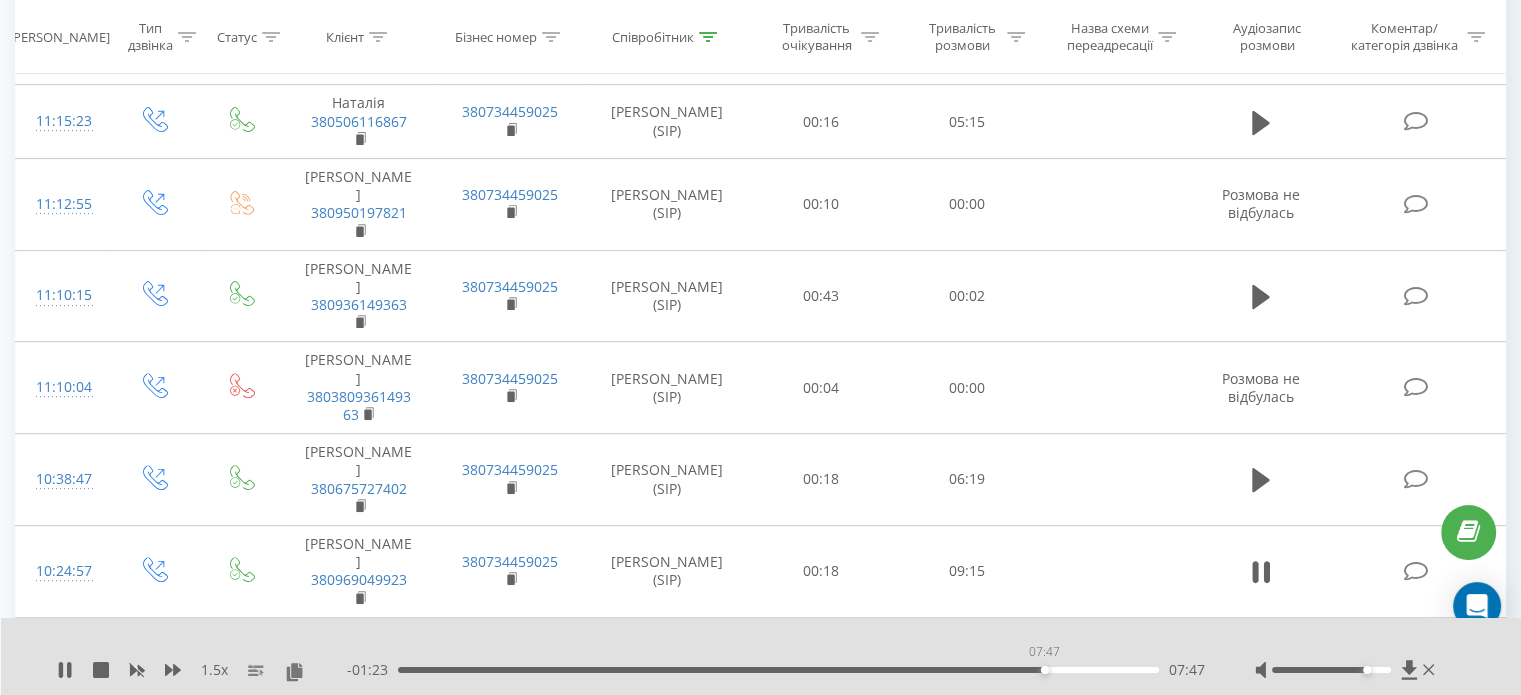 click on "07:47" at bounding box center (778, 670) 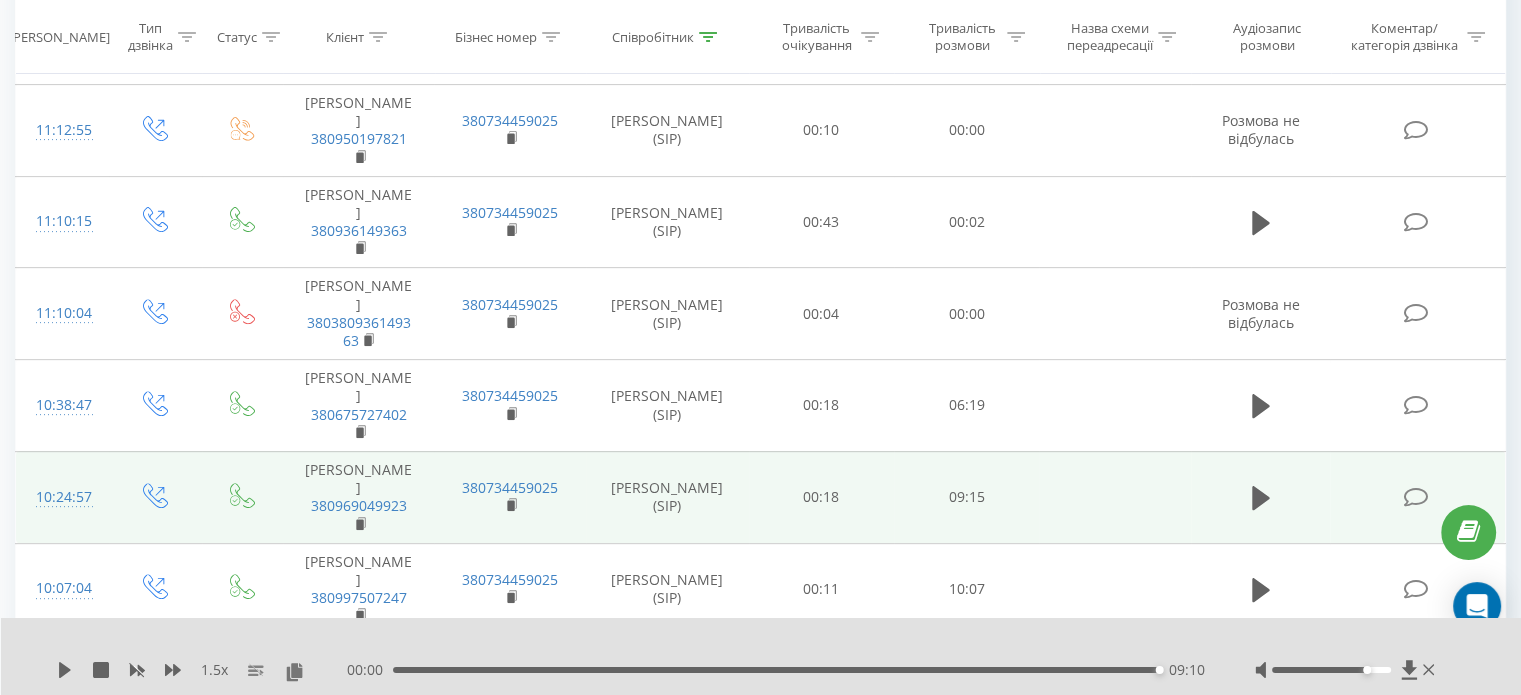 scroll, scrollTop: 700, scrollLeft: 0, axis: vertical 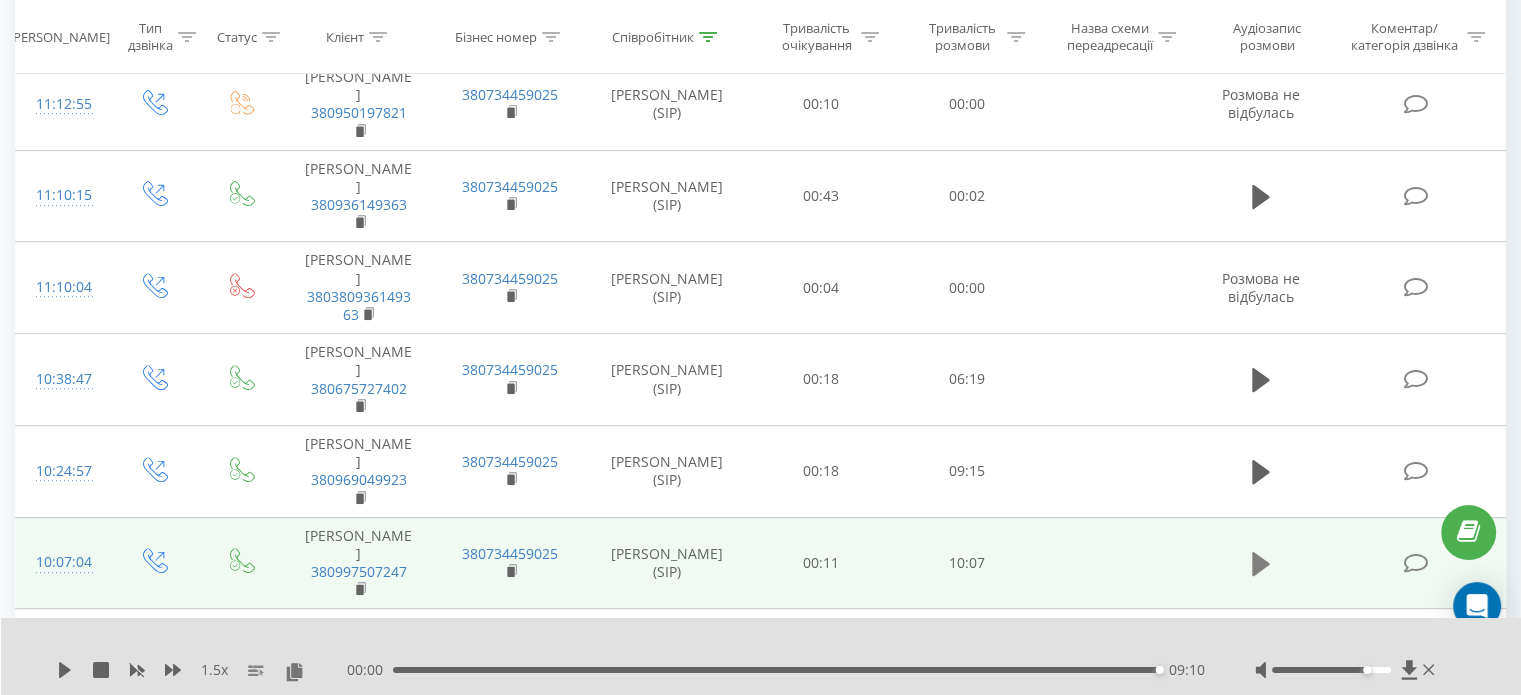 click 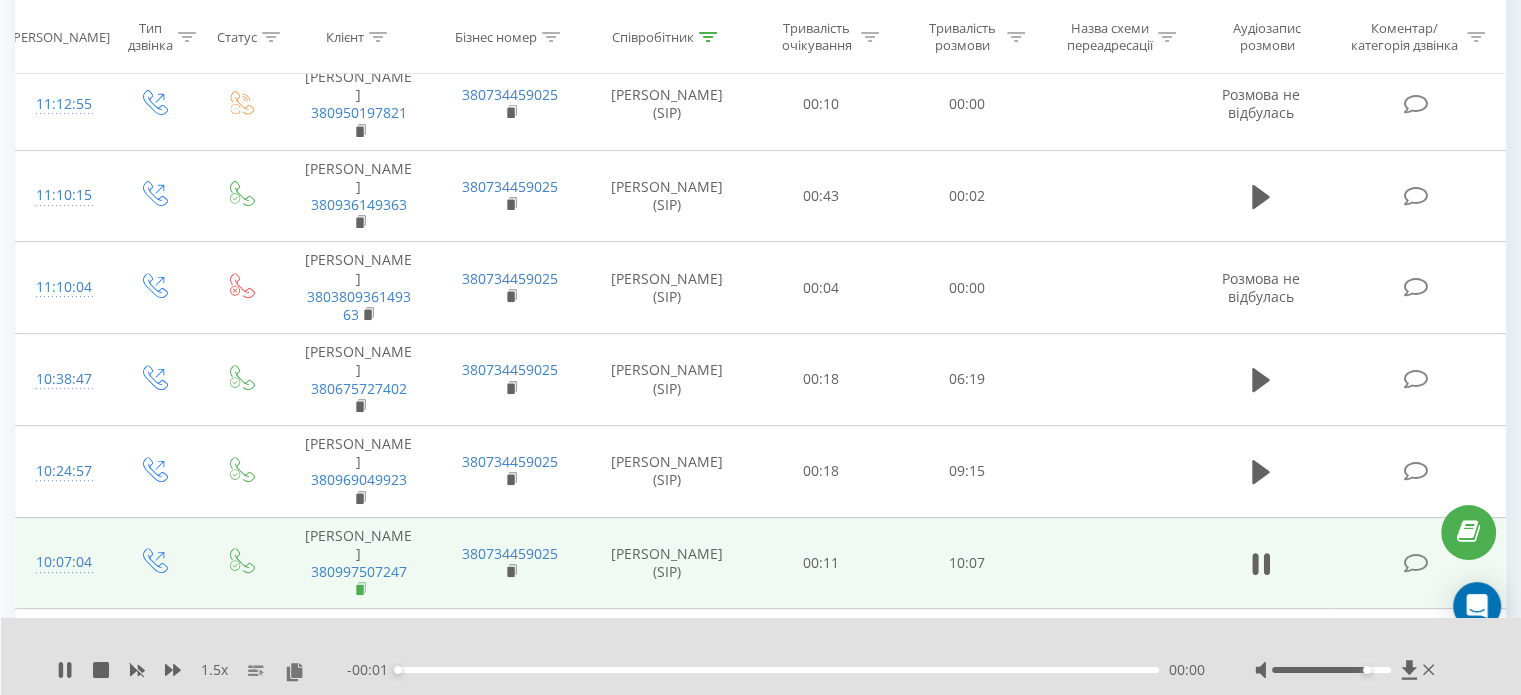click 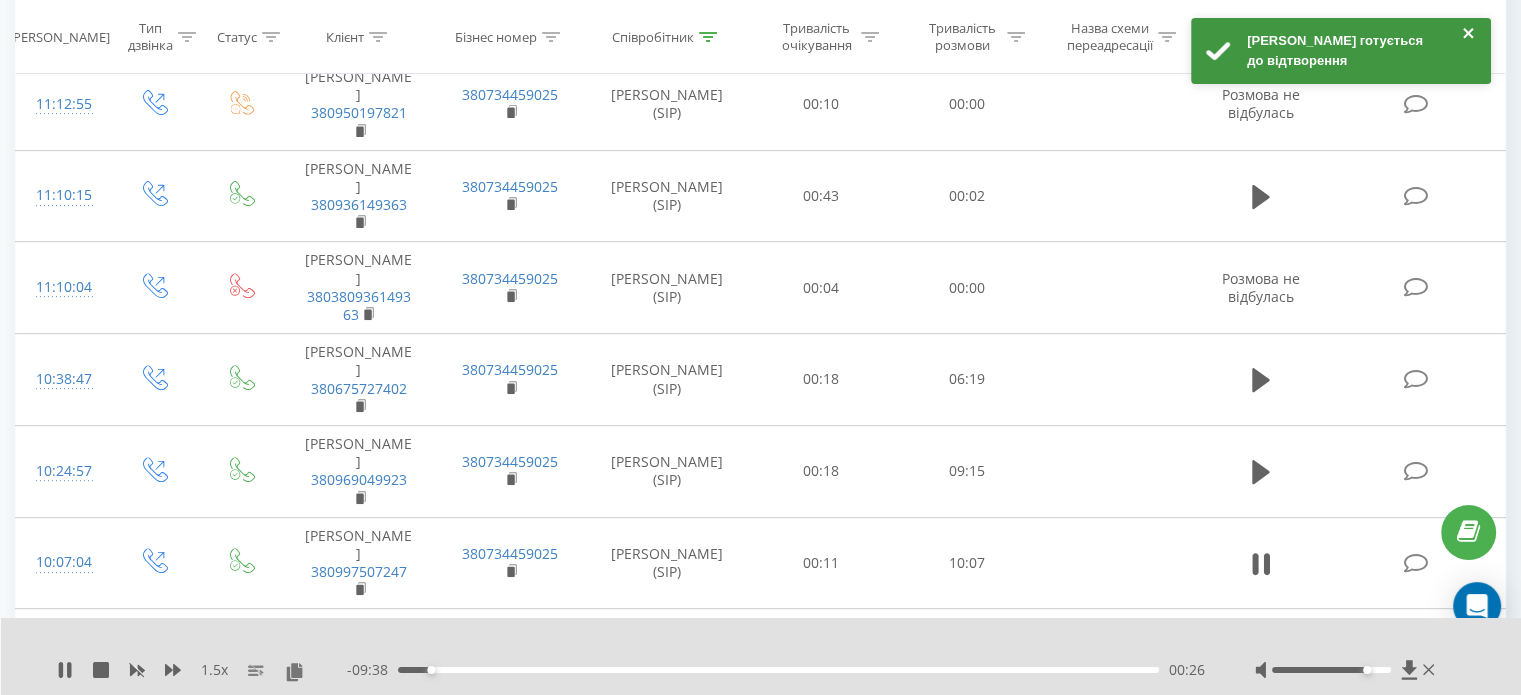 click 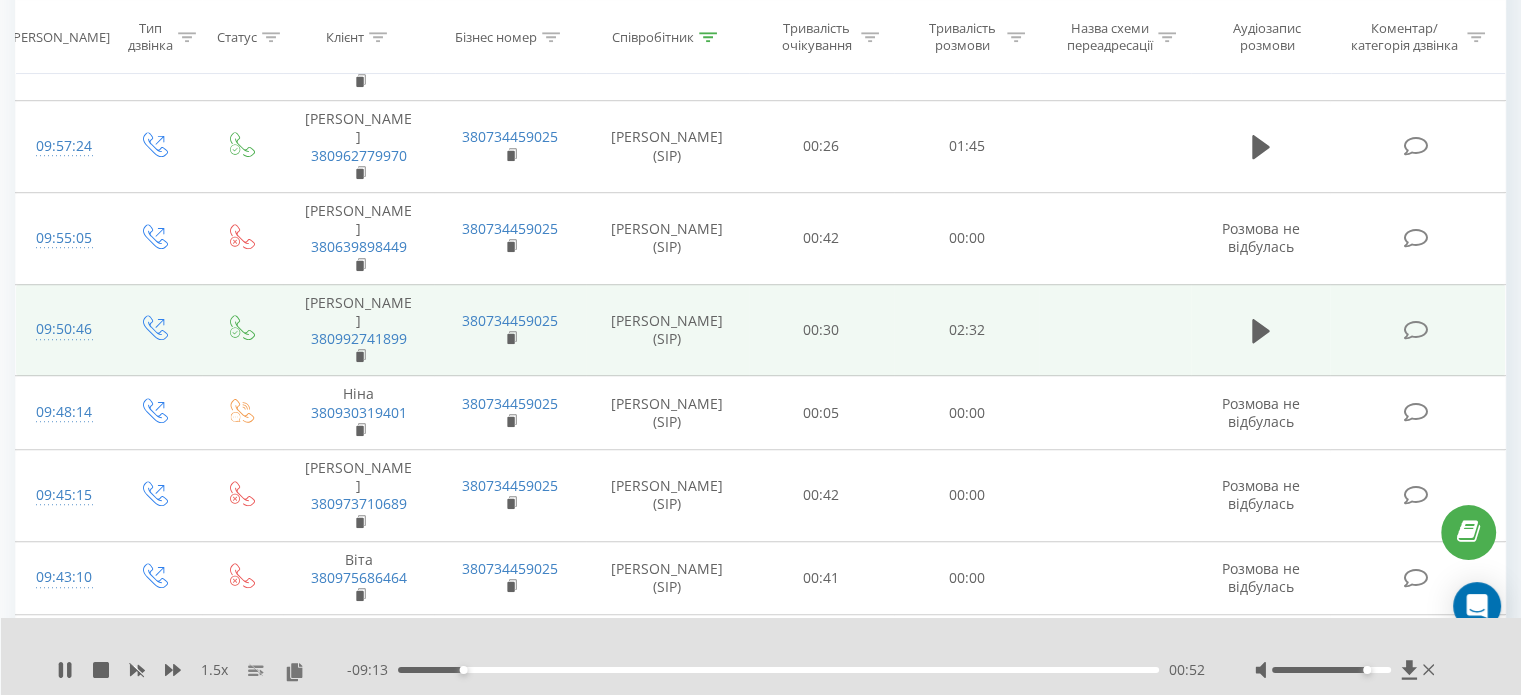 scroll, scrollTop: 1400, scrollLeft: 0, axis: vertical 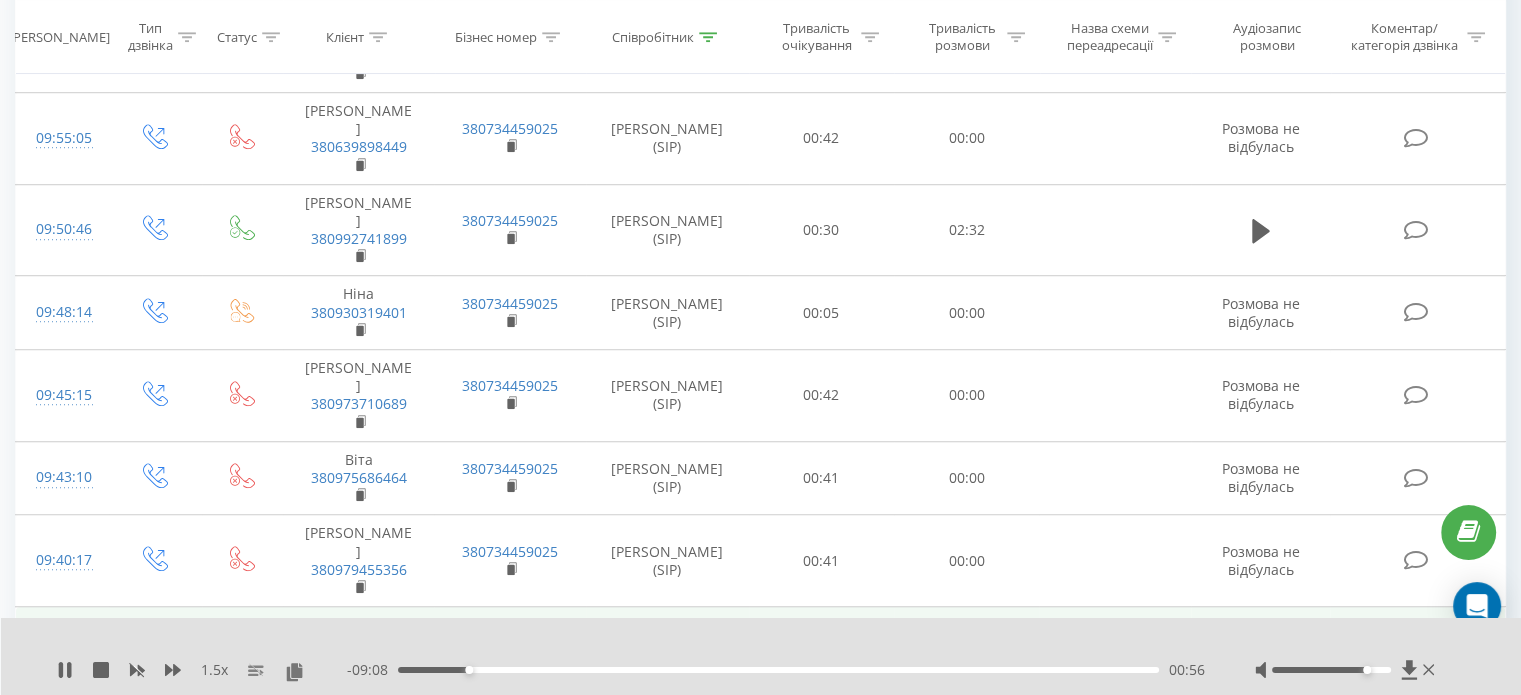 click at bounding box center (1261, 653) 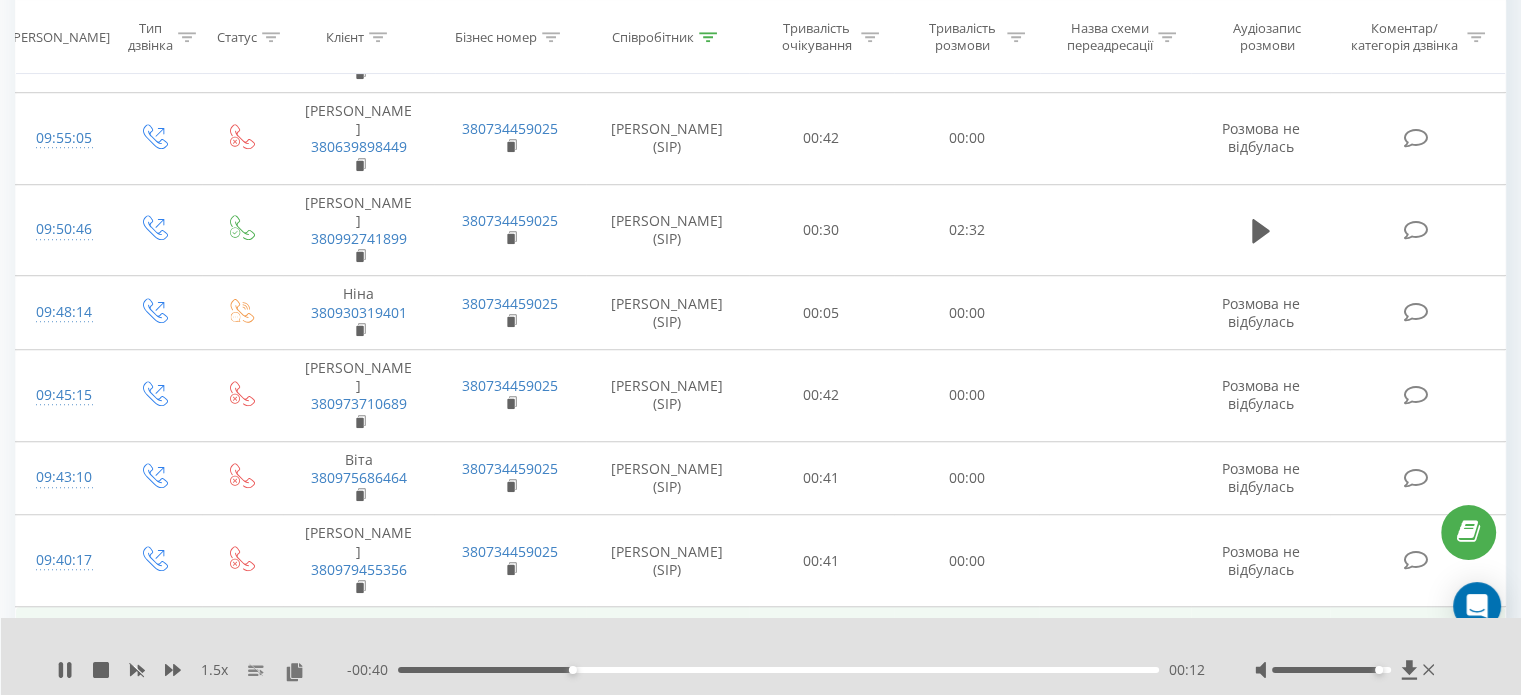 click at bounding box center [1331, 670] 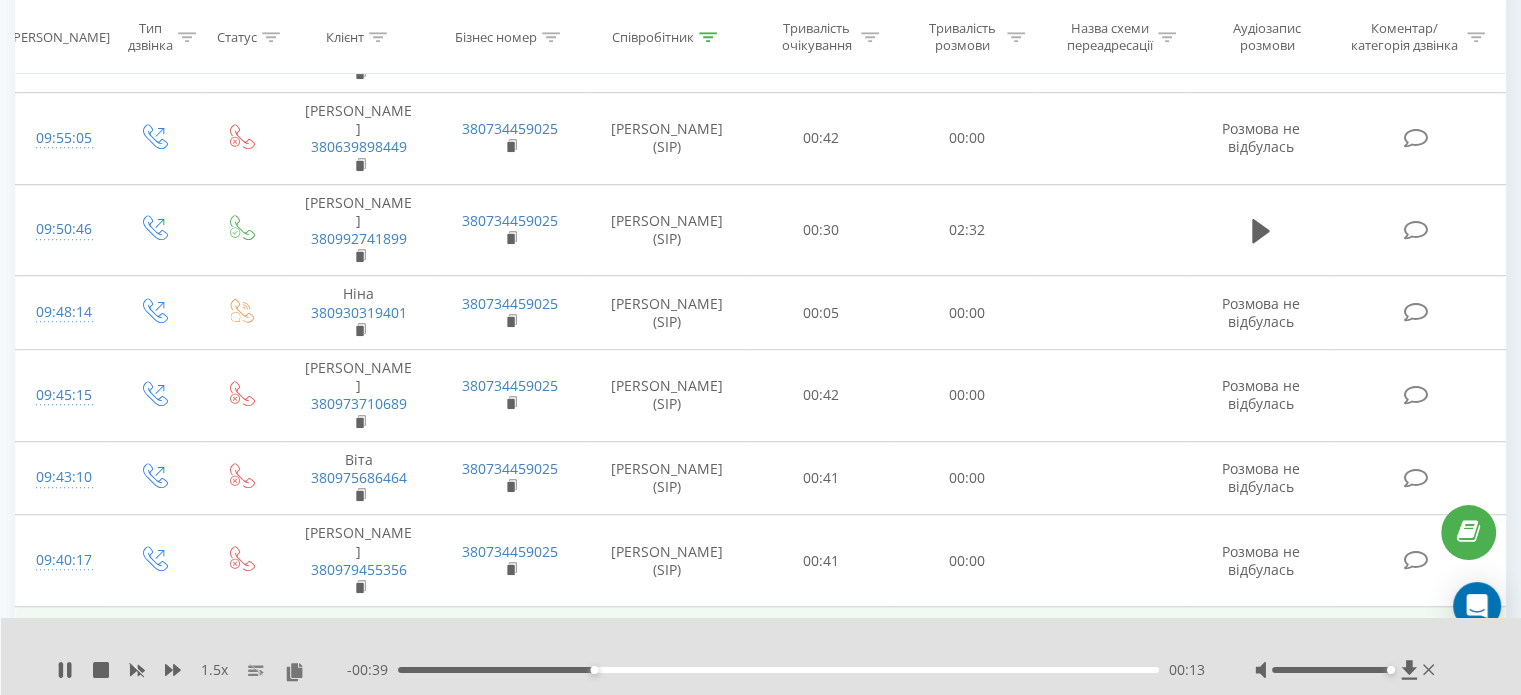 drag, startPoint x: 1376, startPoint y: 671, endPoint x: 1399, endPoint y: 667, distance: 23.345236 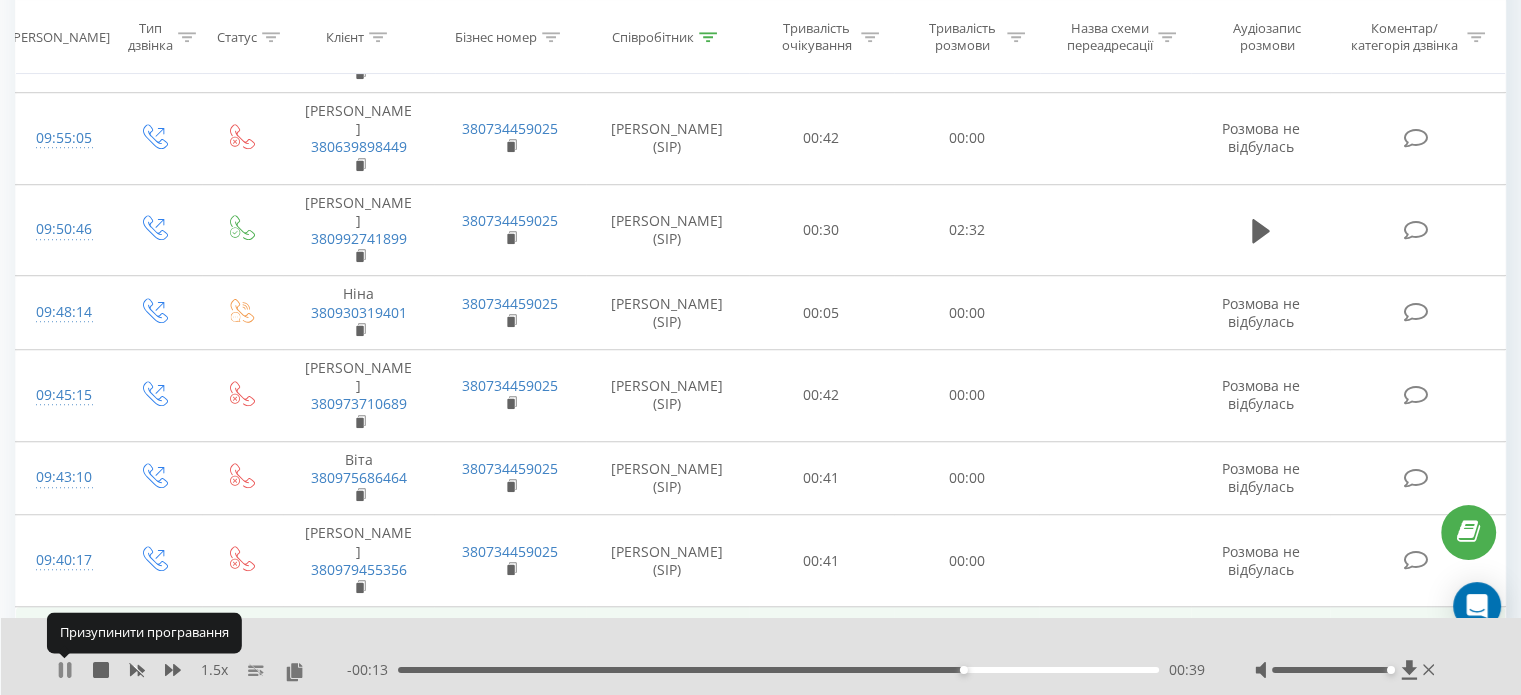 click 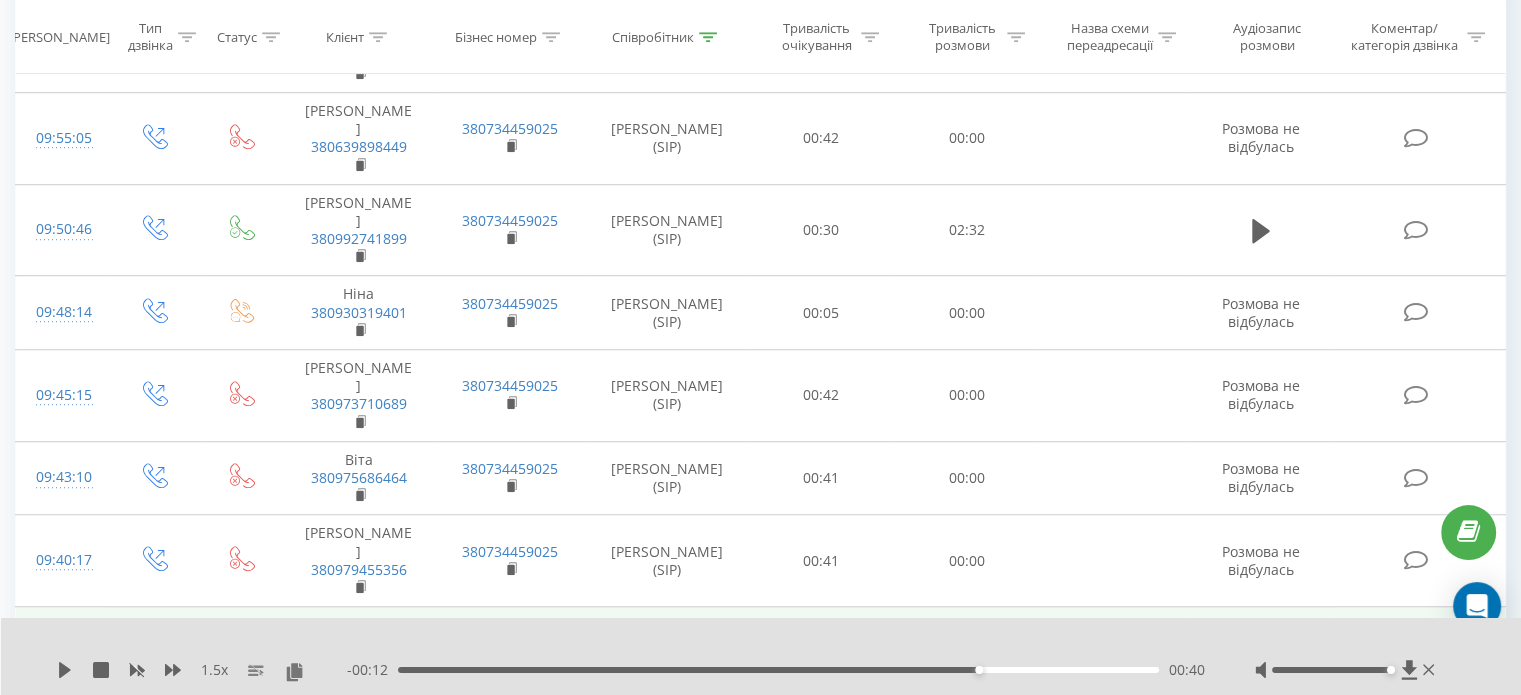 click 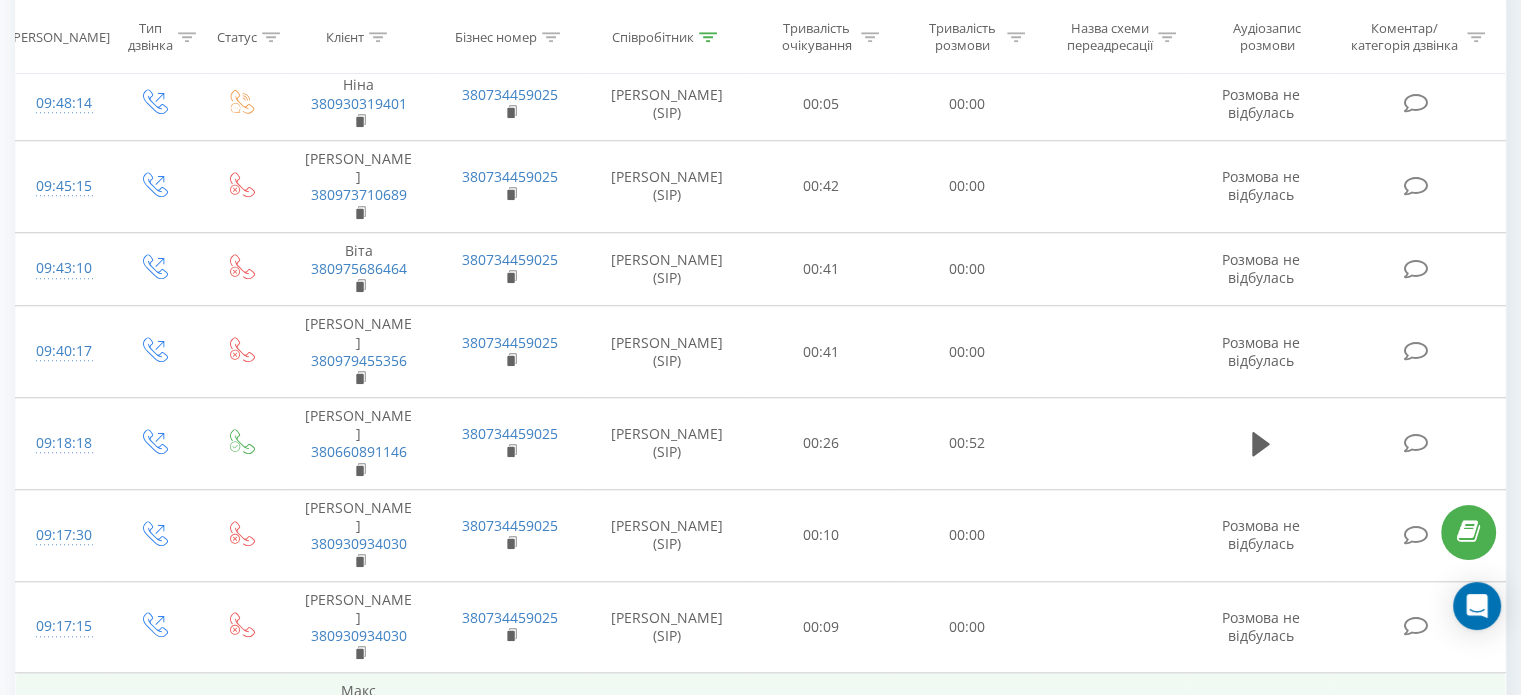 scroll, scrollTop: 1626, scrollLeft: 0, axis: vertical 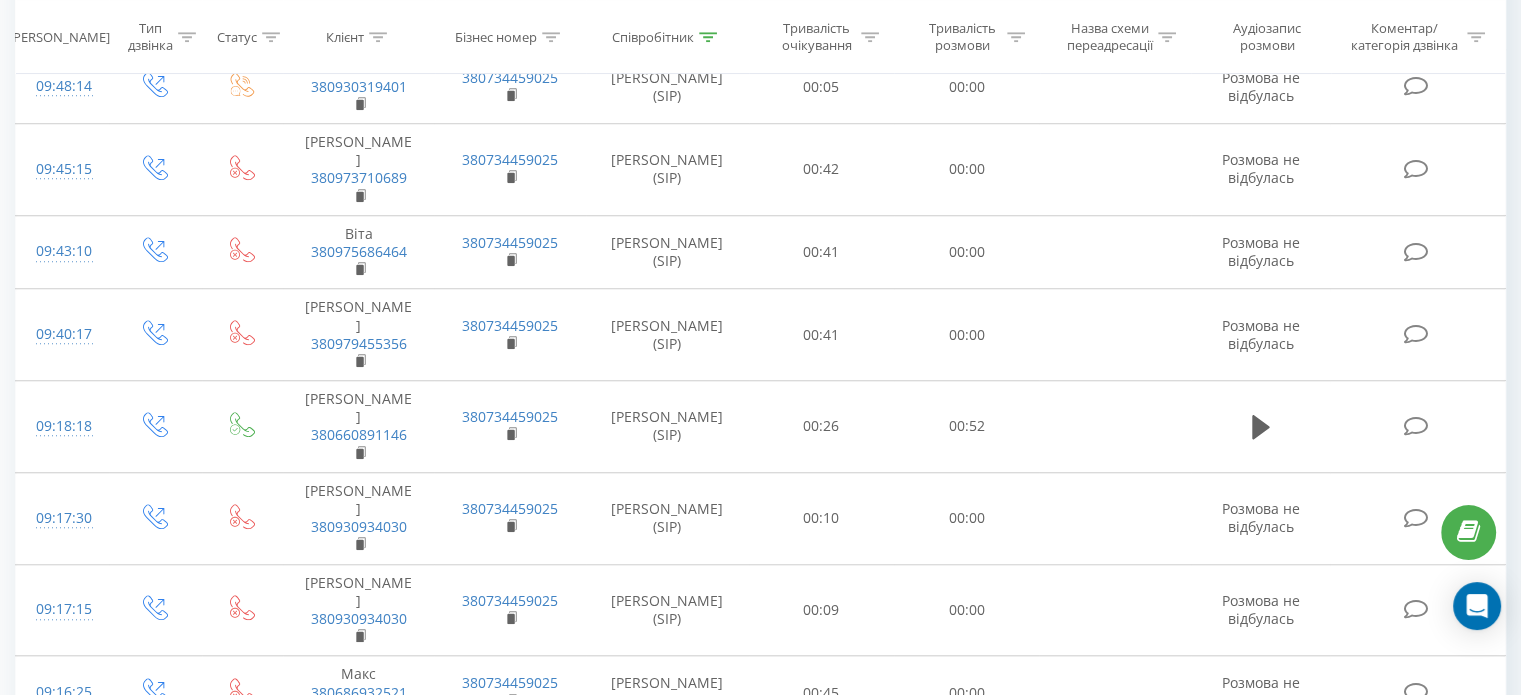 click on "2" at bounding box center [1209, 925] 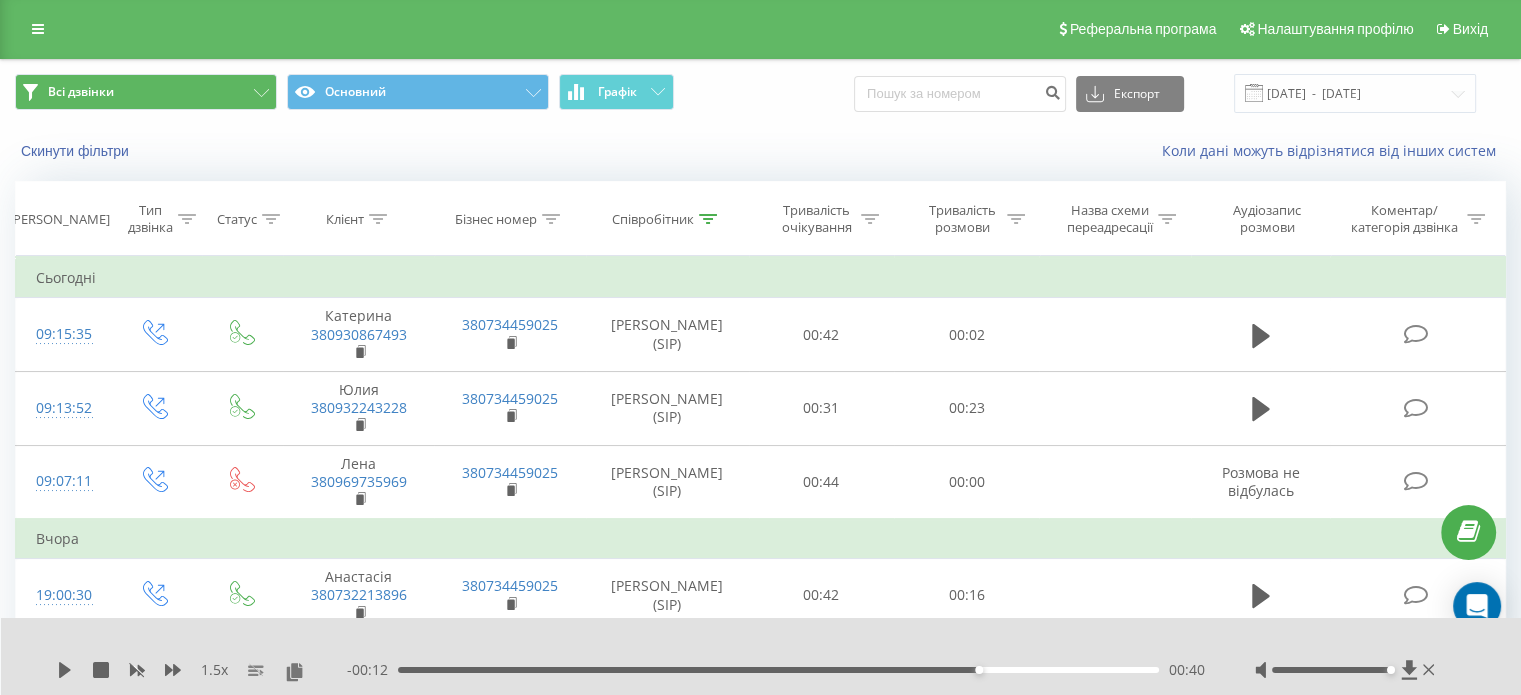 scroll, scrollTop: 0, scrollLeft: 0, axis: both 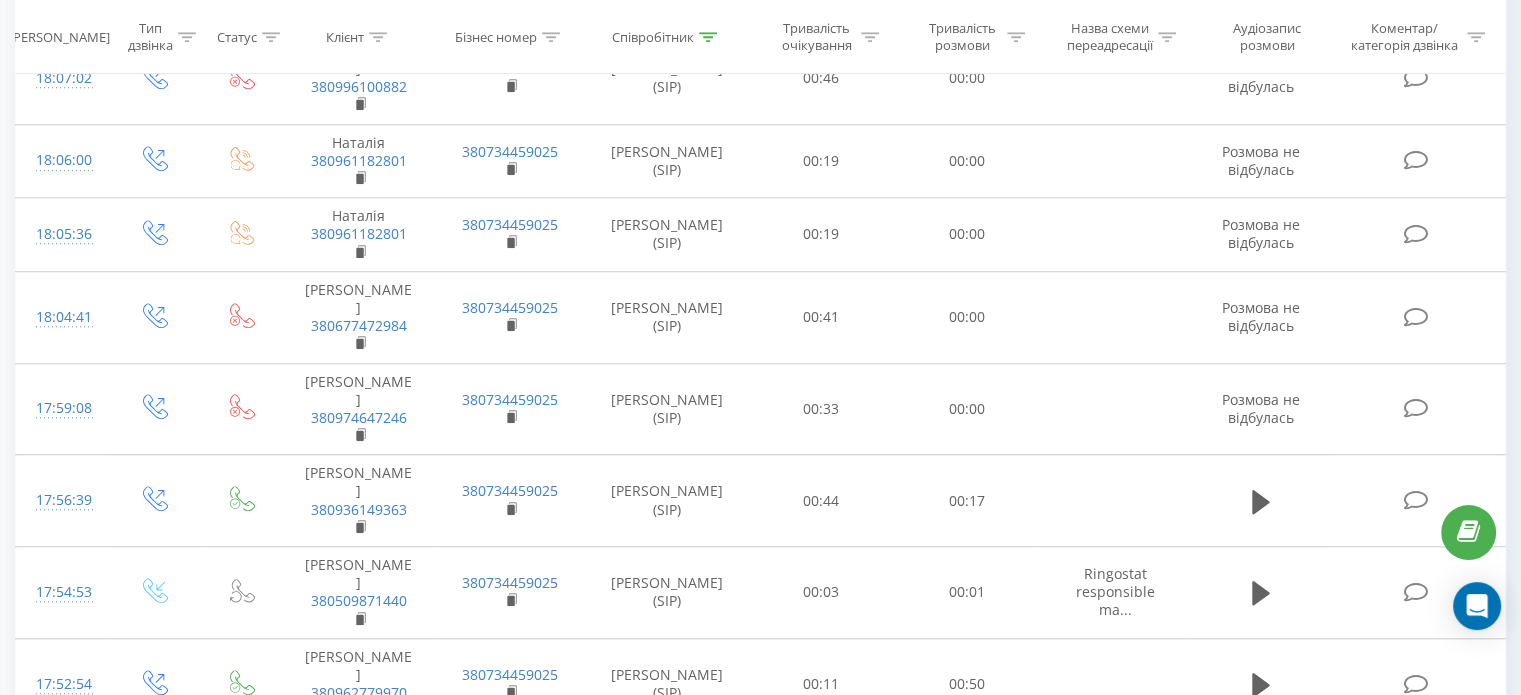 click on "1" at bounding box center (1179, 944) 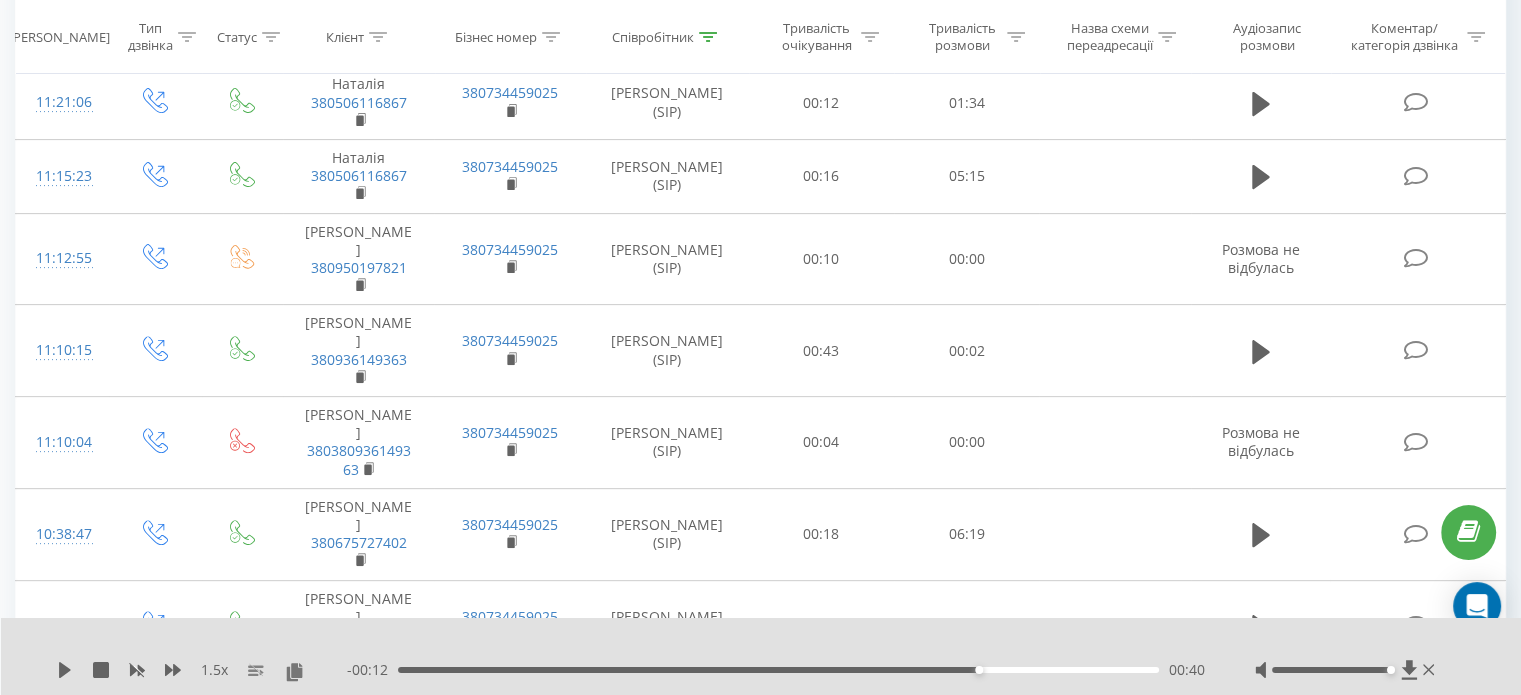 scroll, scrollTop: 632, scrollLeft: 0, axis: vertical 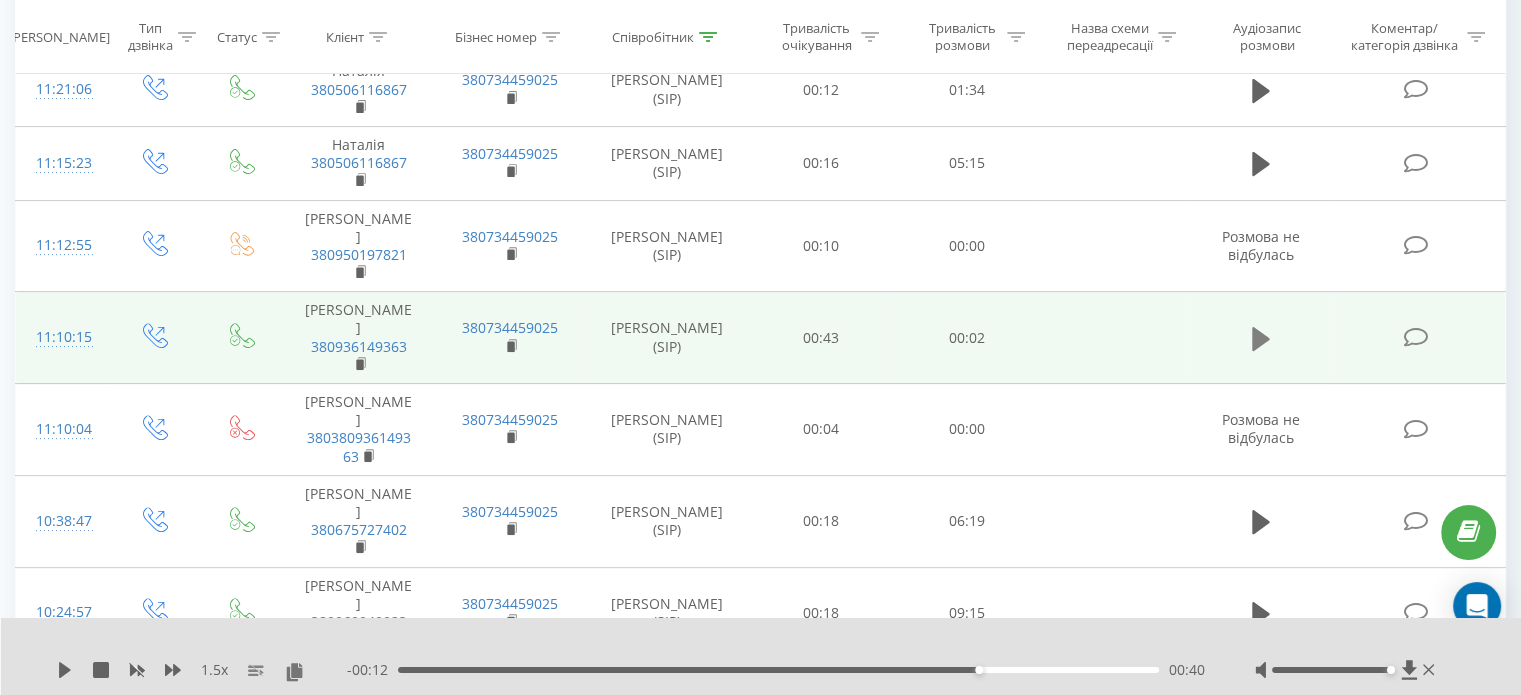 click 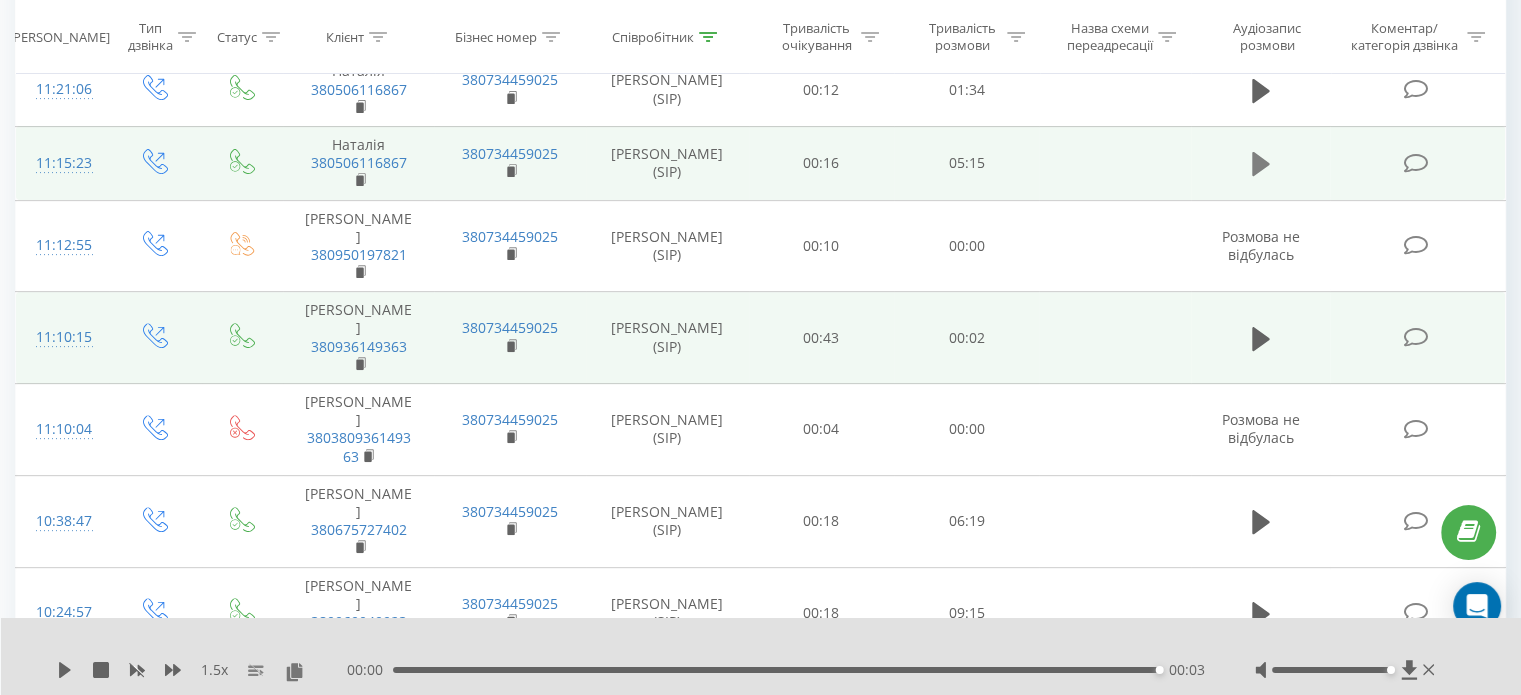 click 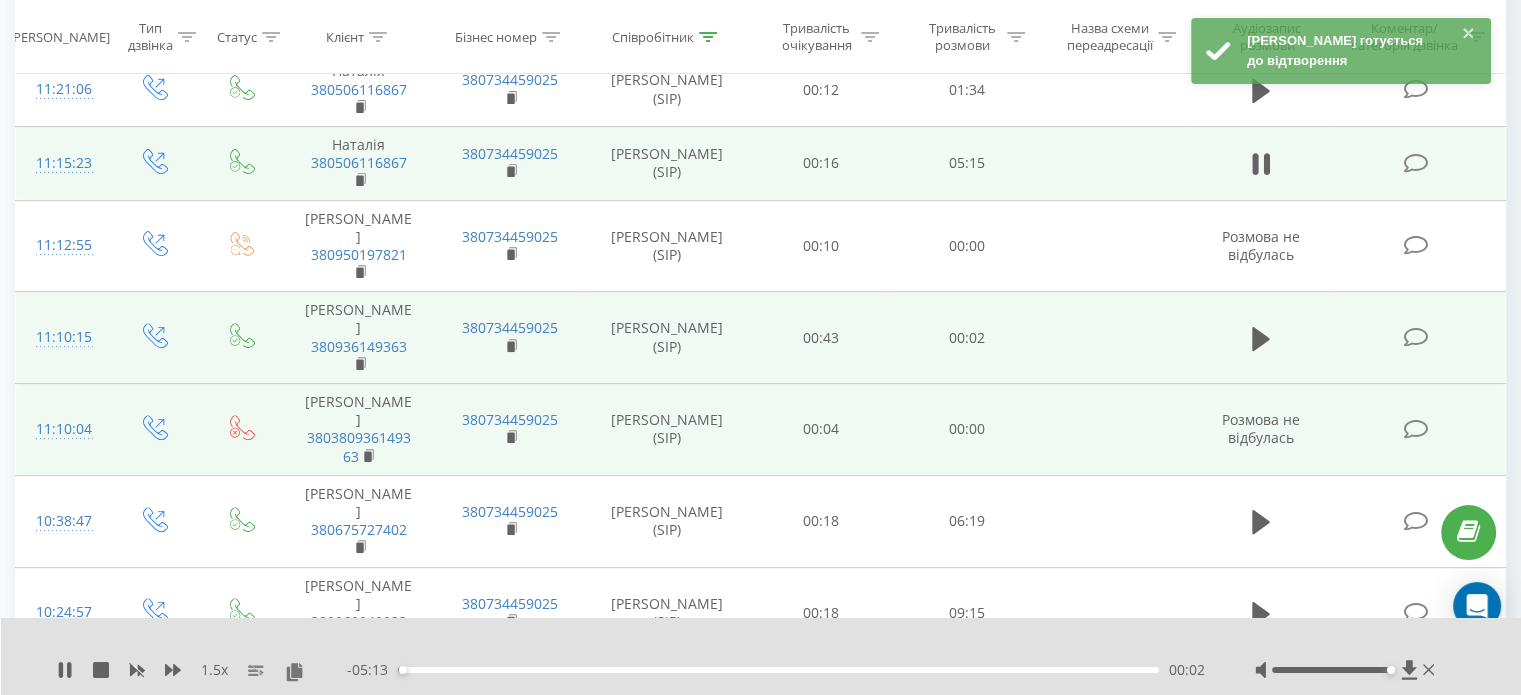 scroll, scrollTop: 532, scrollLeft: 0, axis: vertical 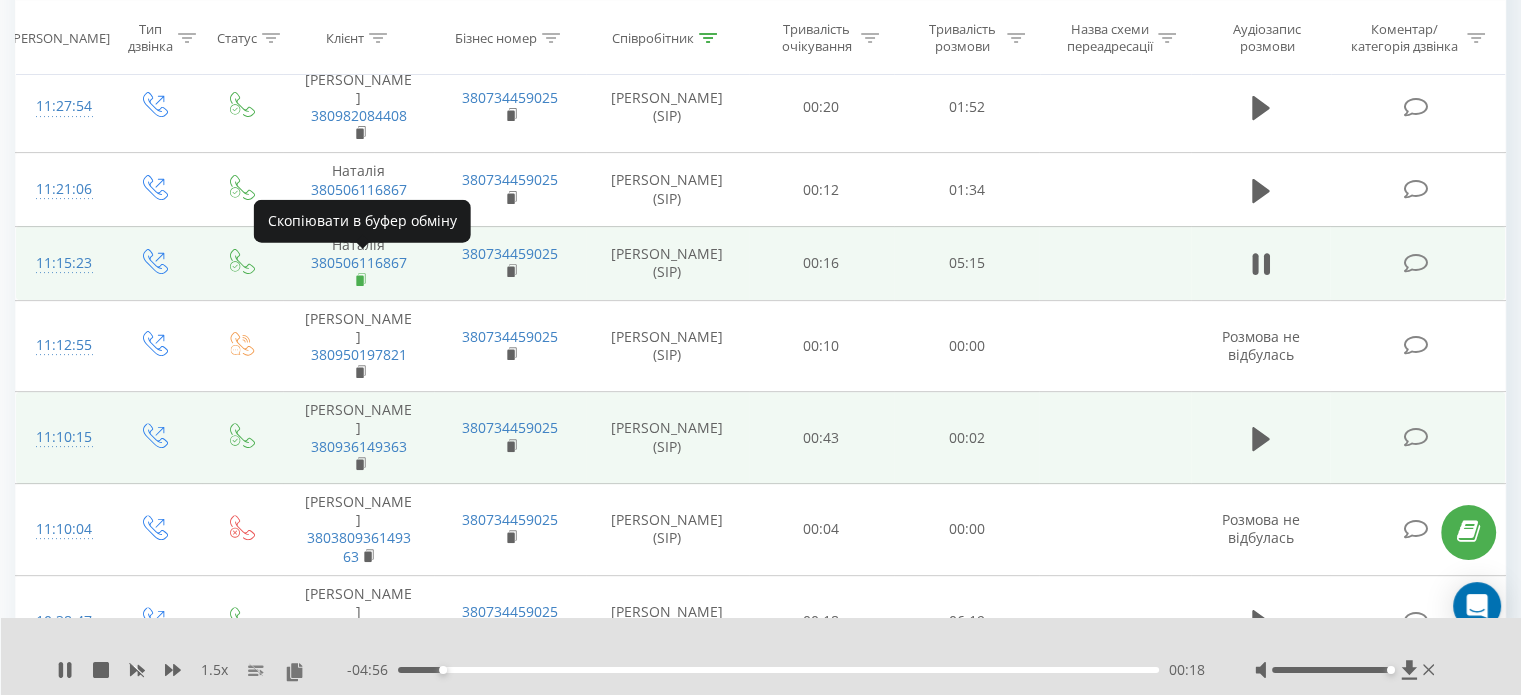 click 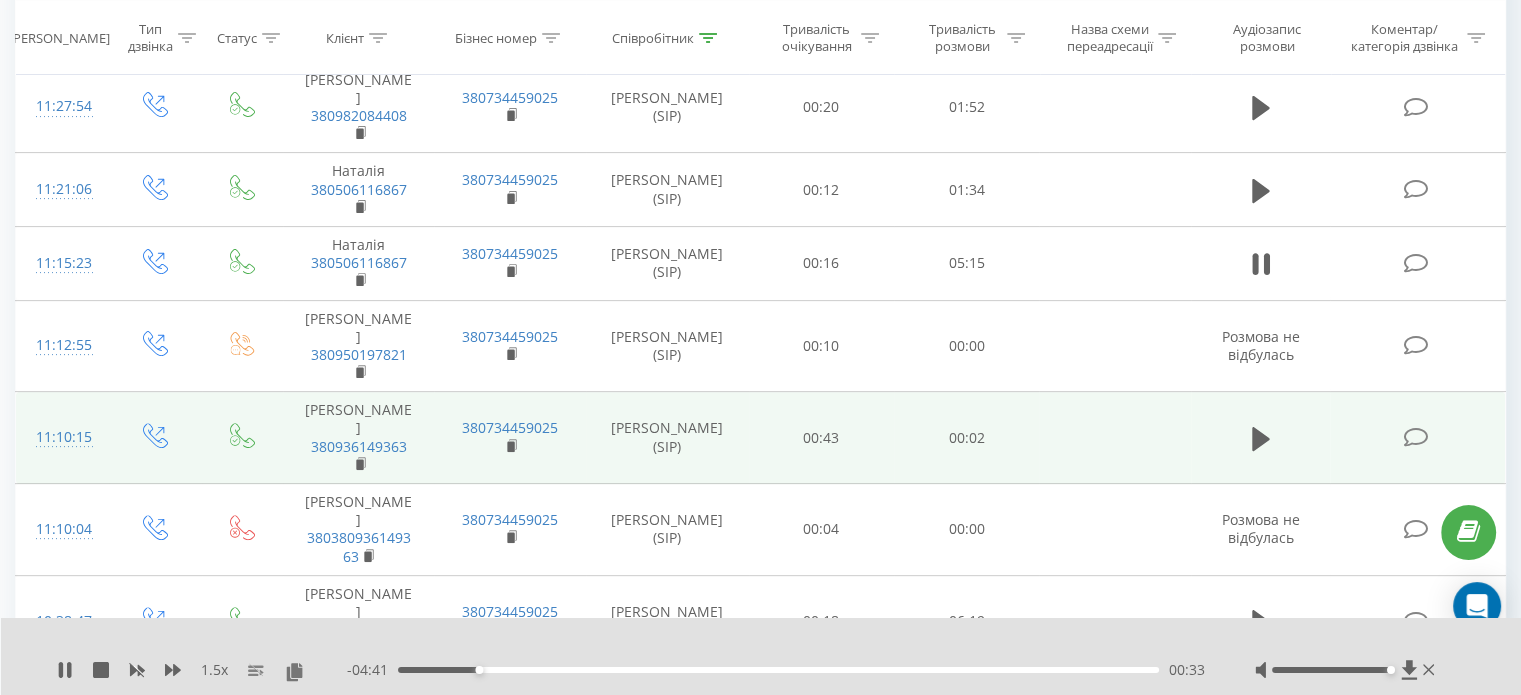 click on "- 04:41 00:33   00:33" at bounding box center [776, 670] 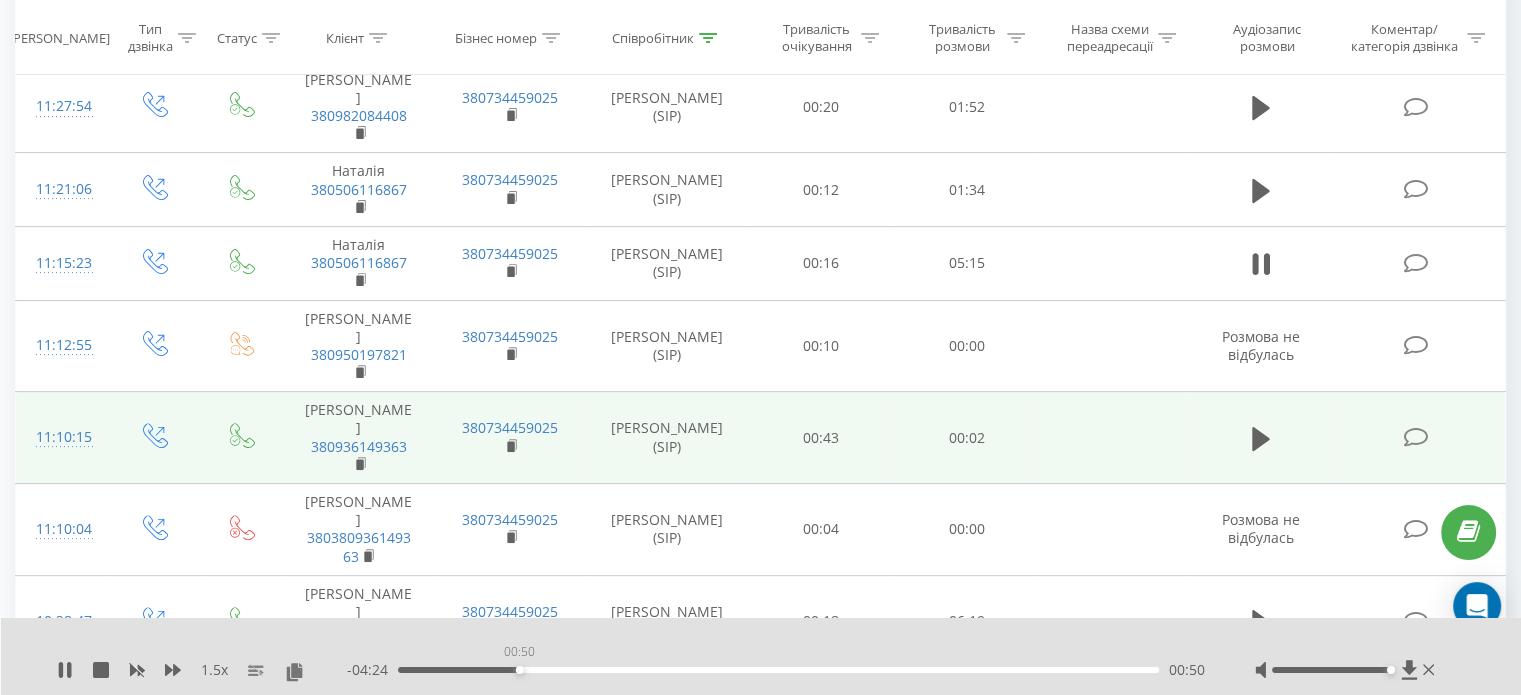 click on "00:50" at bounding box center (778, 670) 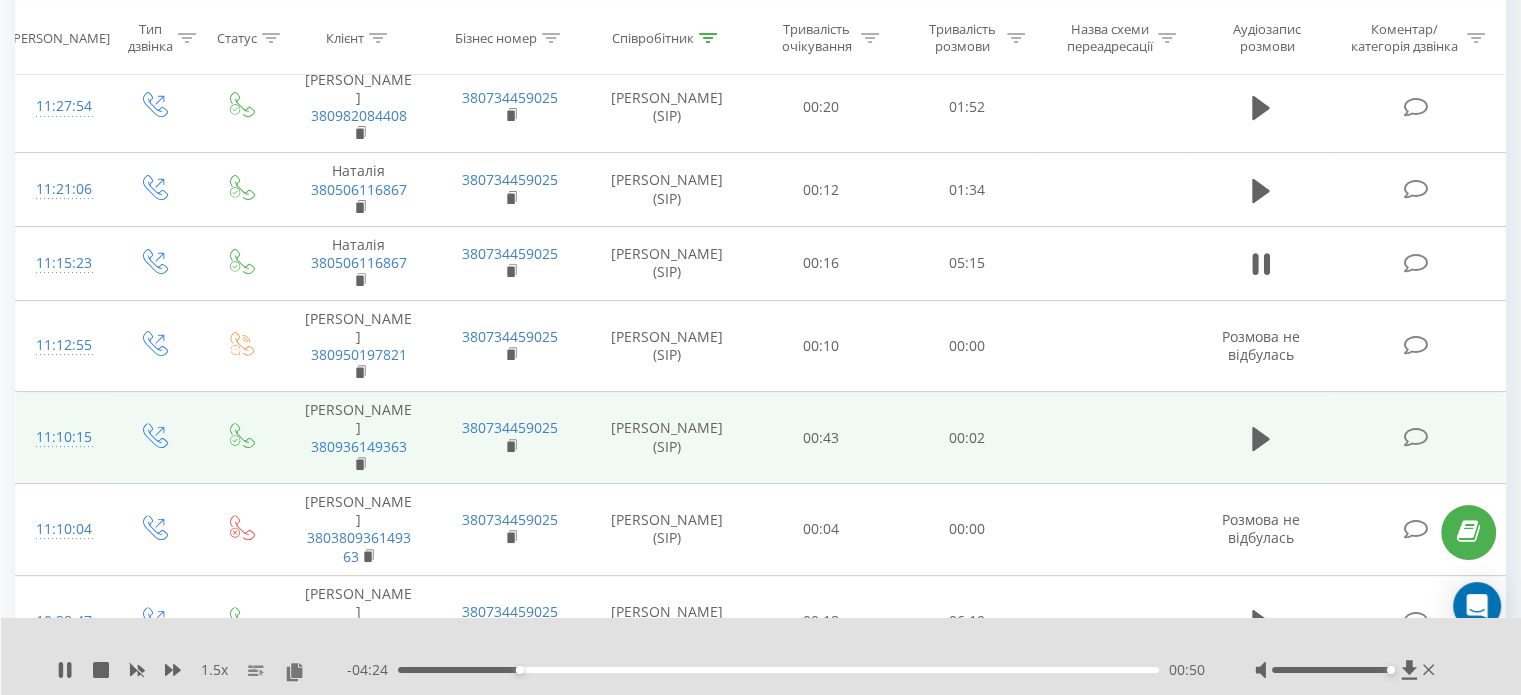 click on "- 04:24 00:50   00:50" at bounding box center [776, 670] 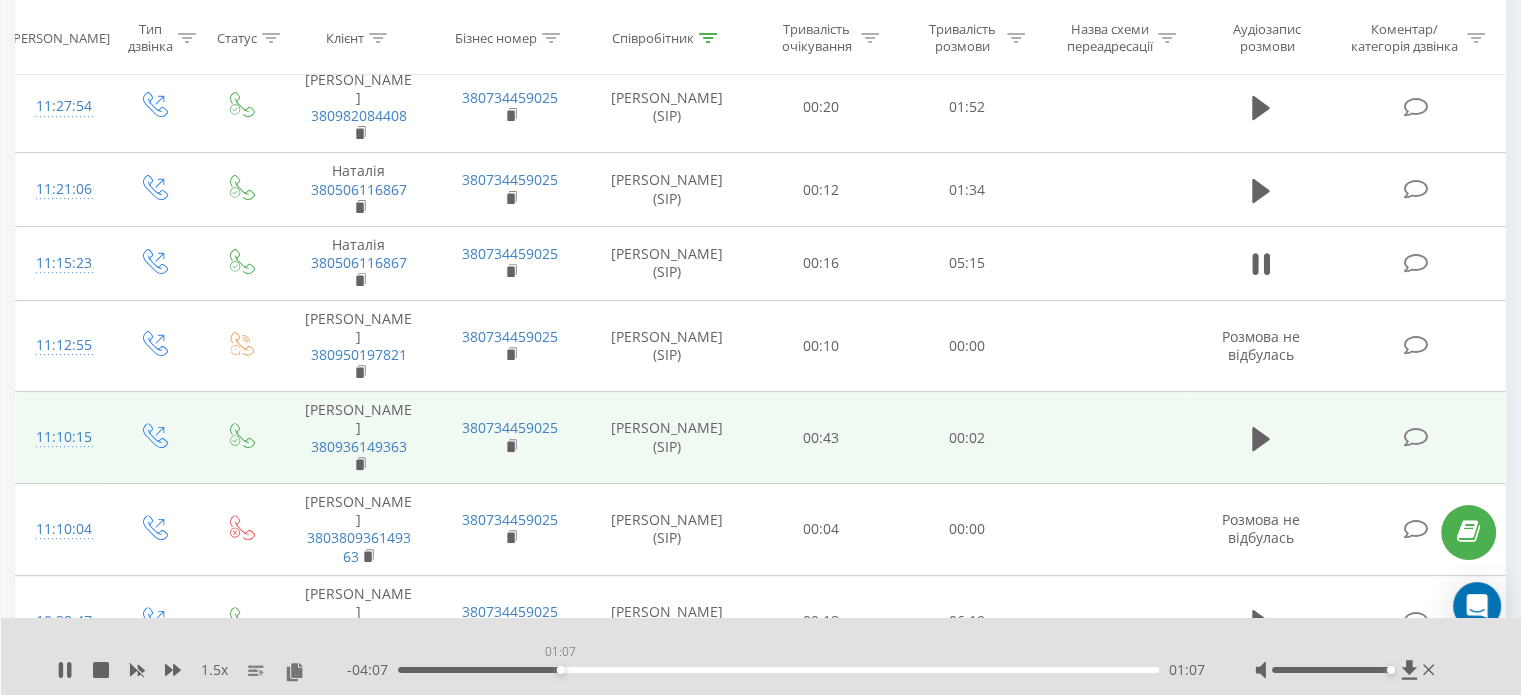 click on "01:07" at bounding box center [778, 670] 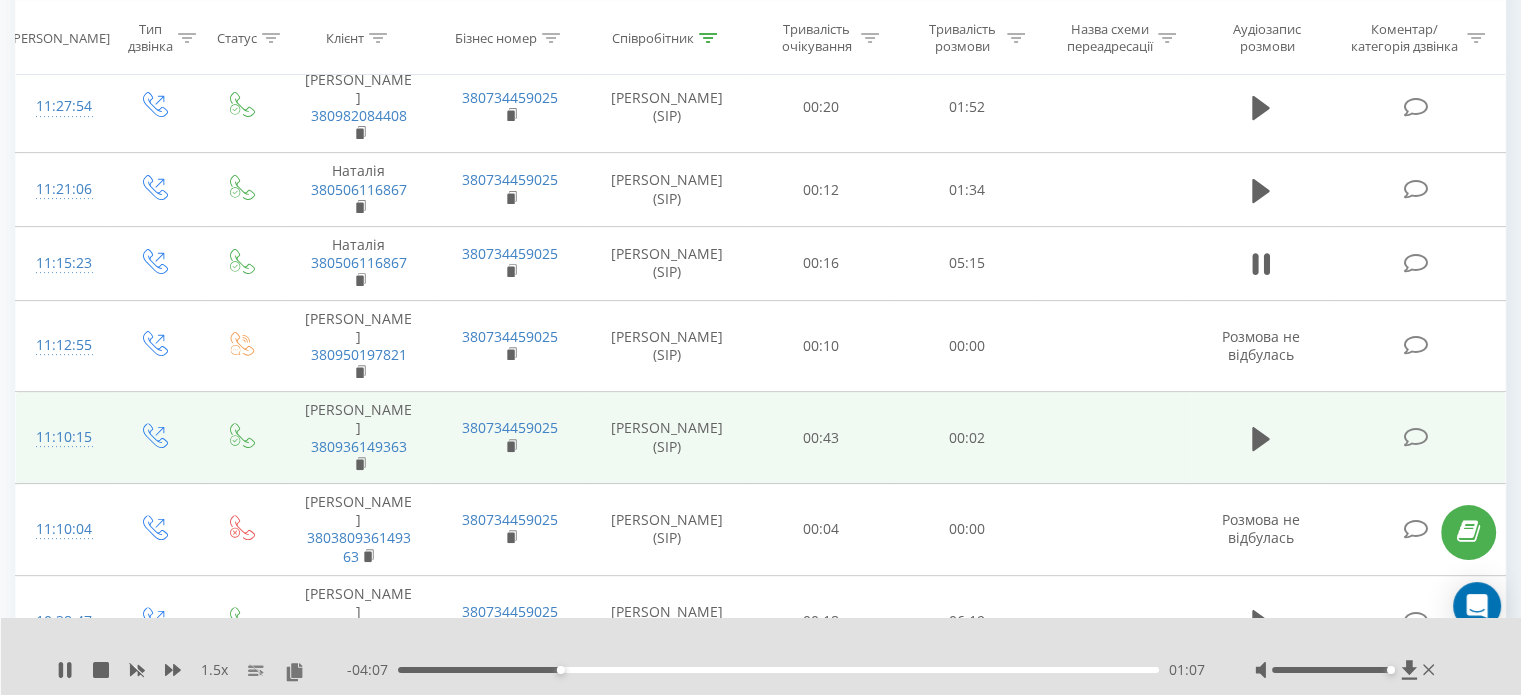 click on "01:07" at bounding box center [778, 670] 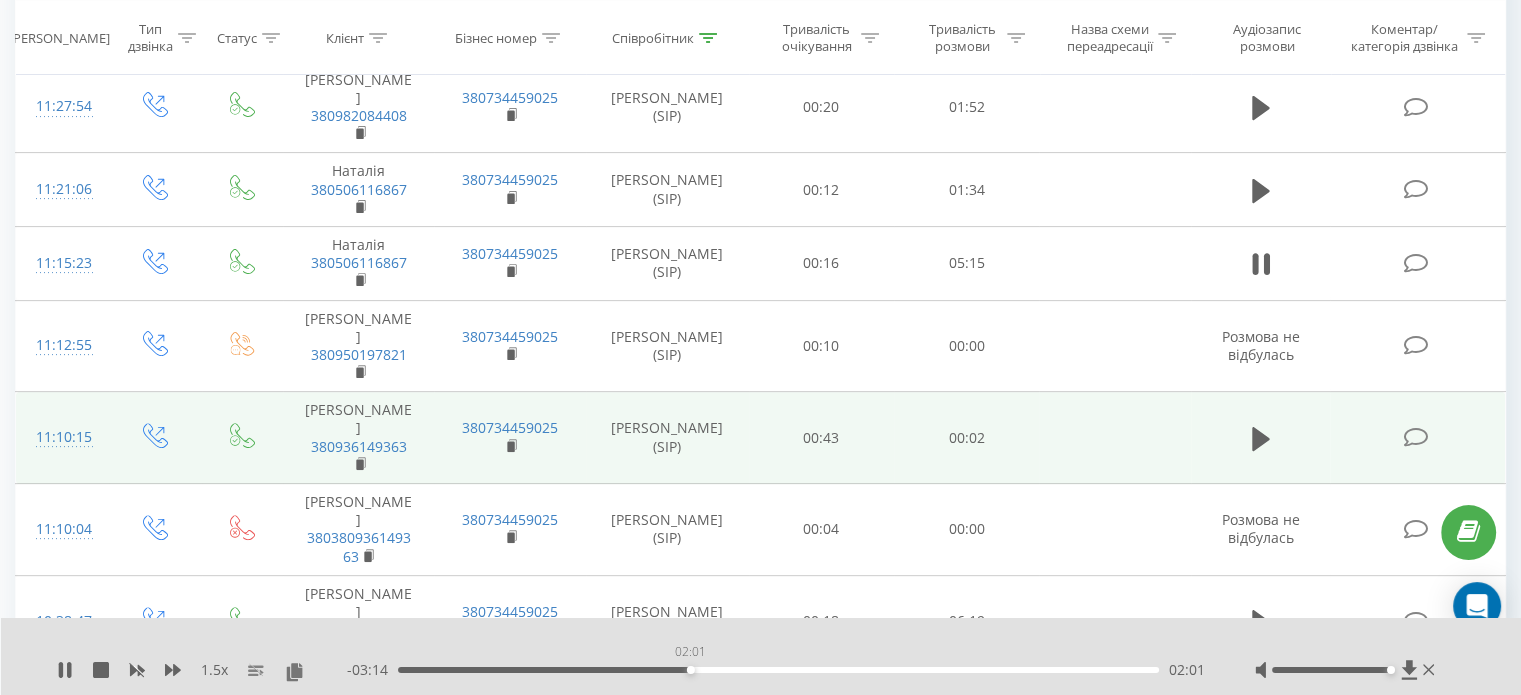 click on "02:01" at bounding box center (778, 670) 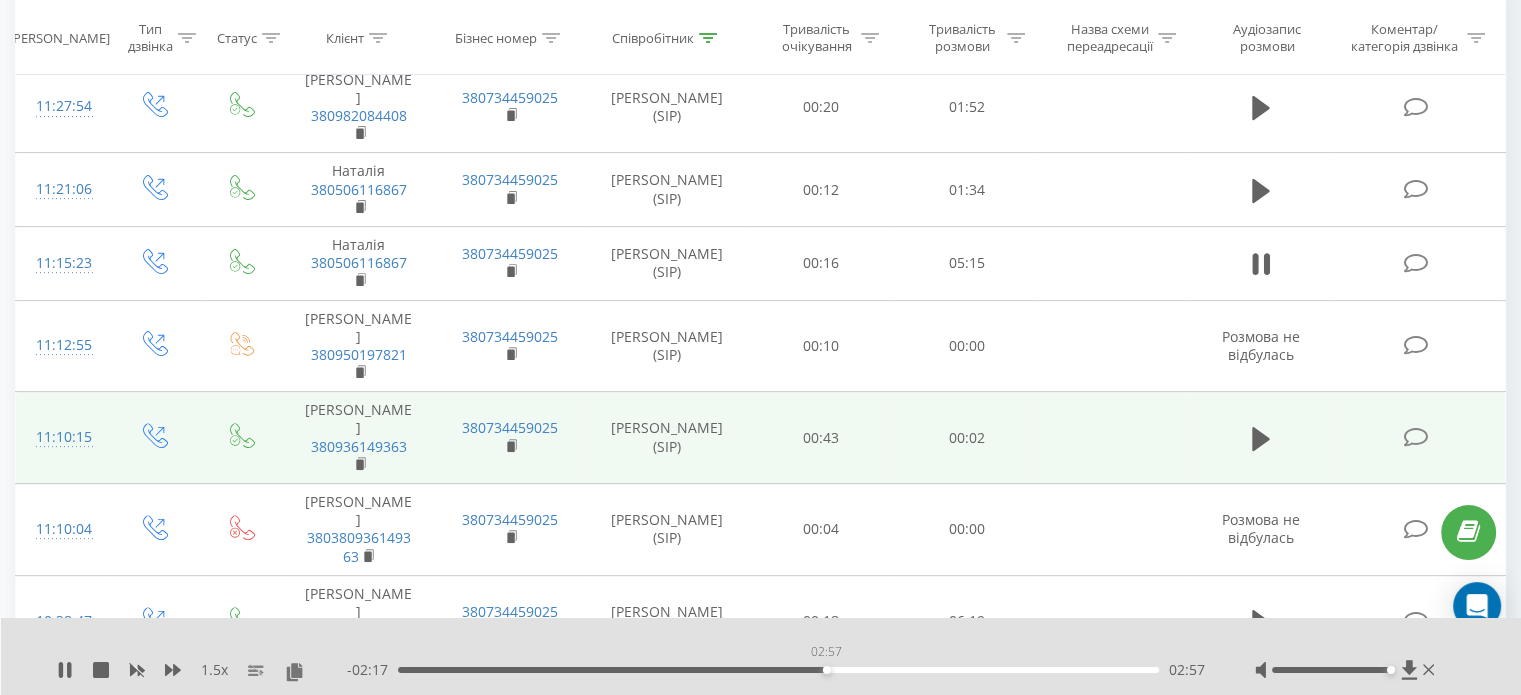 click on "02:57" at bounding box center [778, 670] 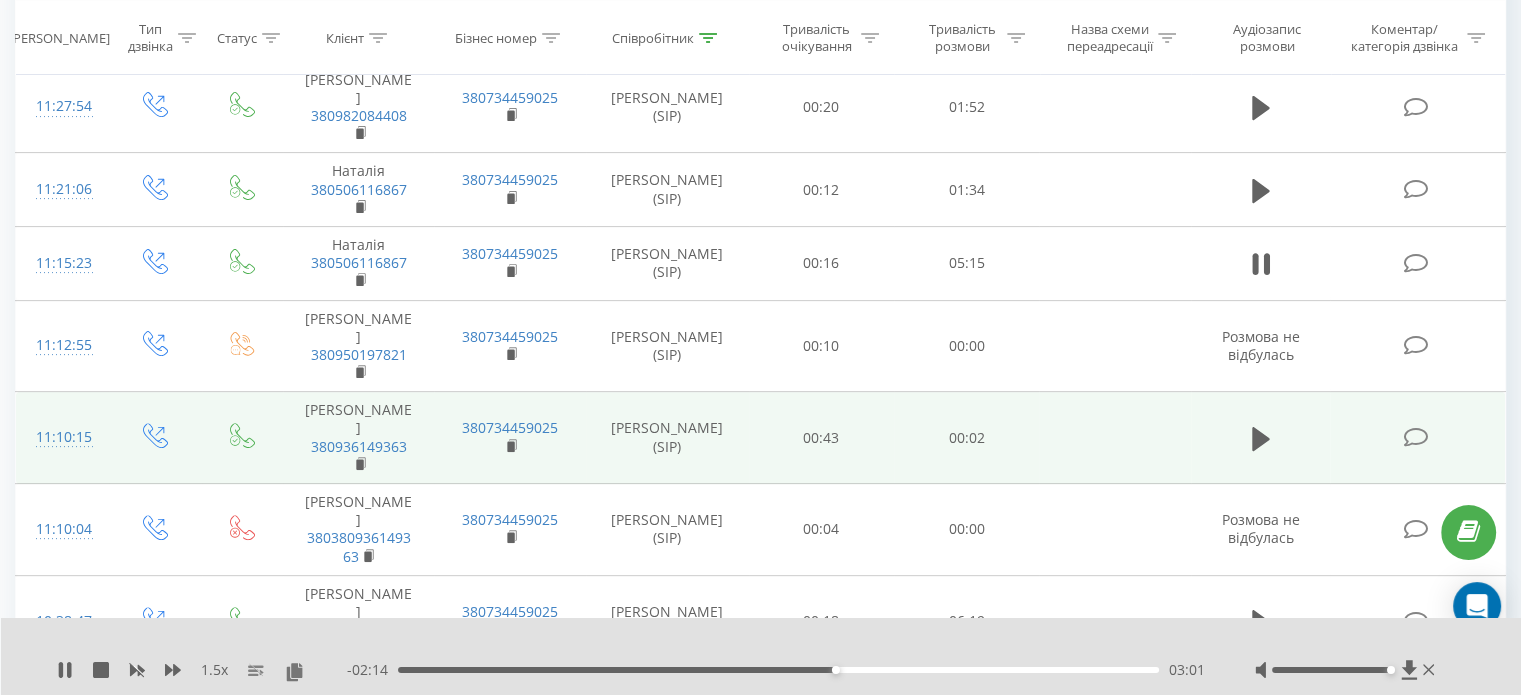 click on "03:01" at bounding box center [778, 670] 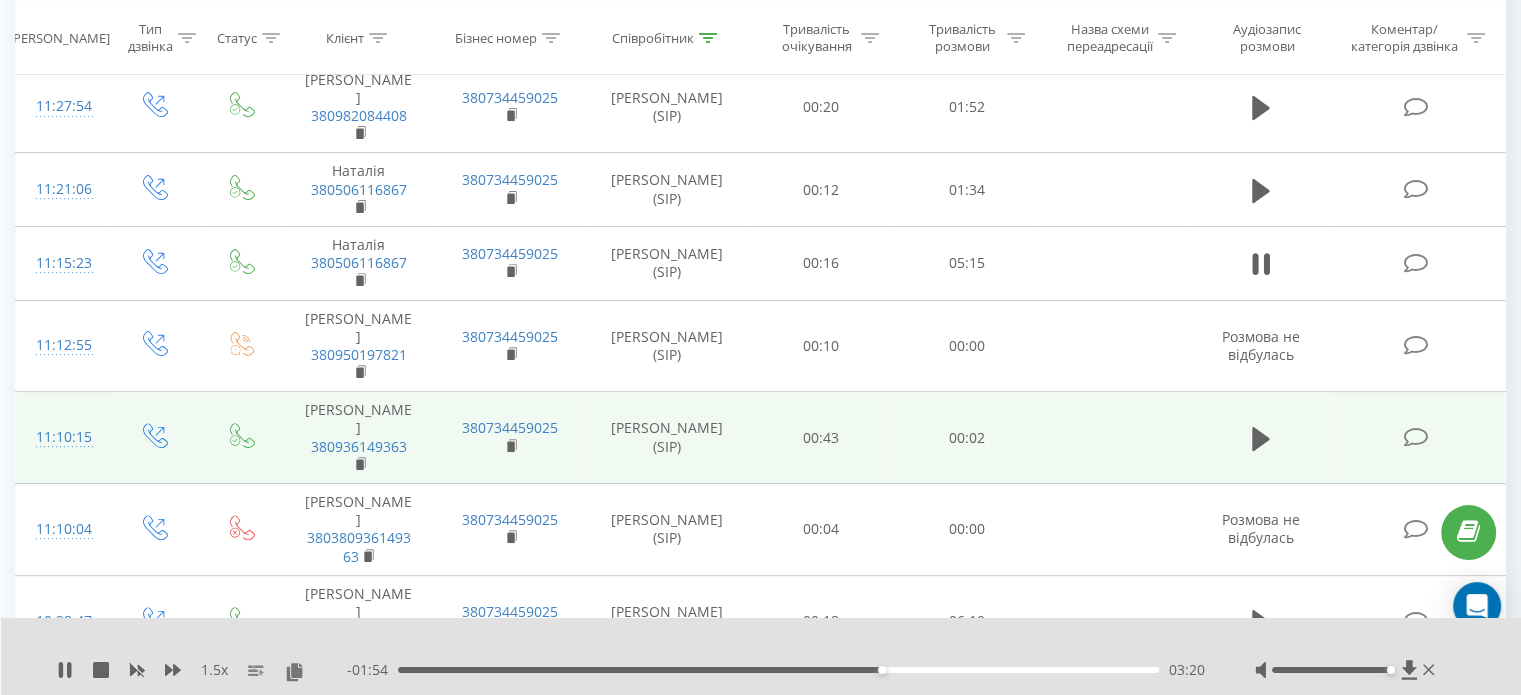 click on "03:20" at bounding box center [778, 670] 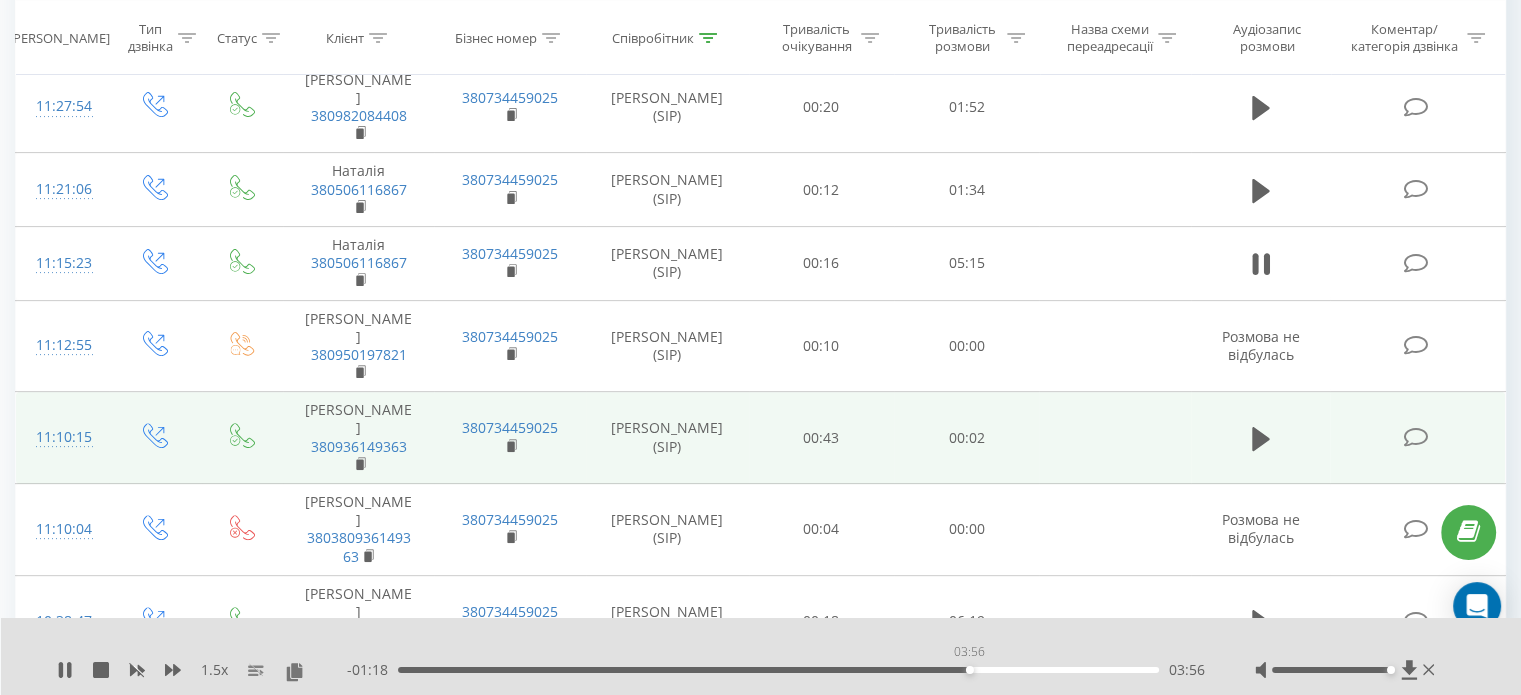 click on "03:56" at bounding box center (778, 670) 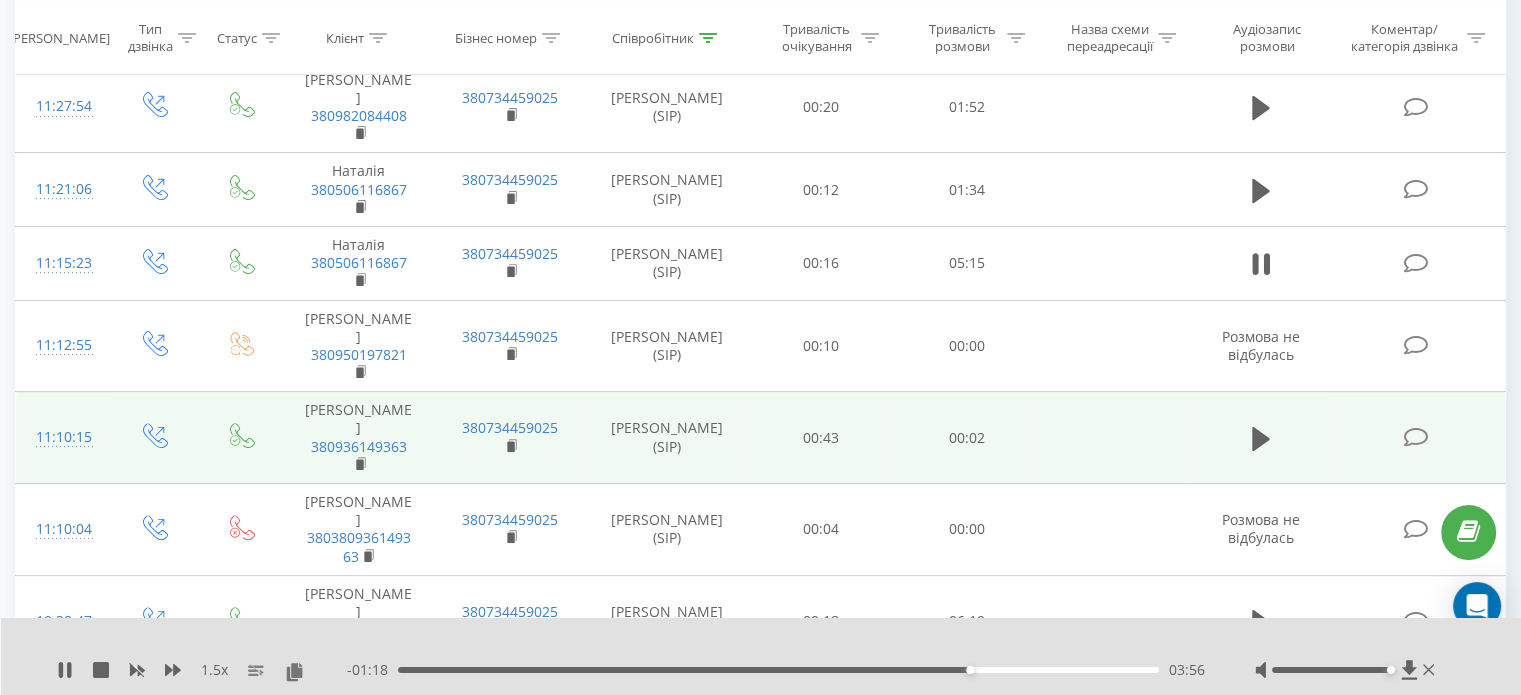 click on "03:56" at bounding box center (778, 670) 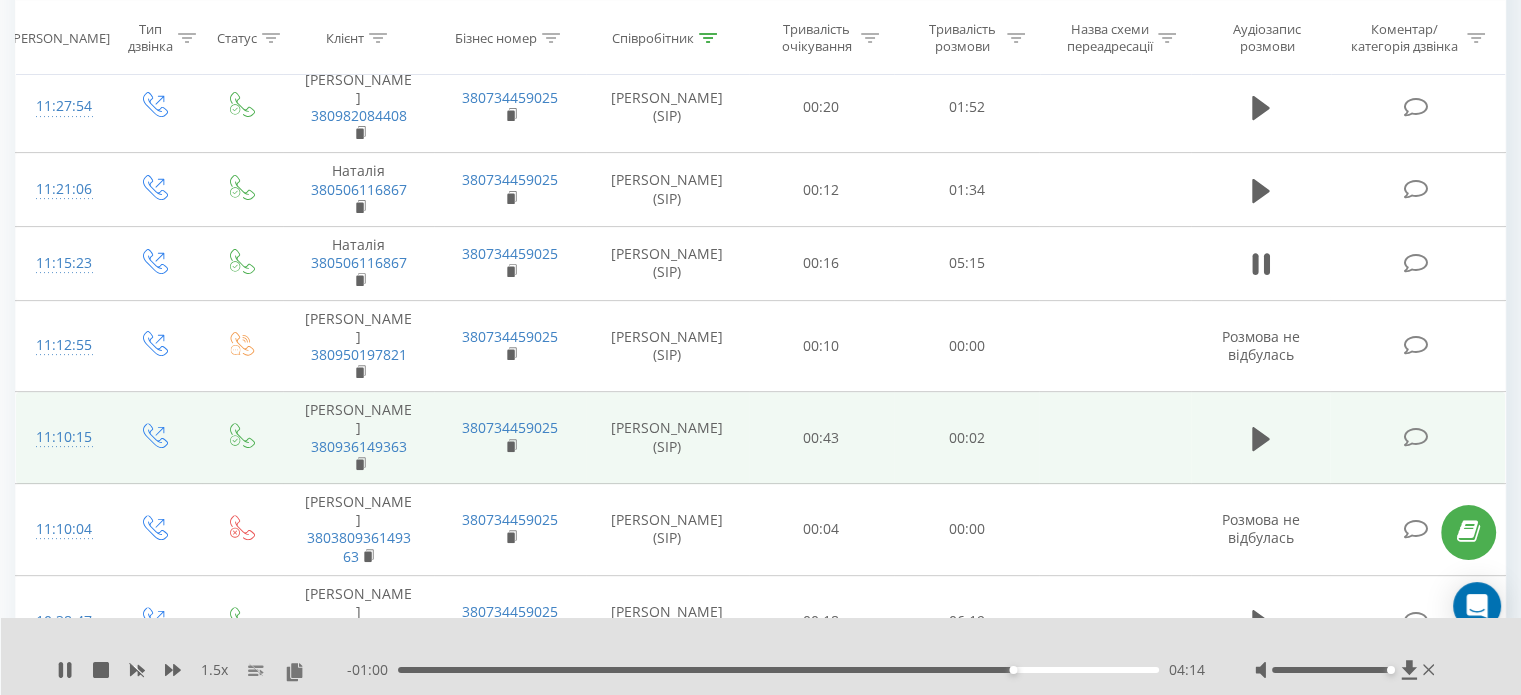 click on "04:14" at bounding box center [778, 670] 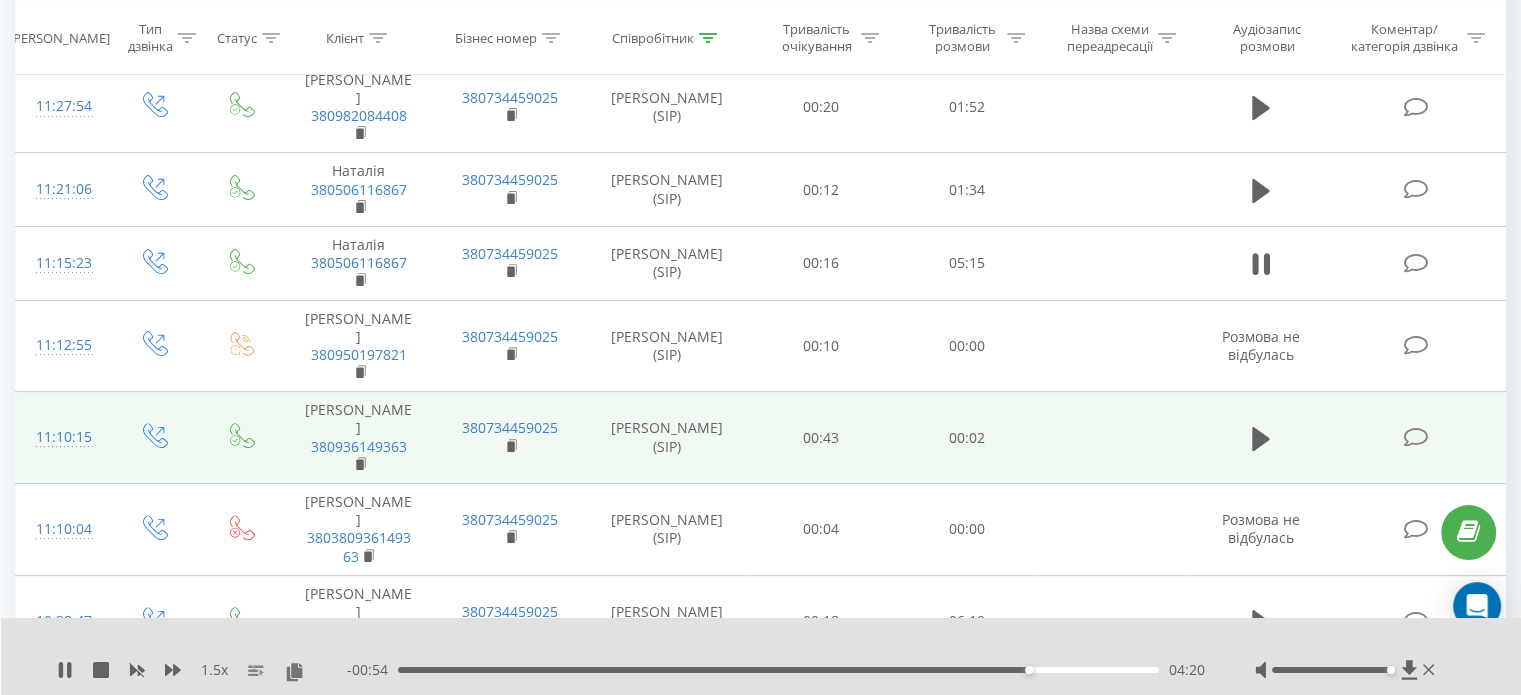 click on "04:20" at bounding box center [778, 670] 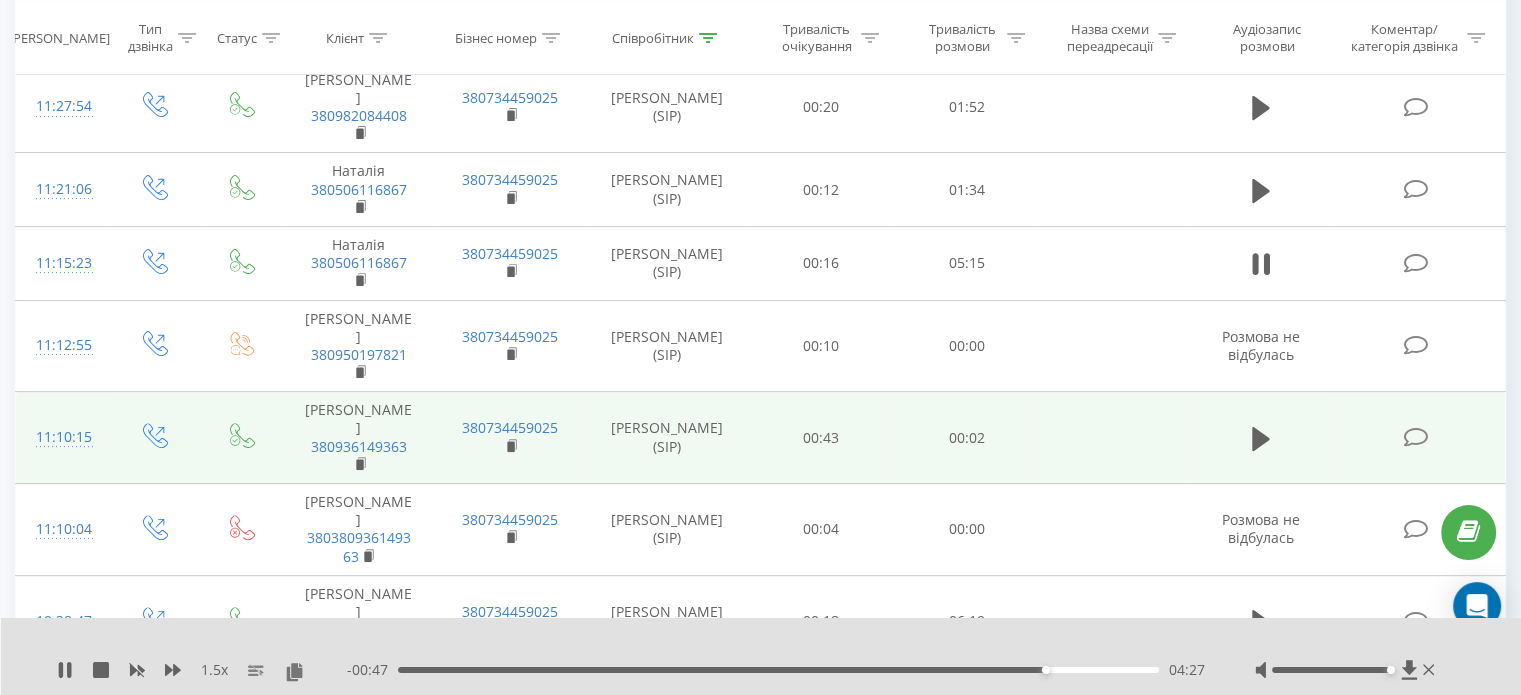 click on "04:27" at bounding box center (778, 670) 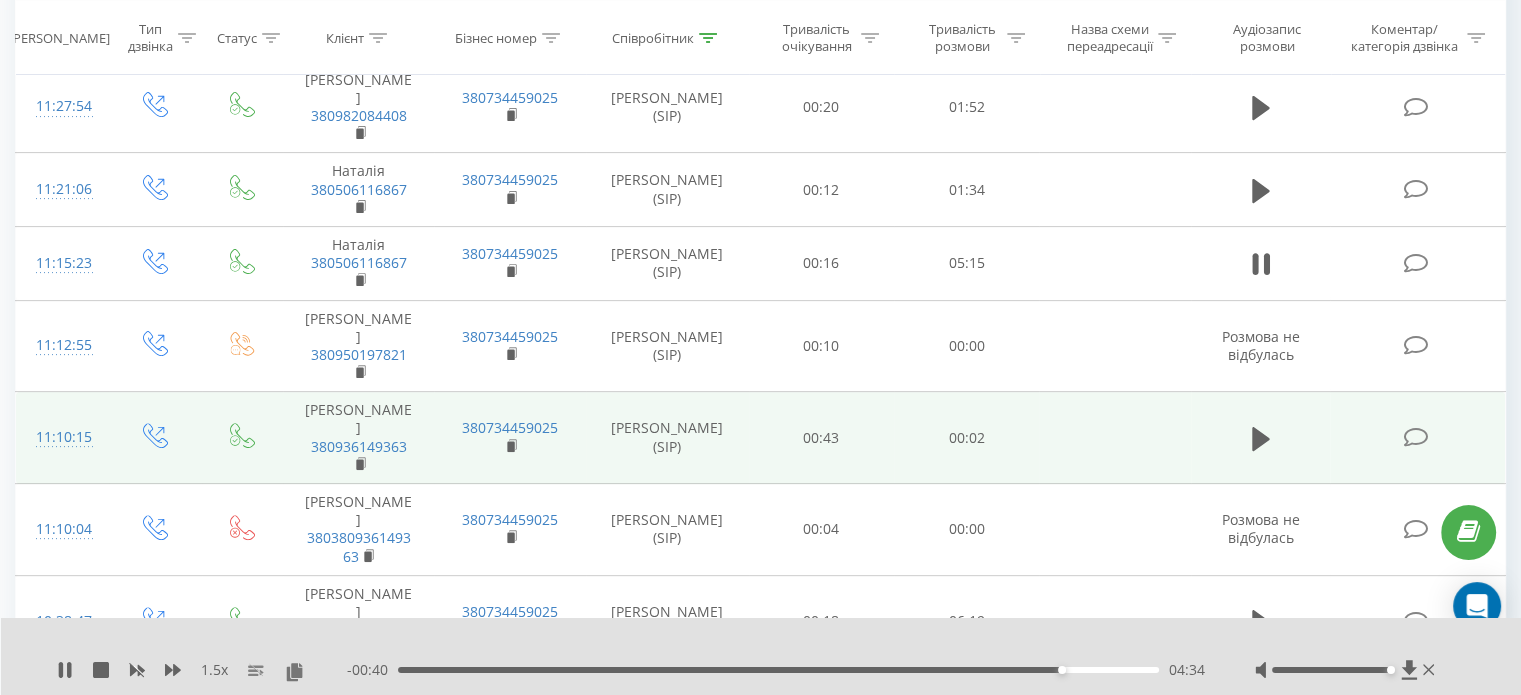 click on "04:34" at bounding box center (778, 670) 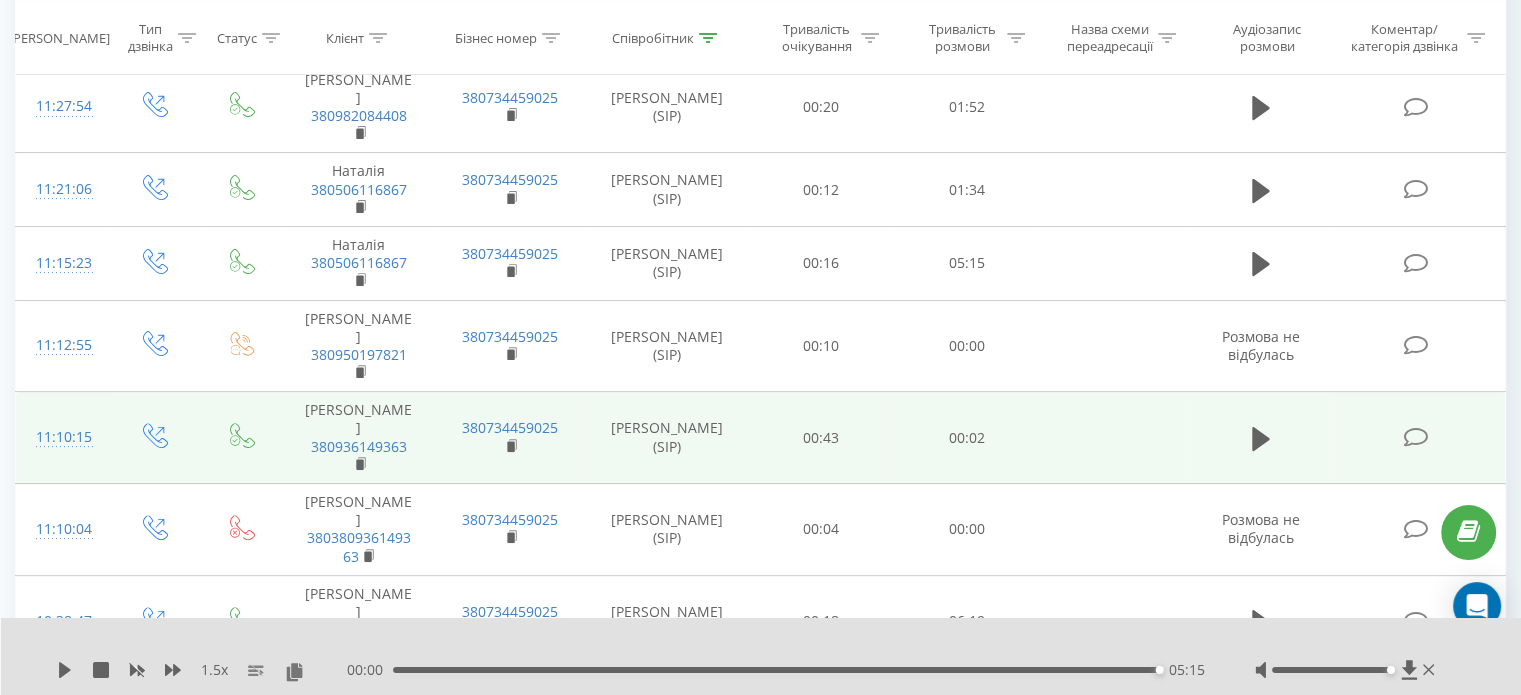 click on "00:00 05:15   05:15" at bounding box center [776, 670] 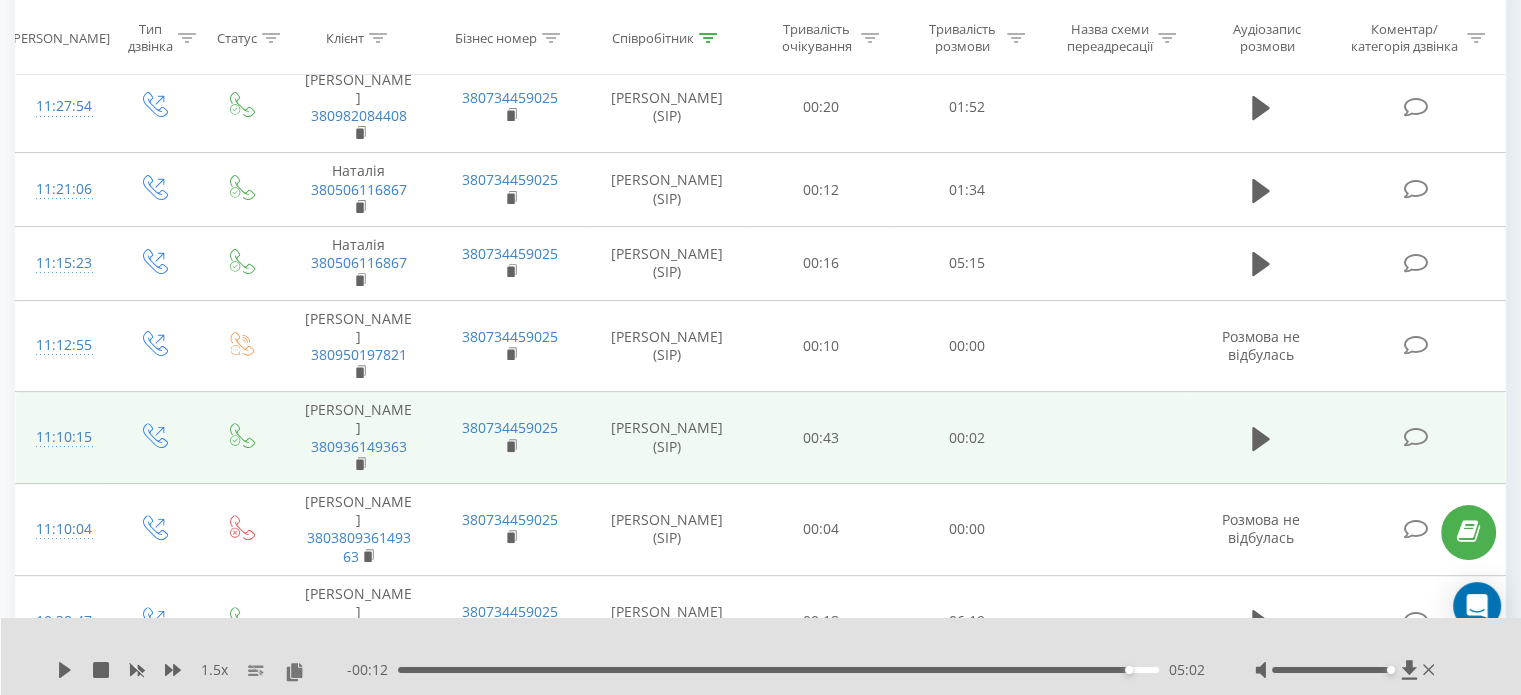 click on "1.5 x  - 00:12 05:02   05:02" at bounding box center [761, 656] 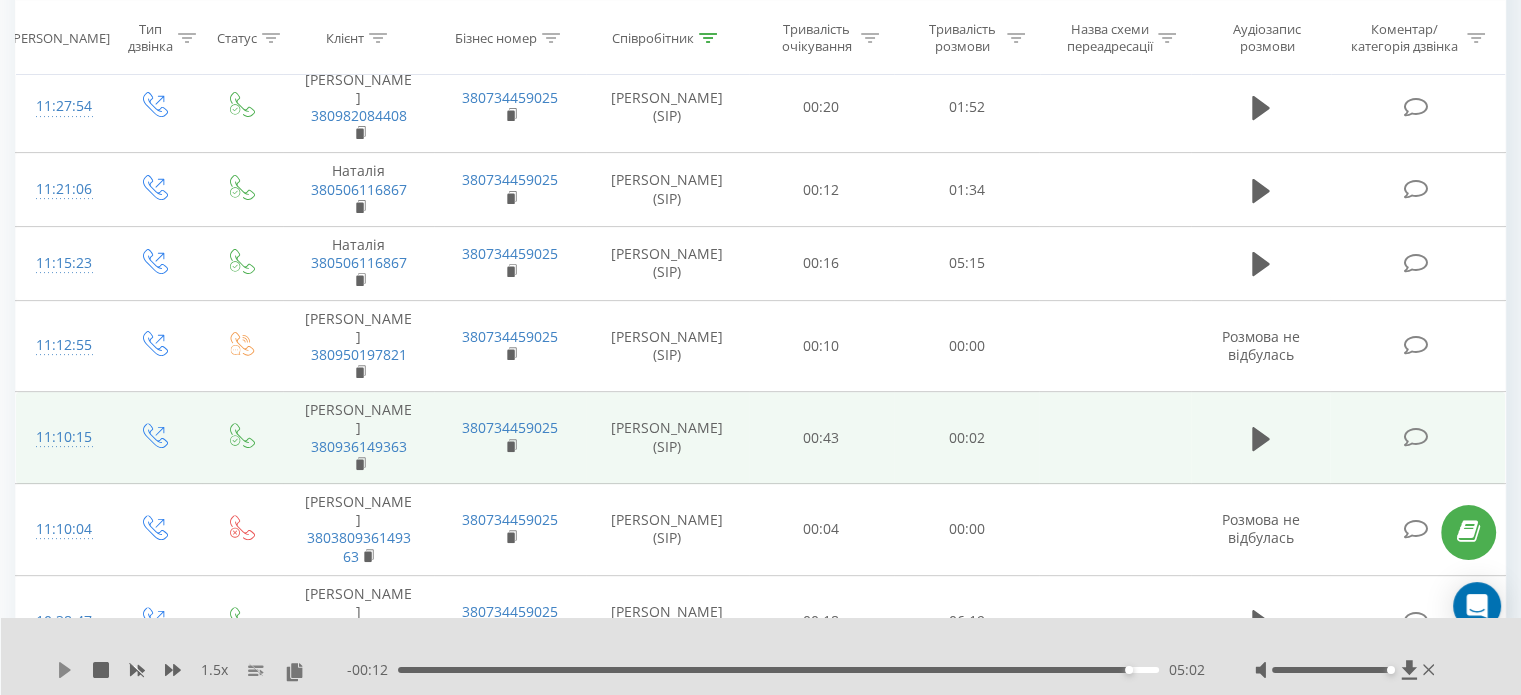 click 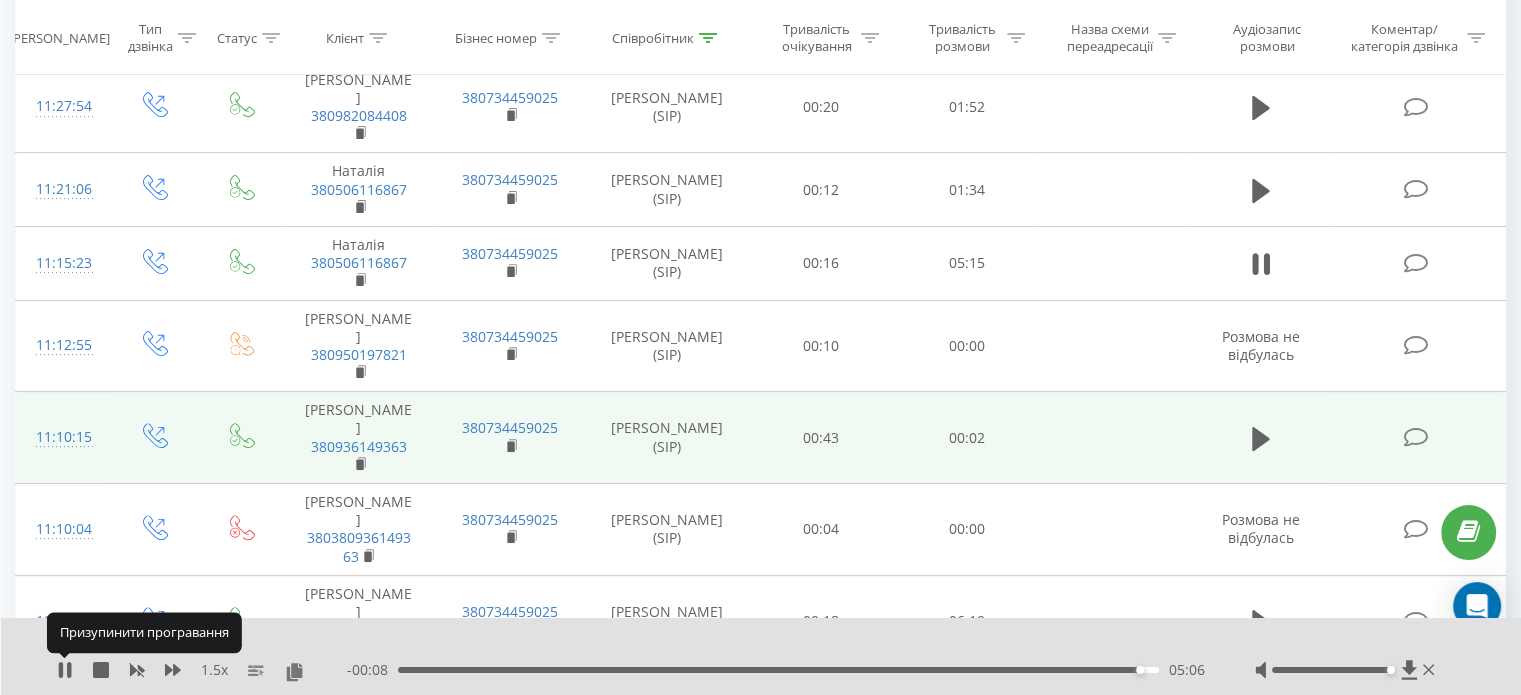 click 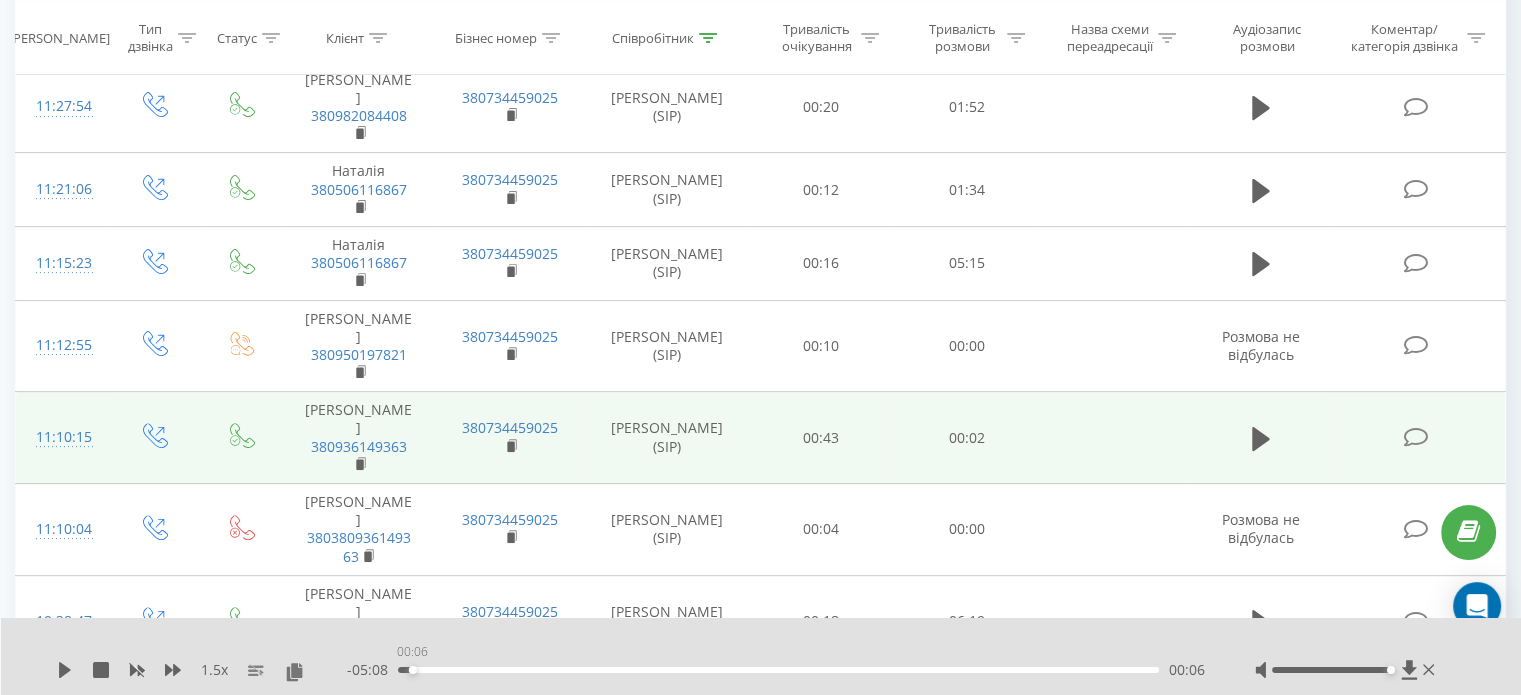 click on "00:06" at bounding box center (778, 670) 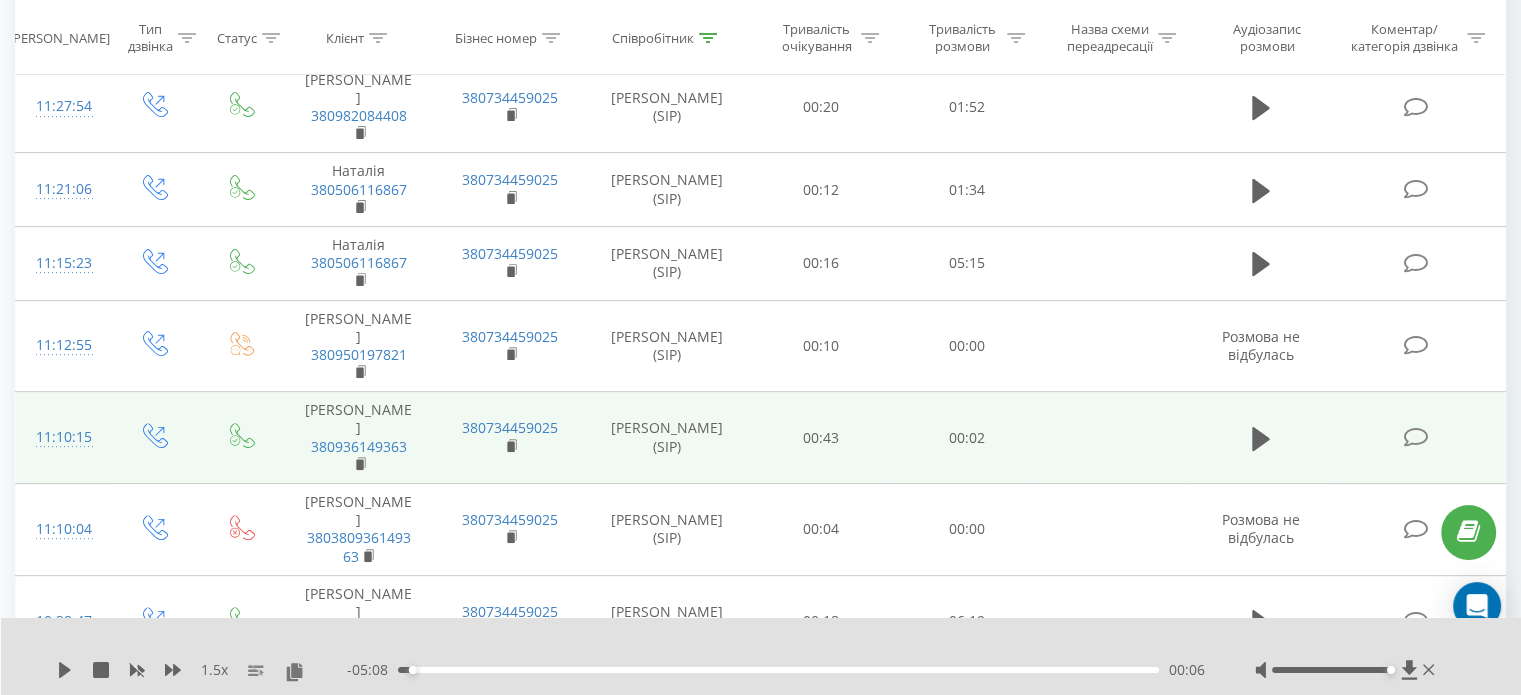 click on "1.5 x  - 05:08 00:06   00:06" at bounding box center (761, 656) 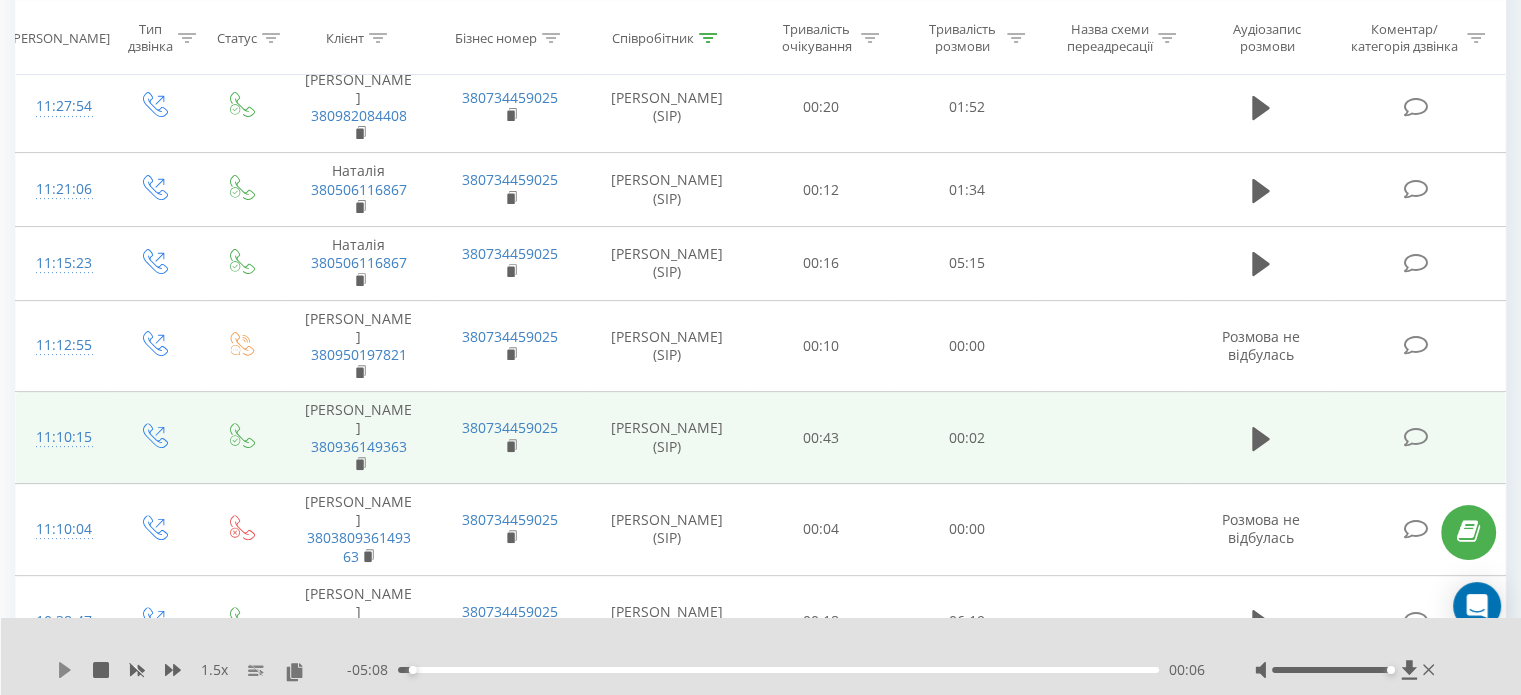 click 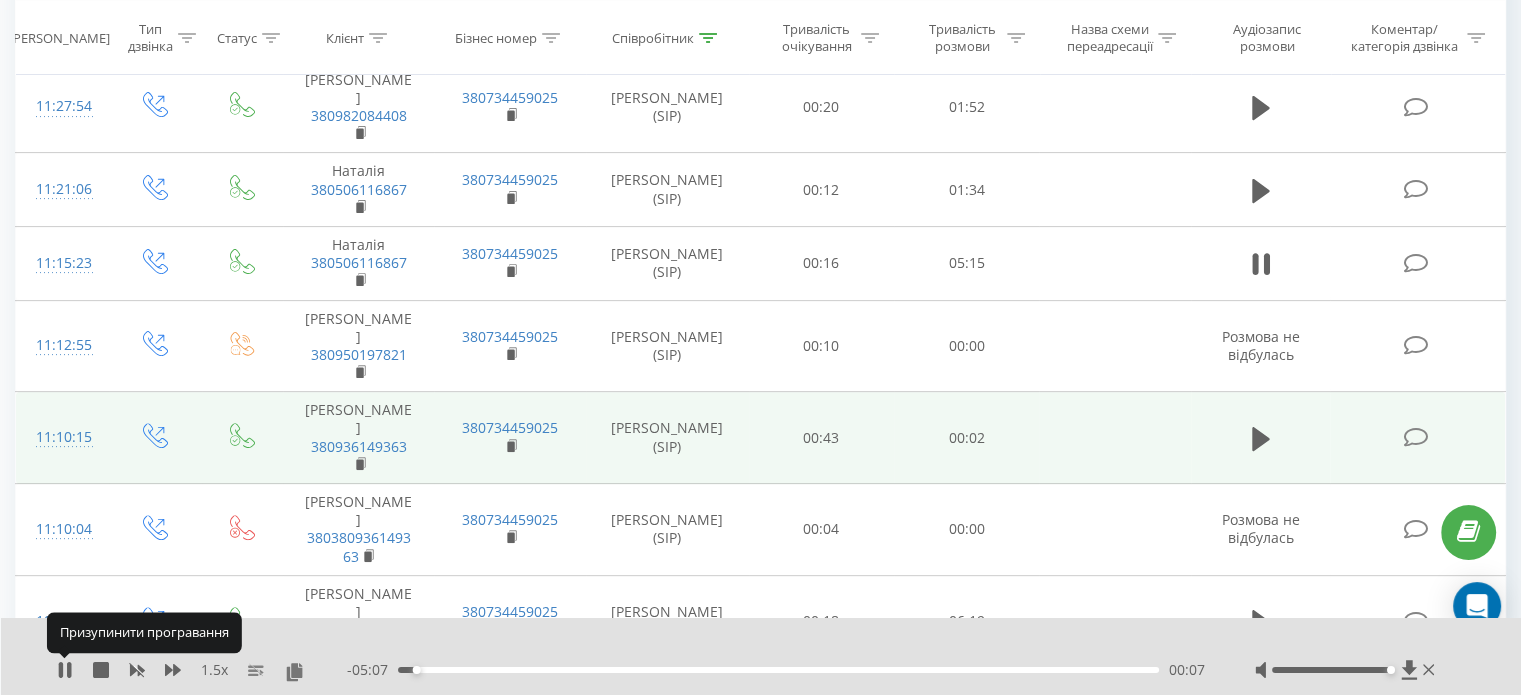 click 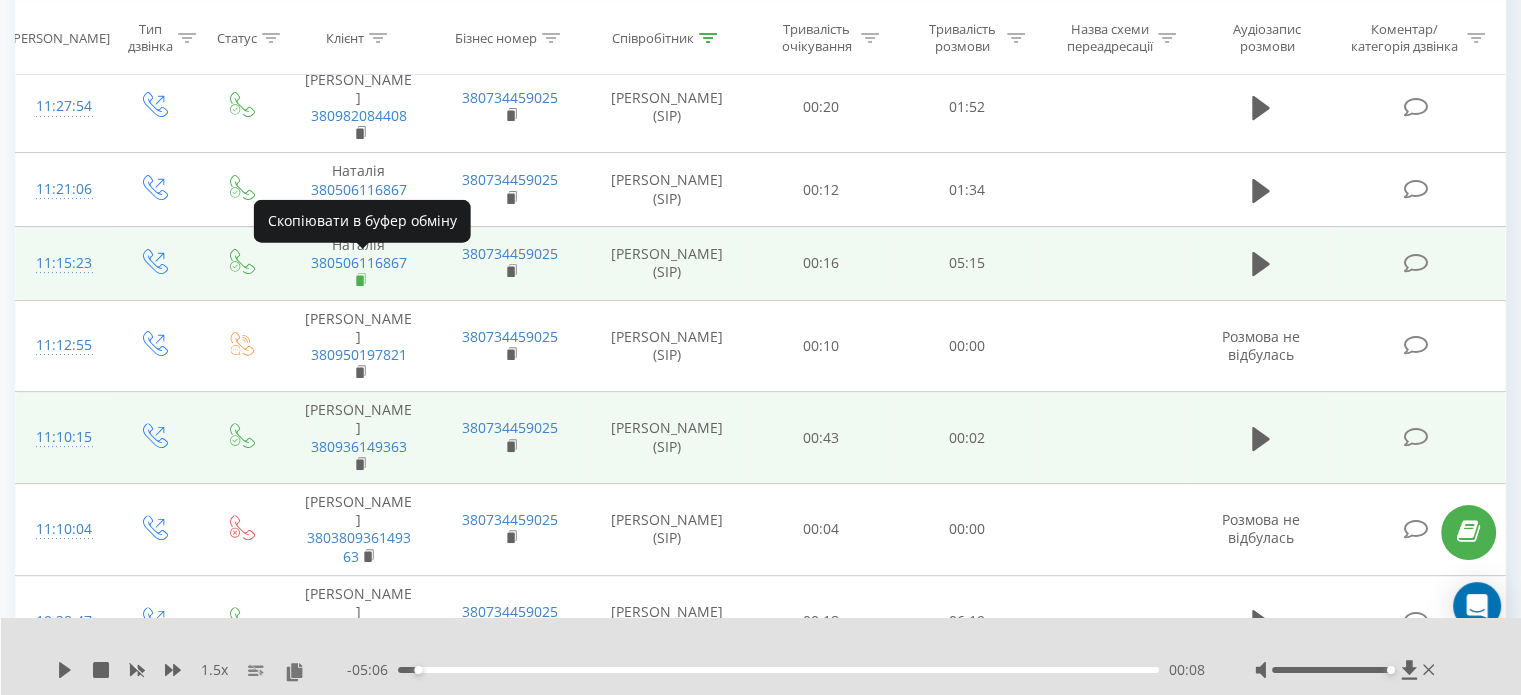 click 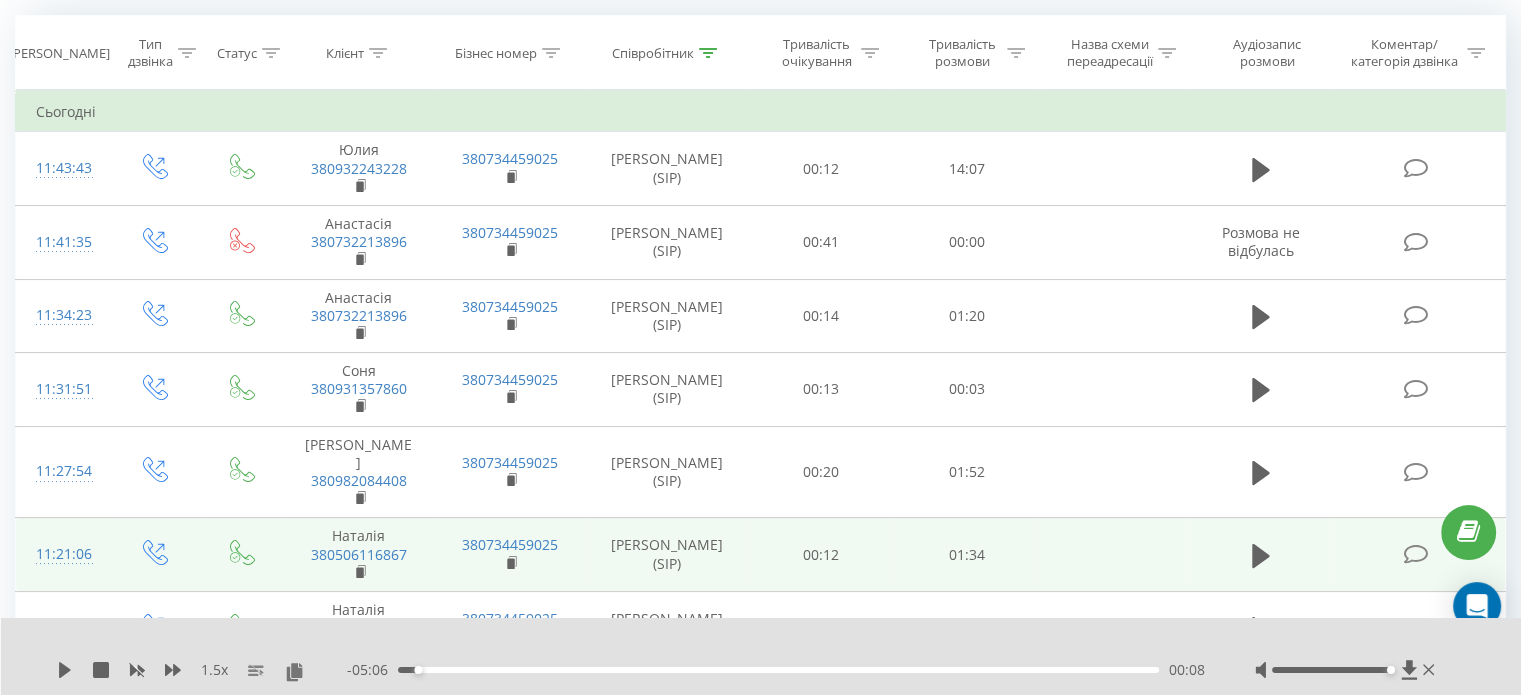 scroll, scrollTop: 132, scrollLeft: 0, axis: vertical 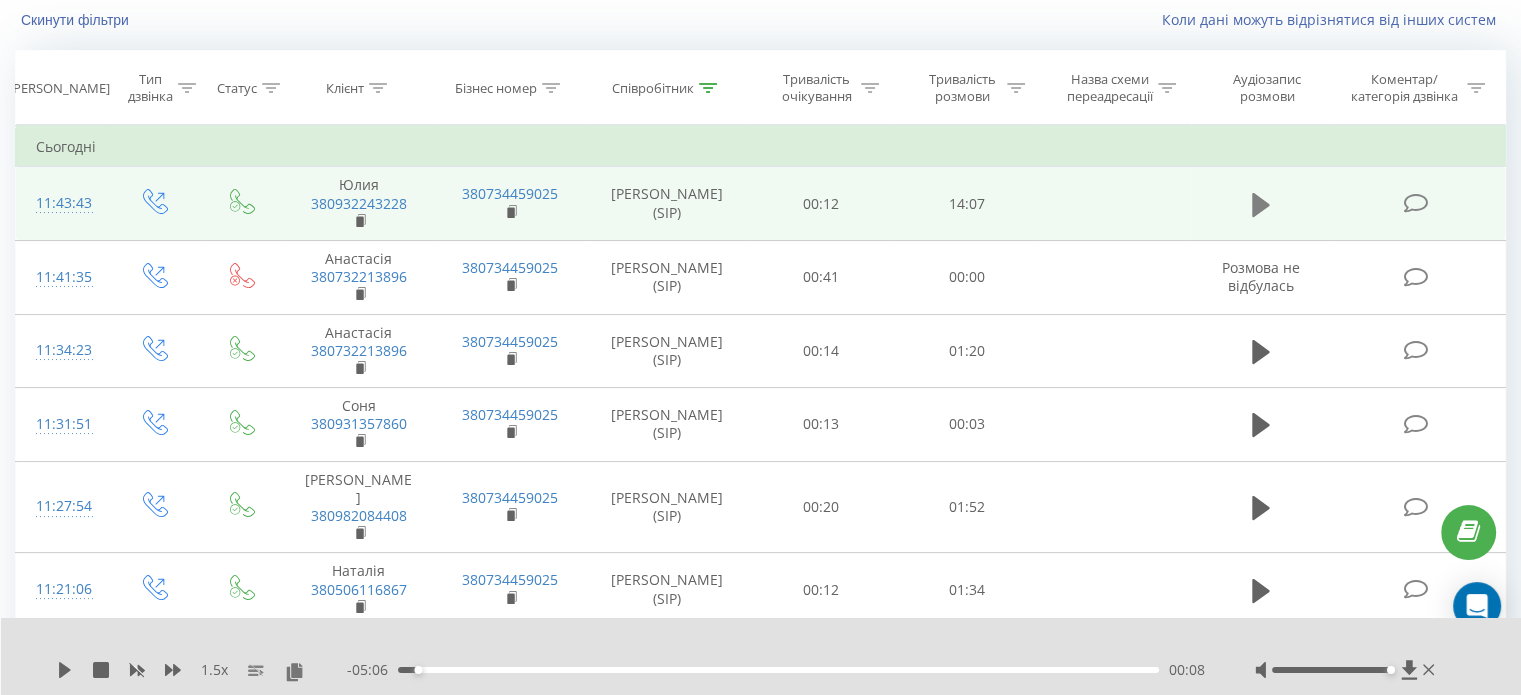 click 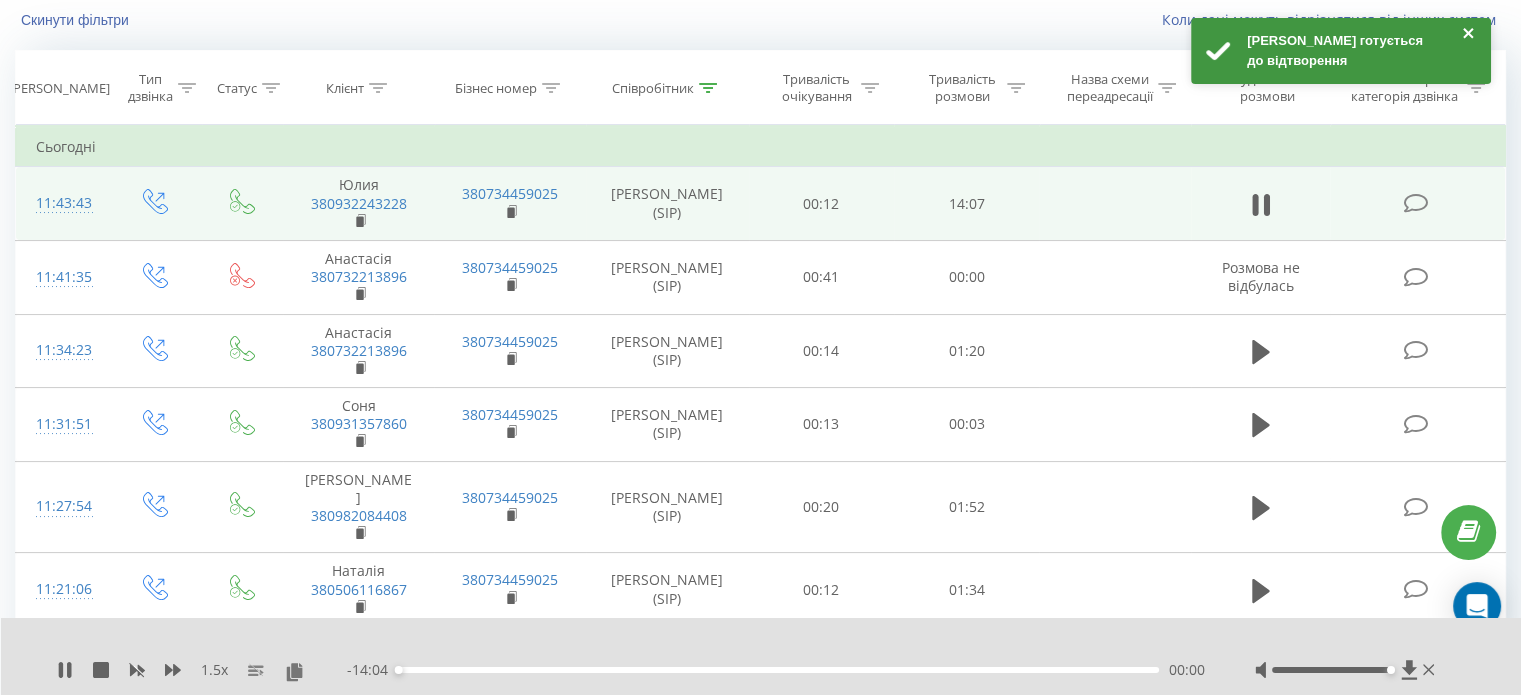 click 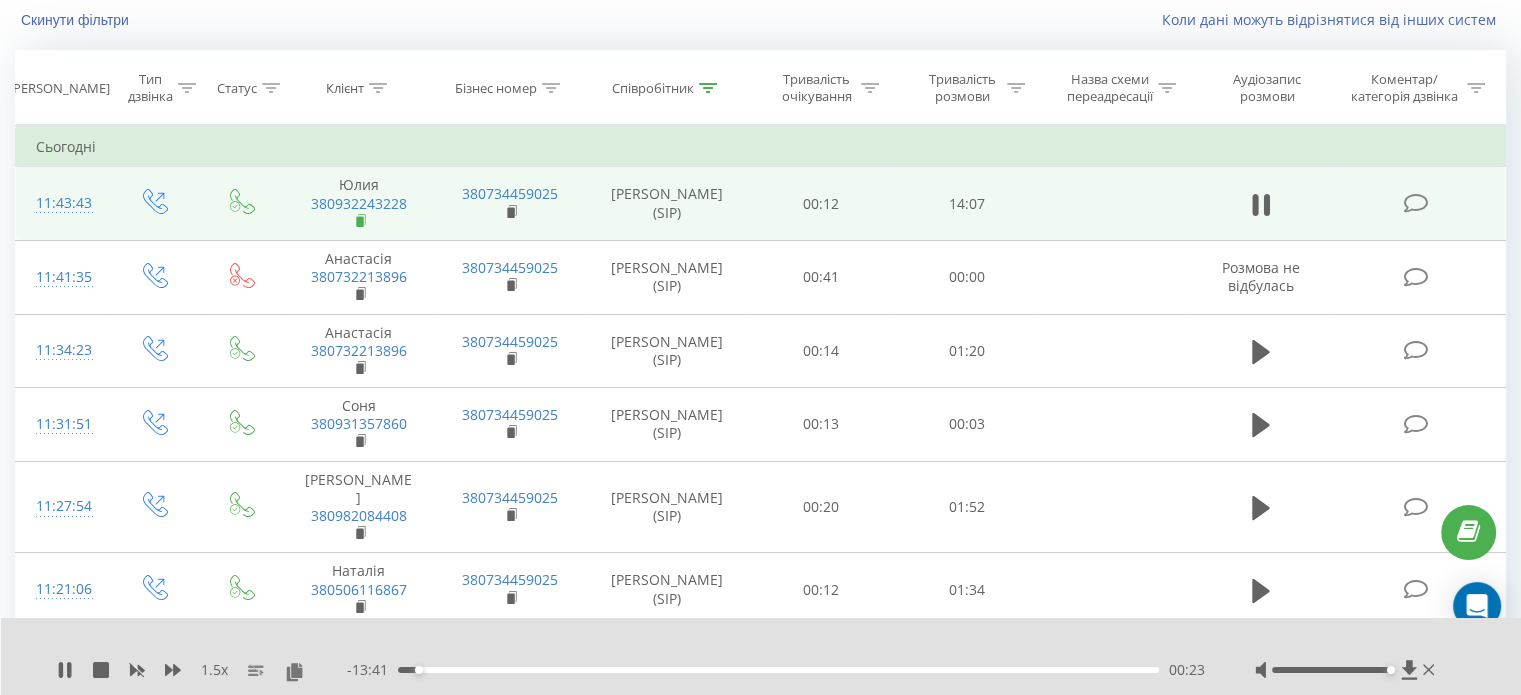 click 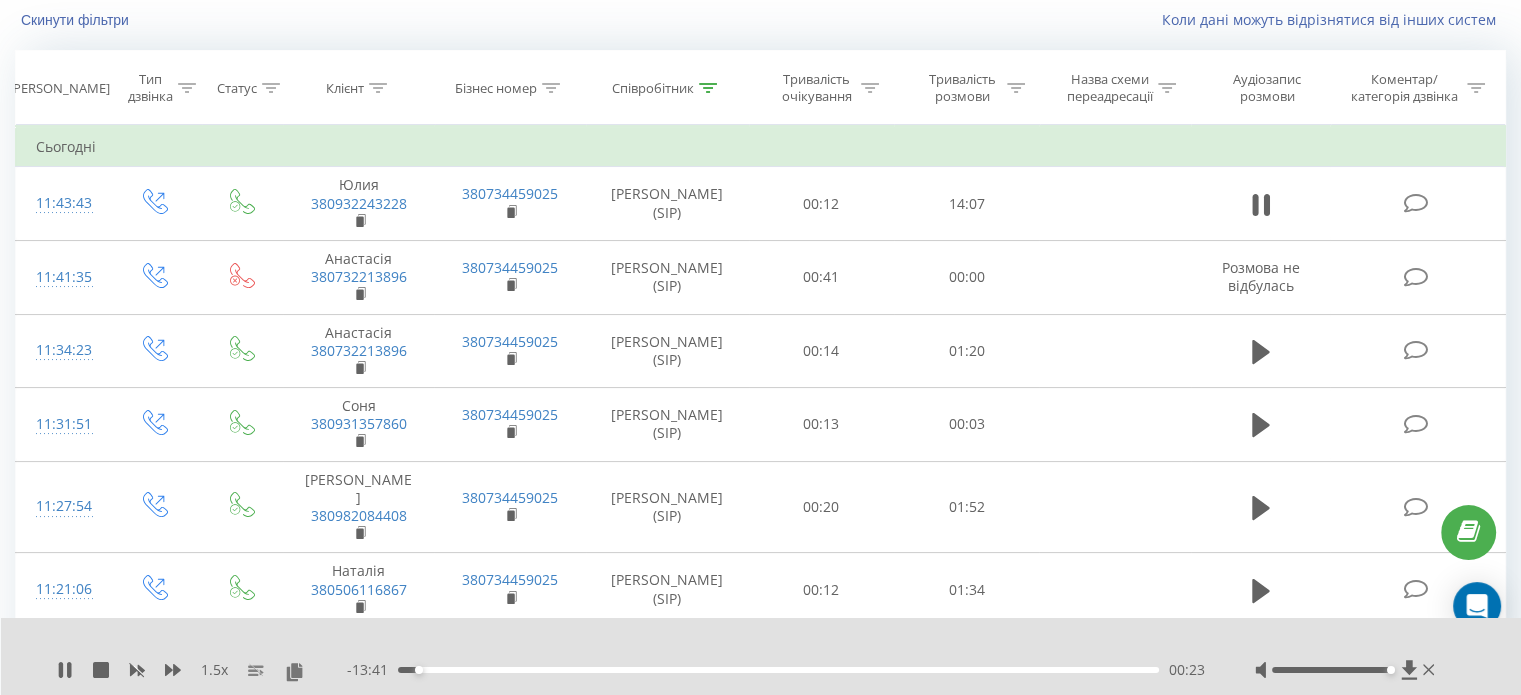 click on "1.5 x  - 13:41 00:23   00:23" at bounding box center [761, 656] 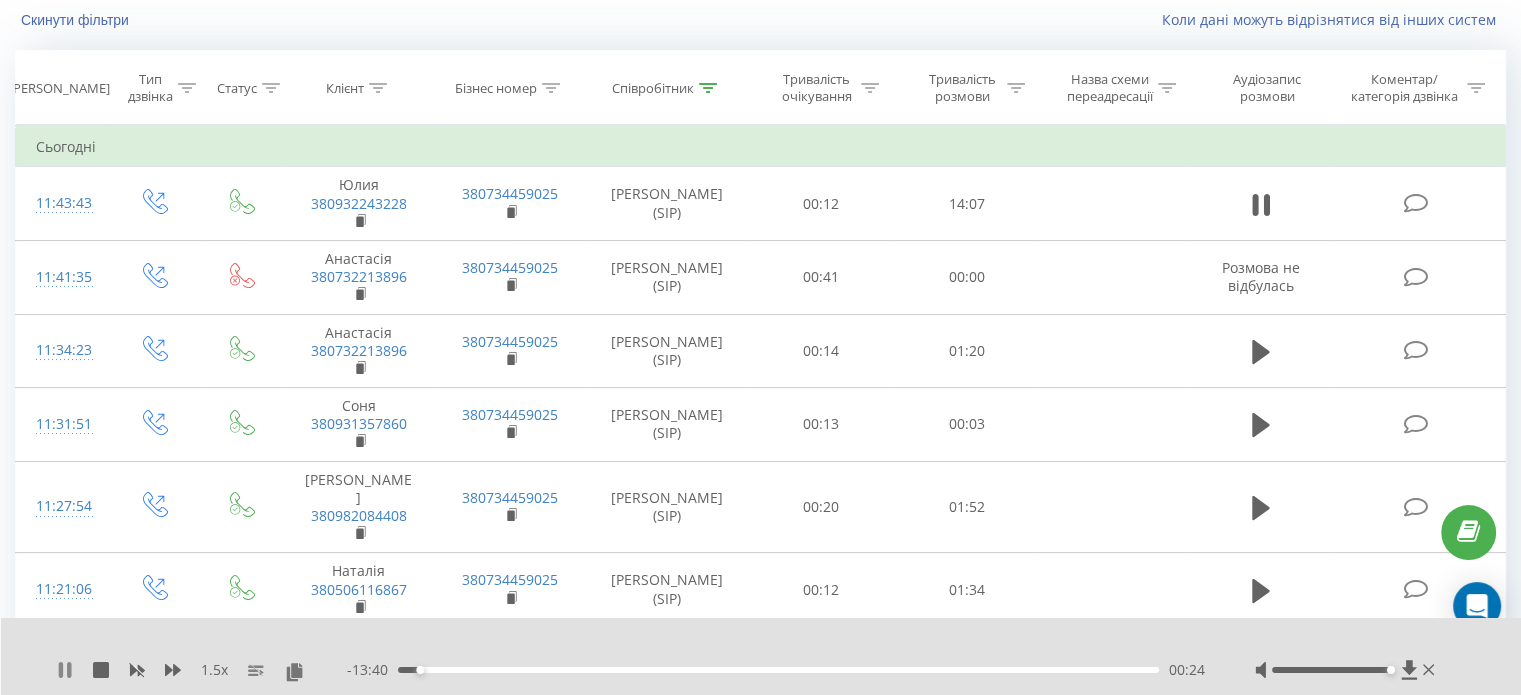click 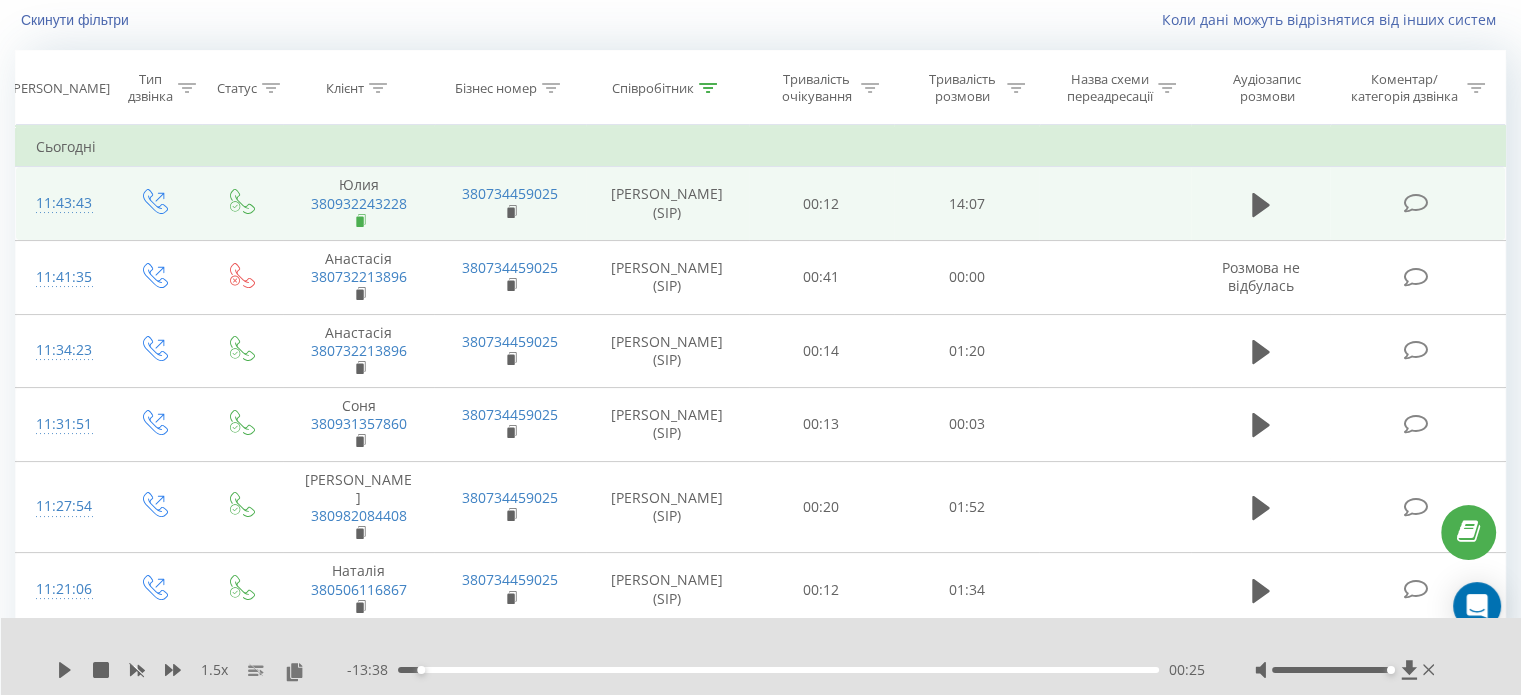 click at bounding box center (361, 221) 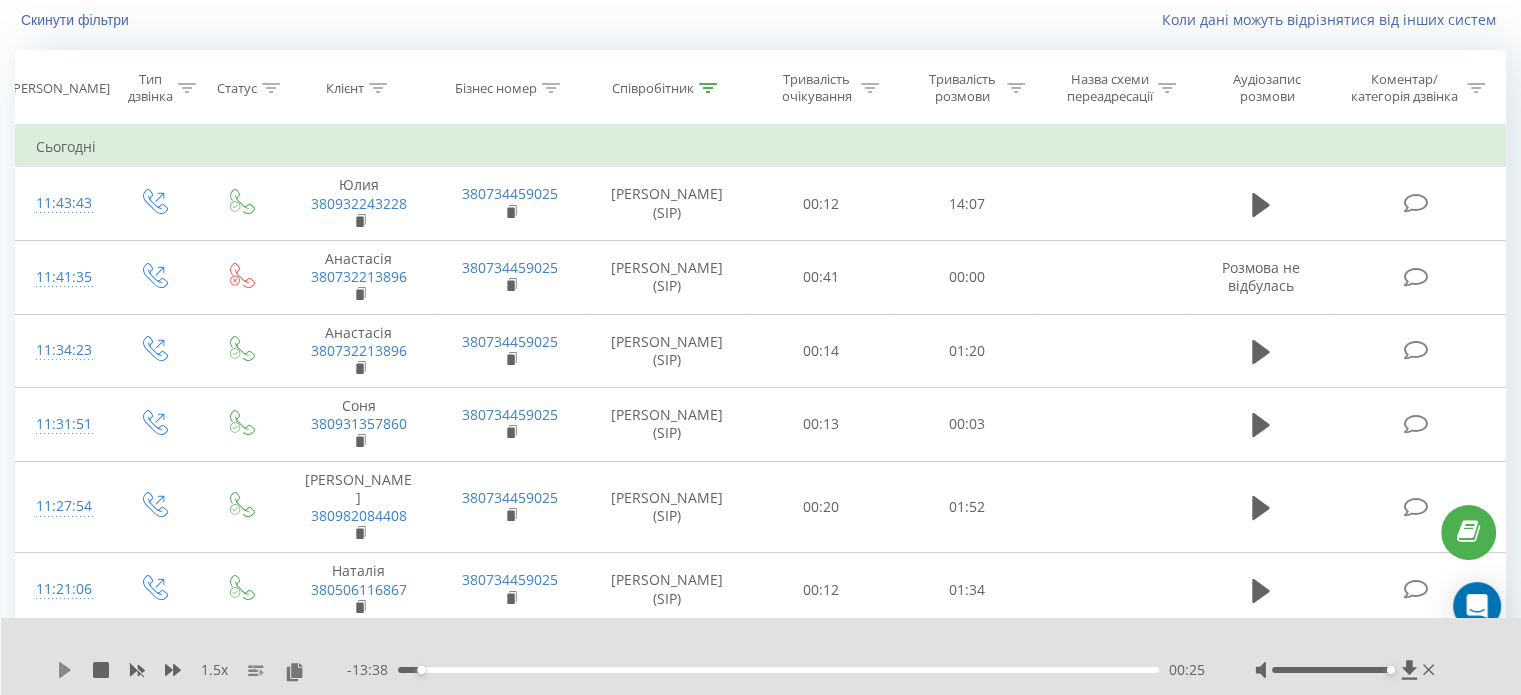 click 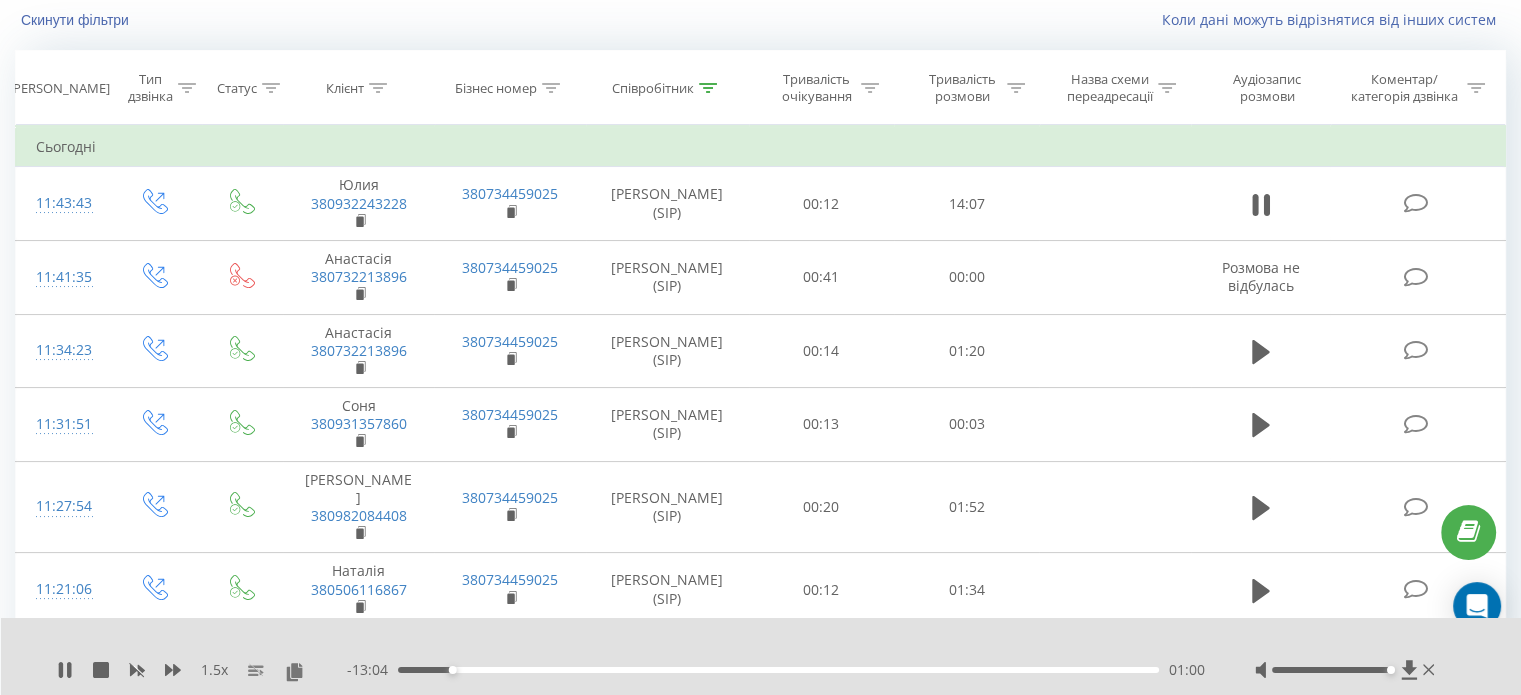 click on "01:00" at bounding box center [778, 670] 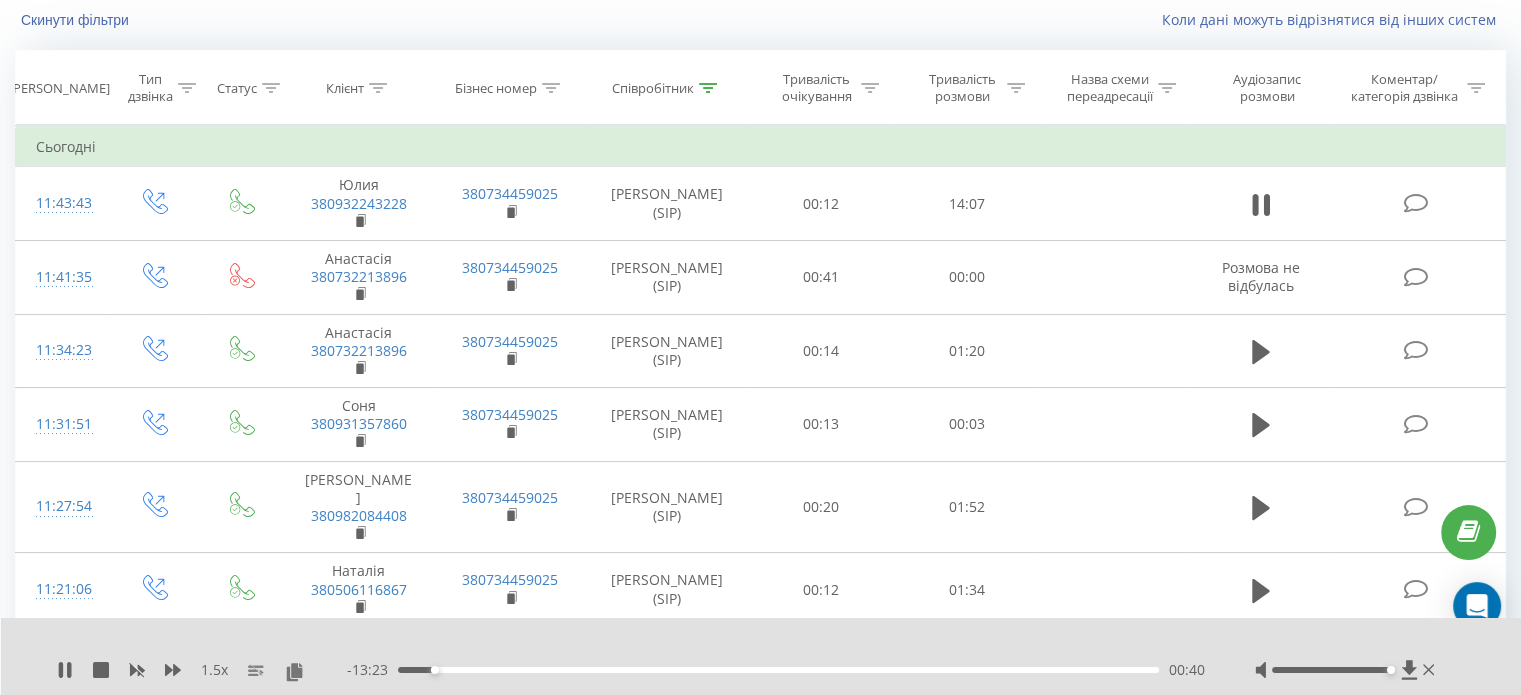 click on "00:40" at bounding box center (778, 670) 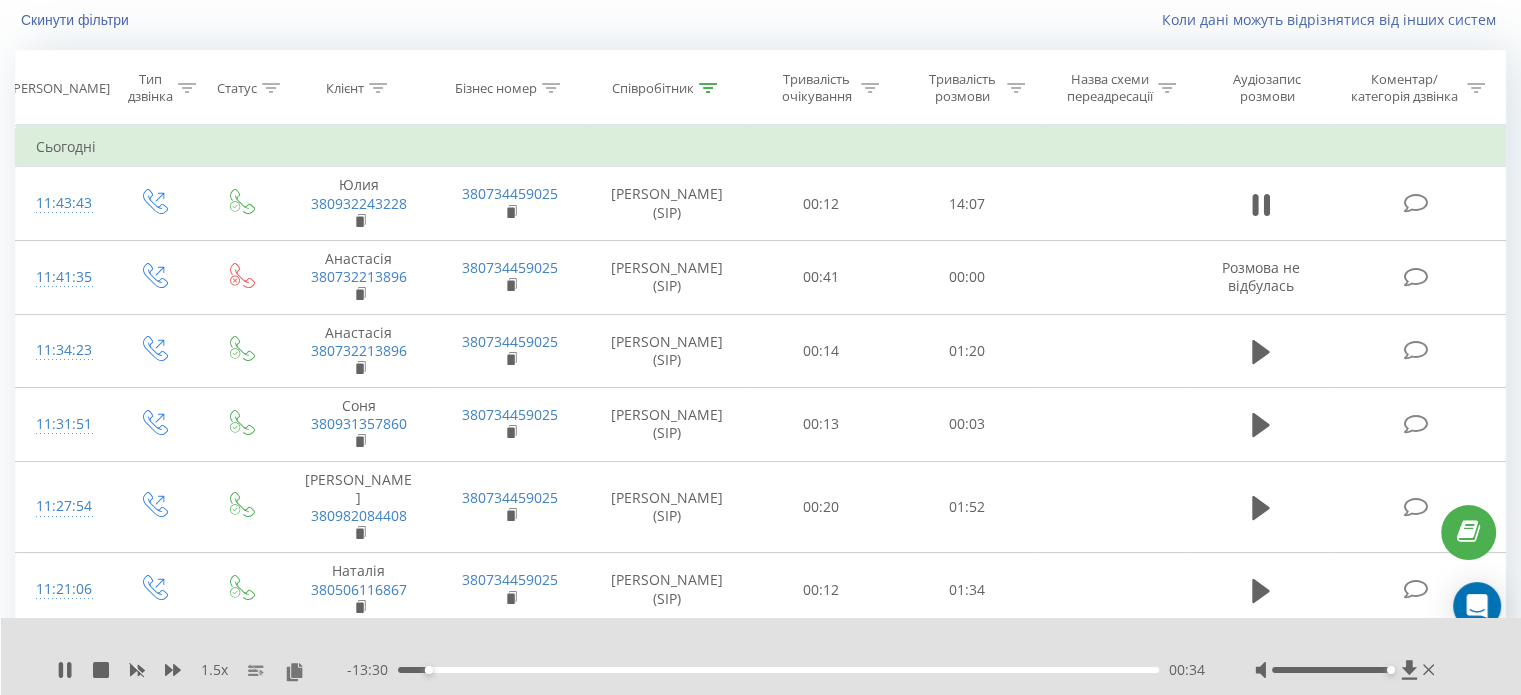 click on "00:34" at bounding box center [778, 670] 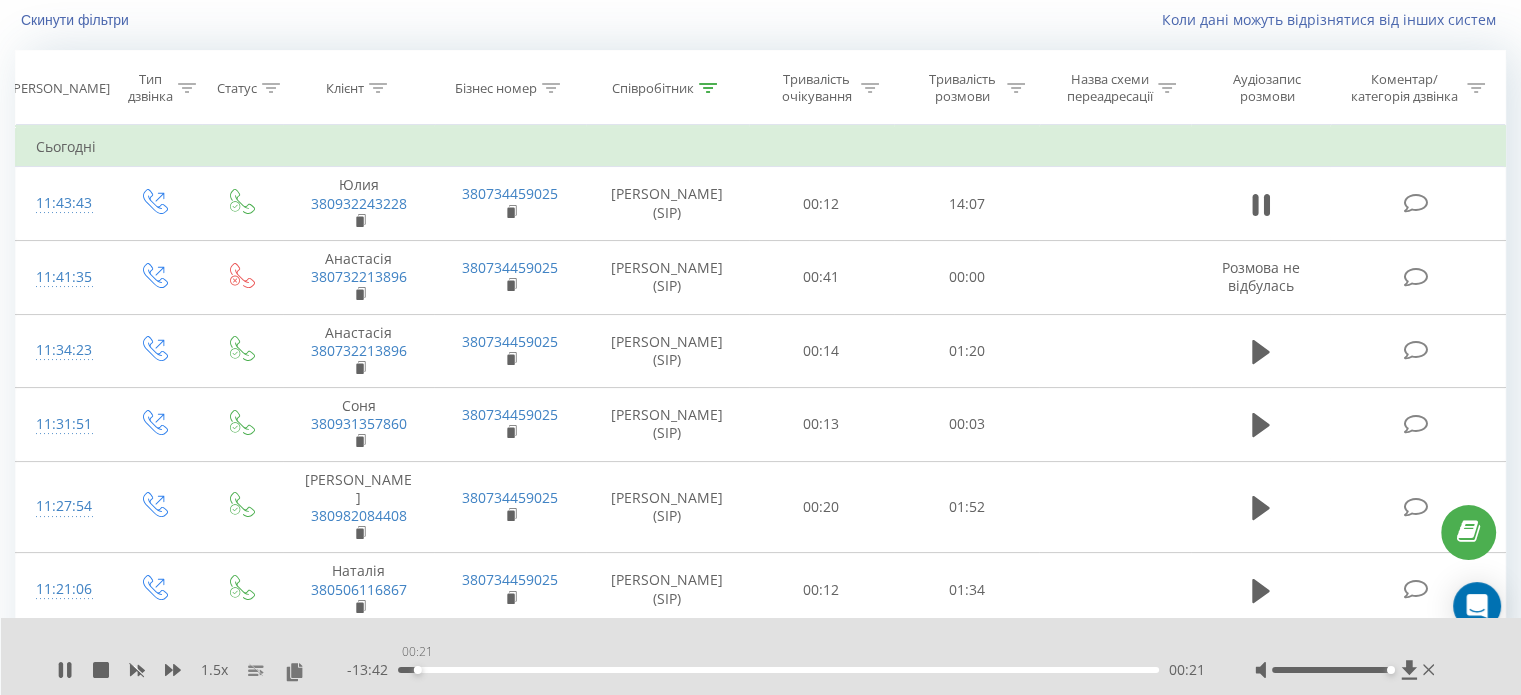 click on "00:21" at bounding box center [418, 670] 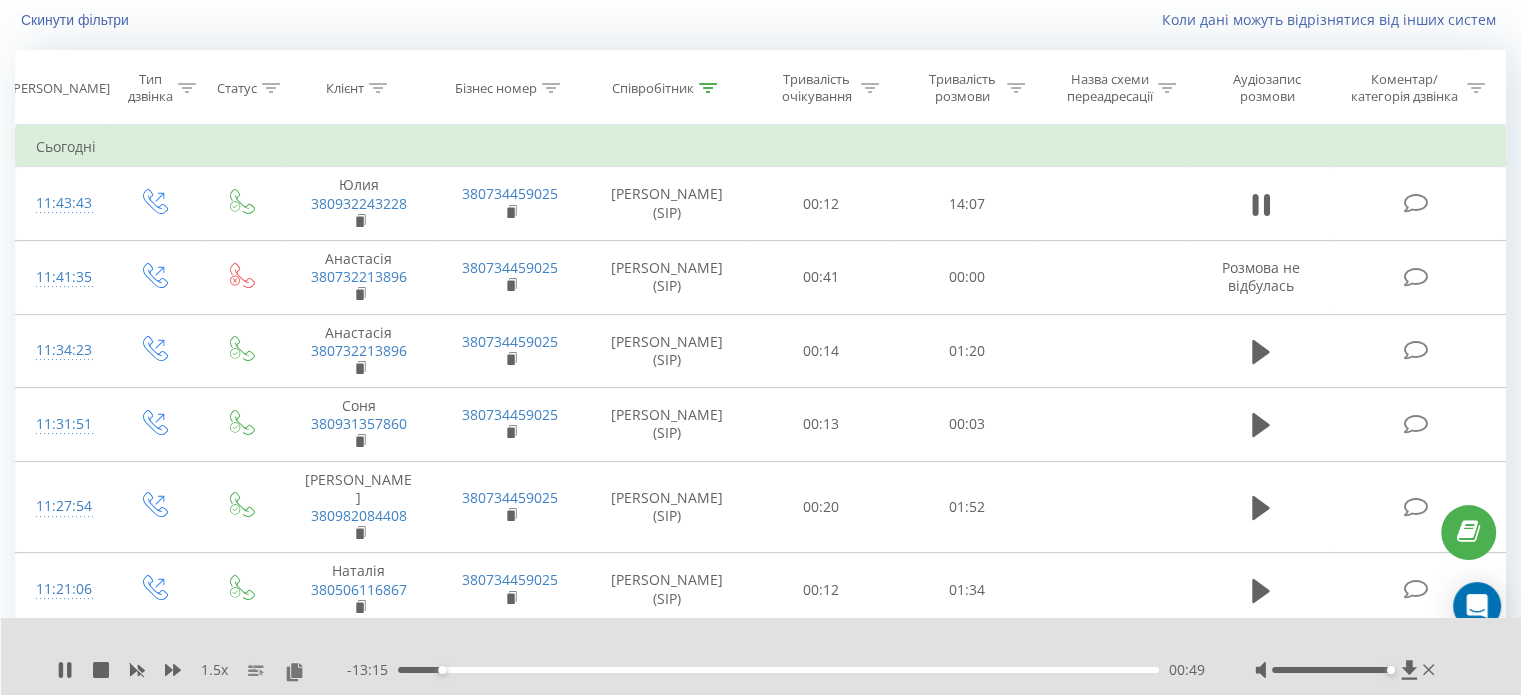 click on "- 13:15 00:49   00:49" at bounding box center (776, 670) 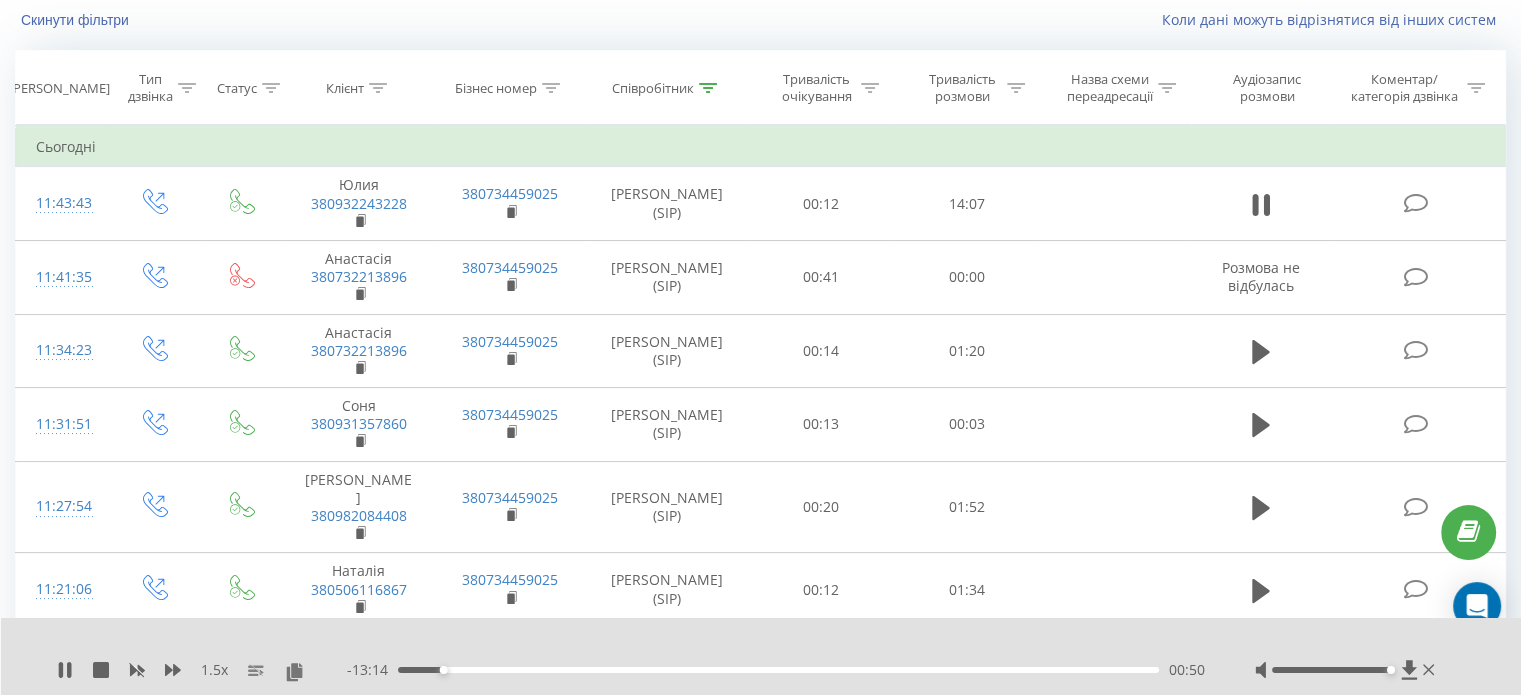 click on "00:50" at bounding box center (778, 670) 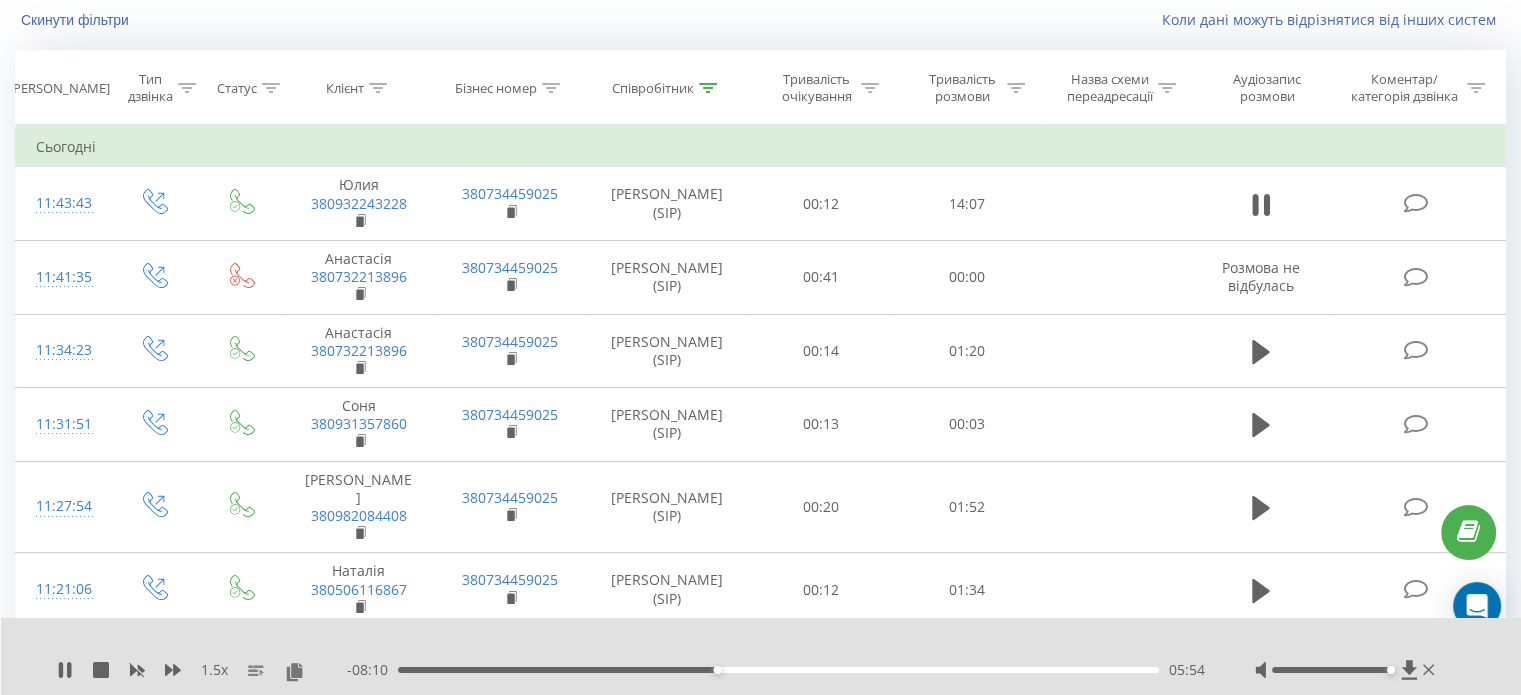 click on "1.5 x  - 08:10 05:54   05:54" at bounding box center (761, 656) 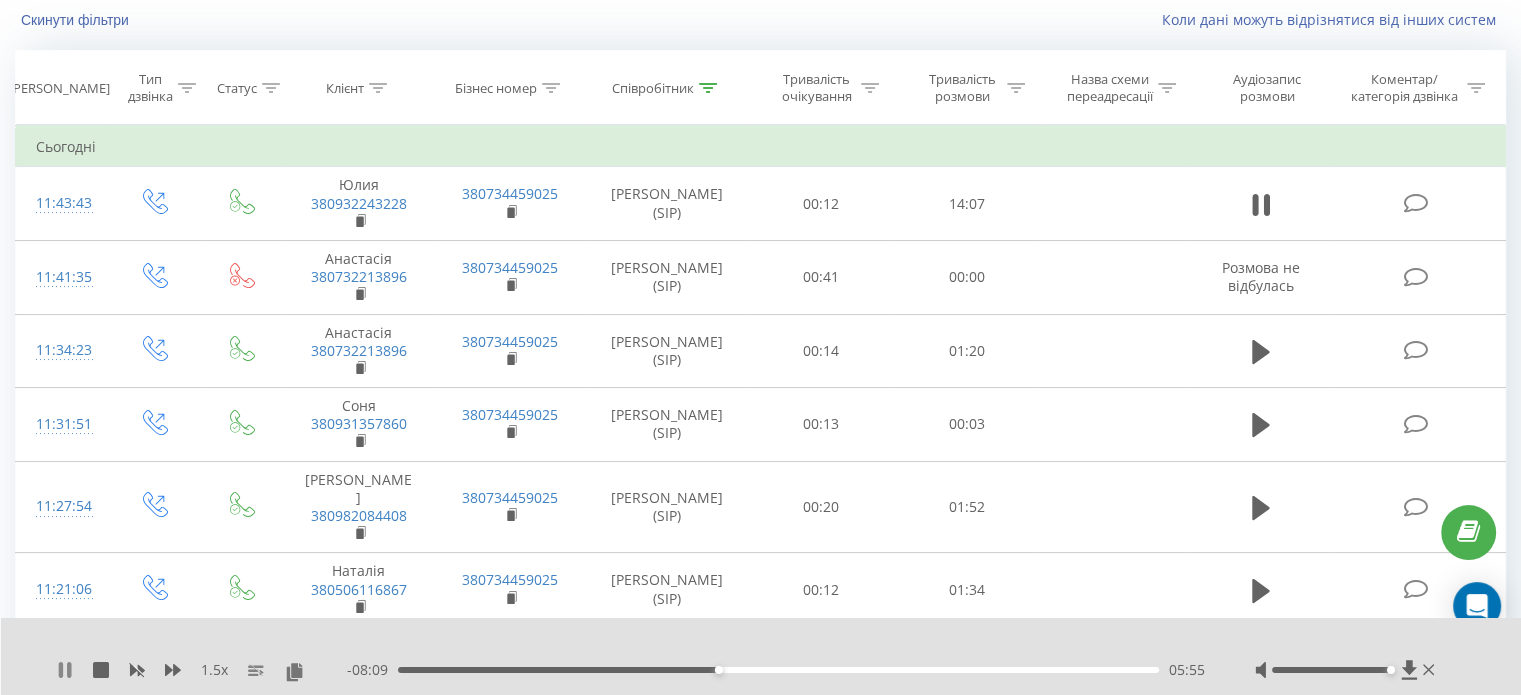 click 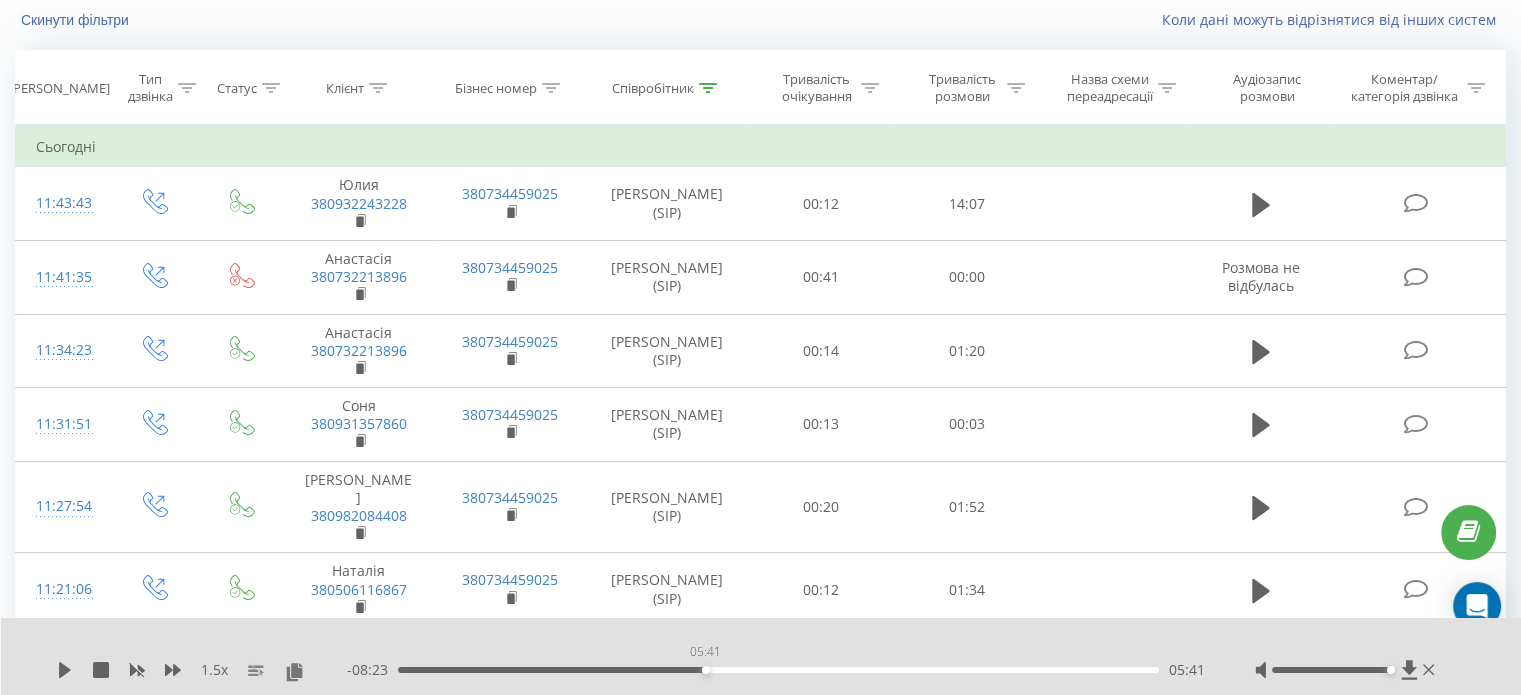 click on "05:41" at bounding box center (778, 670) 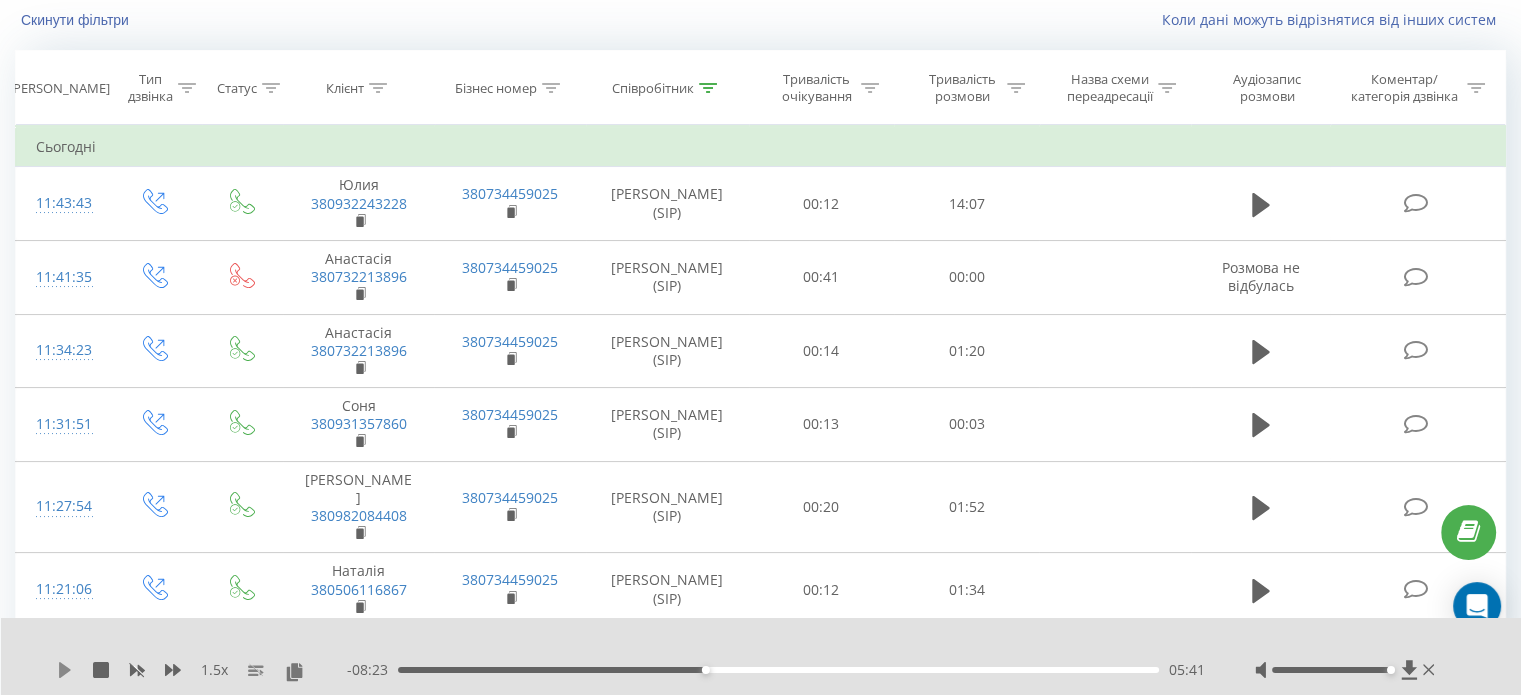 click 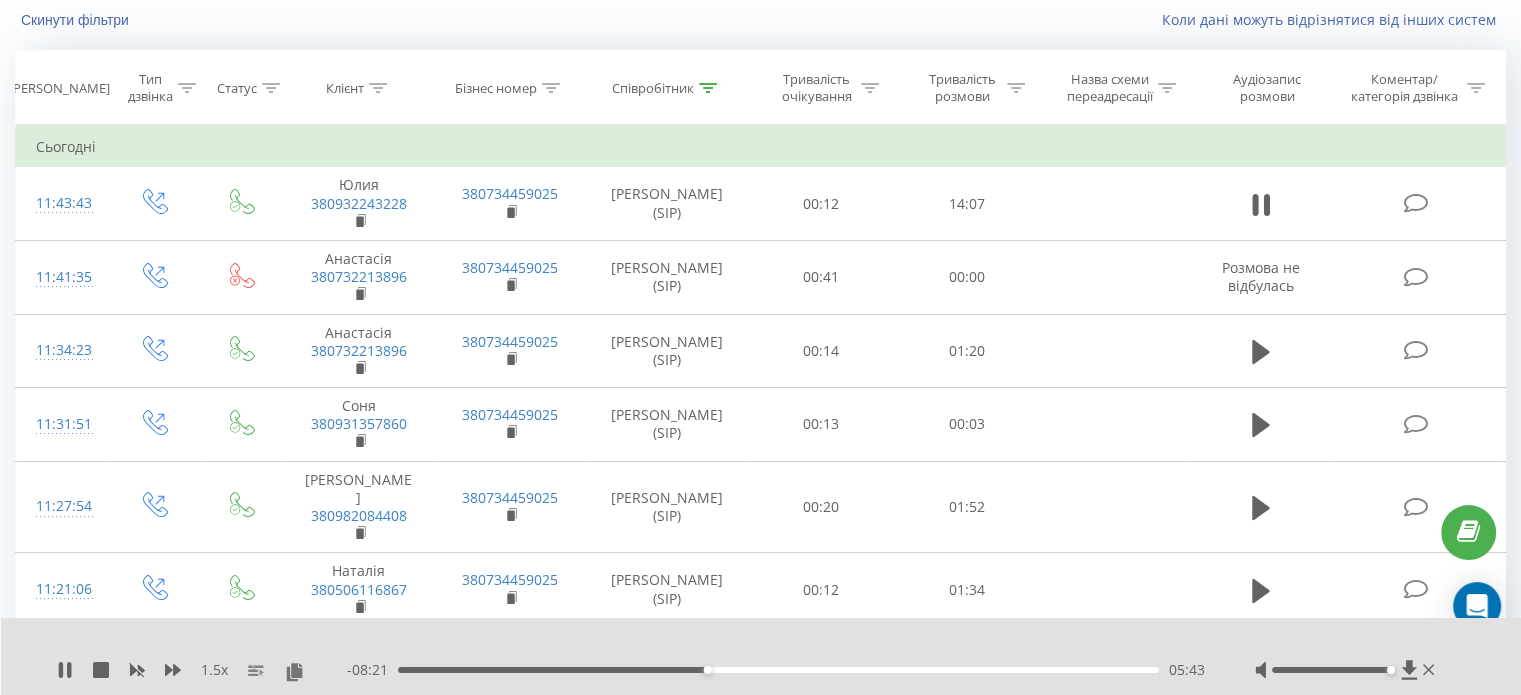 click on "05:43" at bounding box center (778, 670) 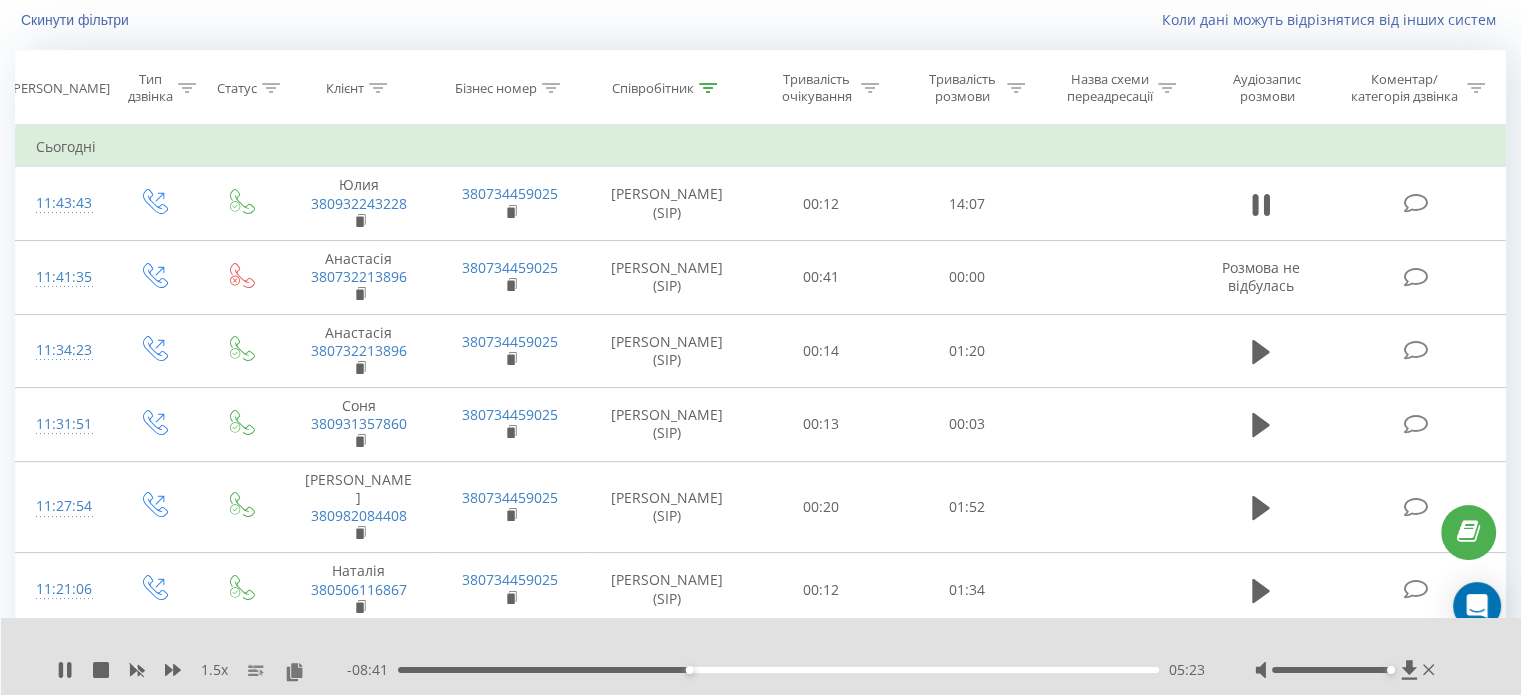 click on "05:23" at bounding box center (778, 670) 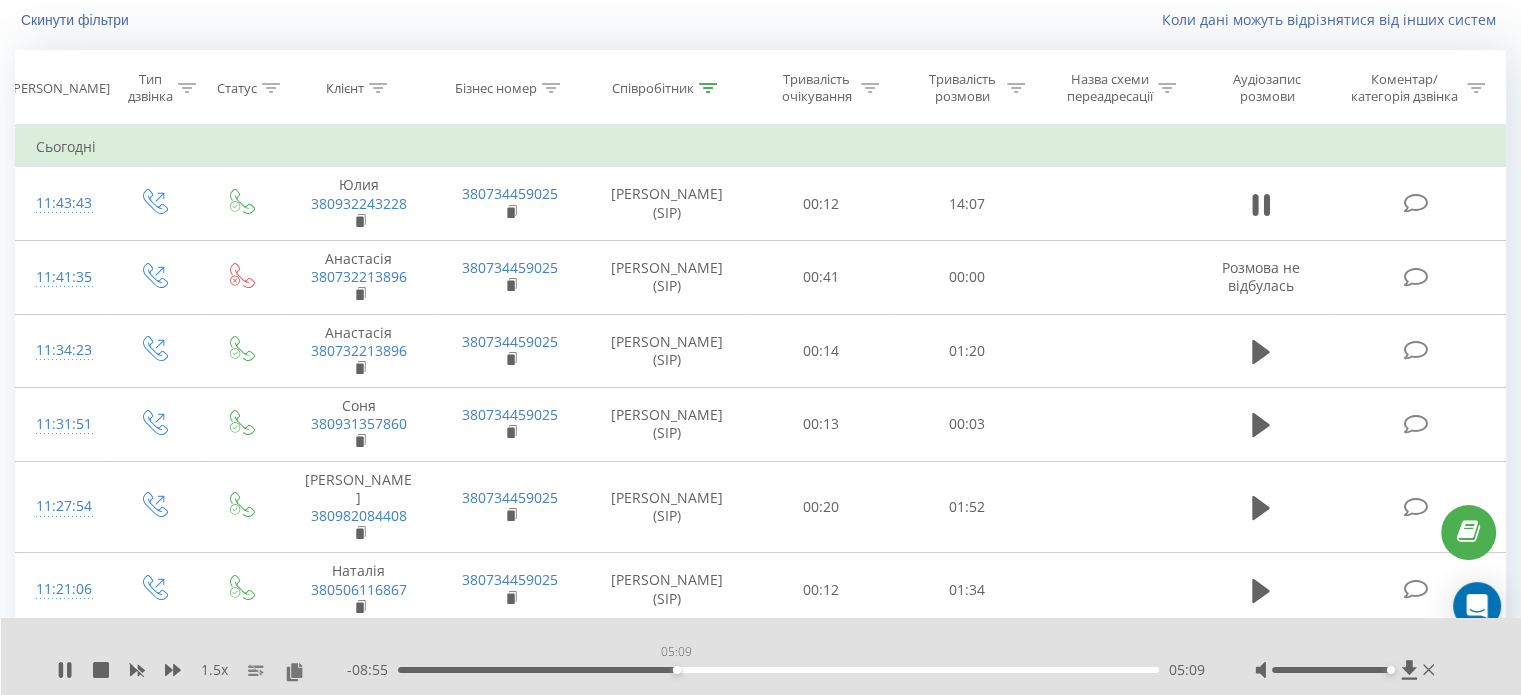 click on "05:09" at bounding box center (778, 670) 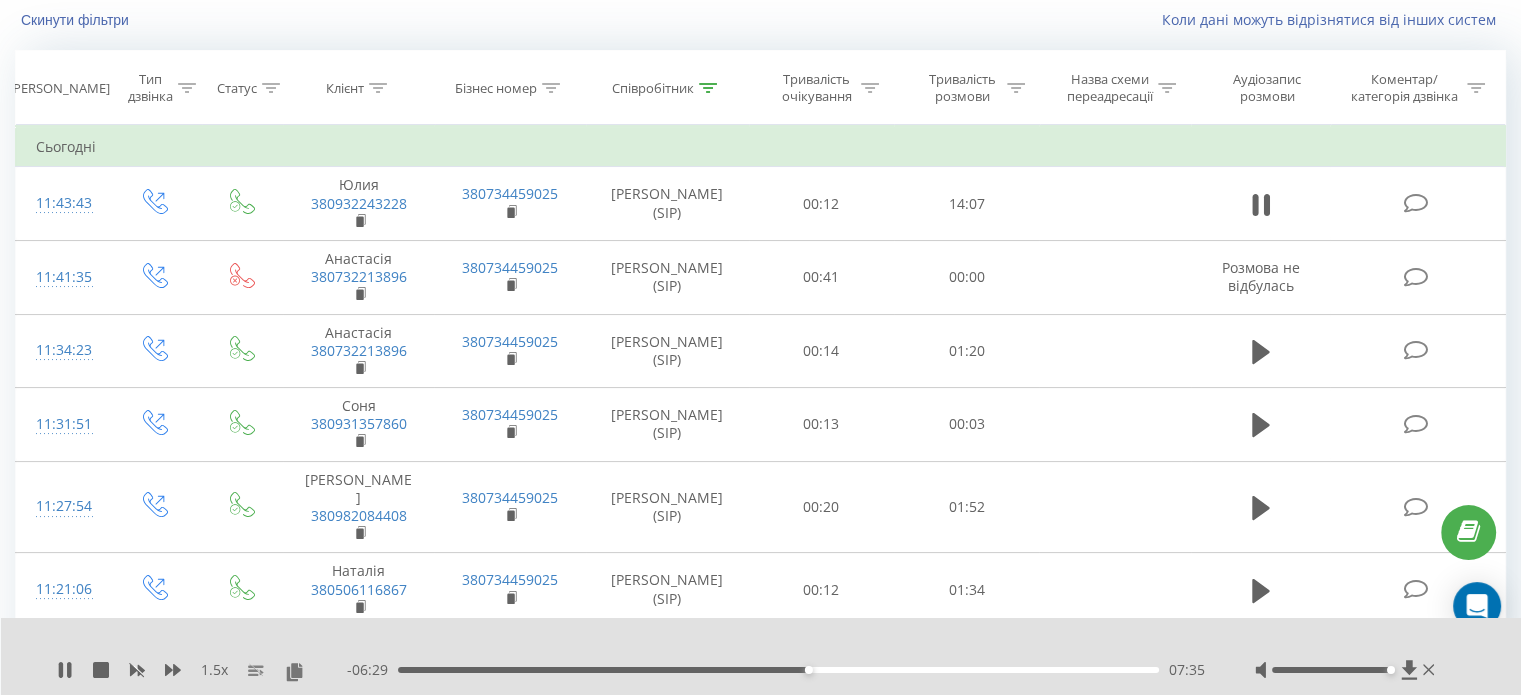 click on "07:35" at bounding box center [778, 670] 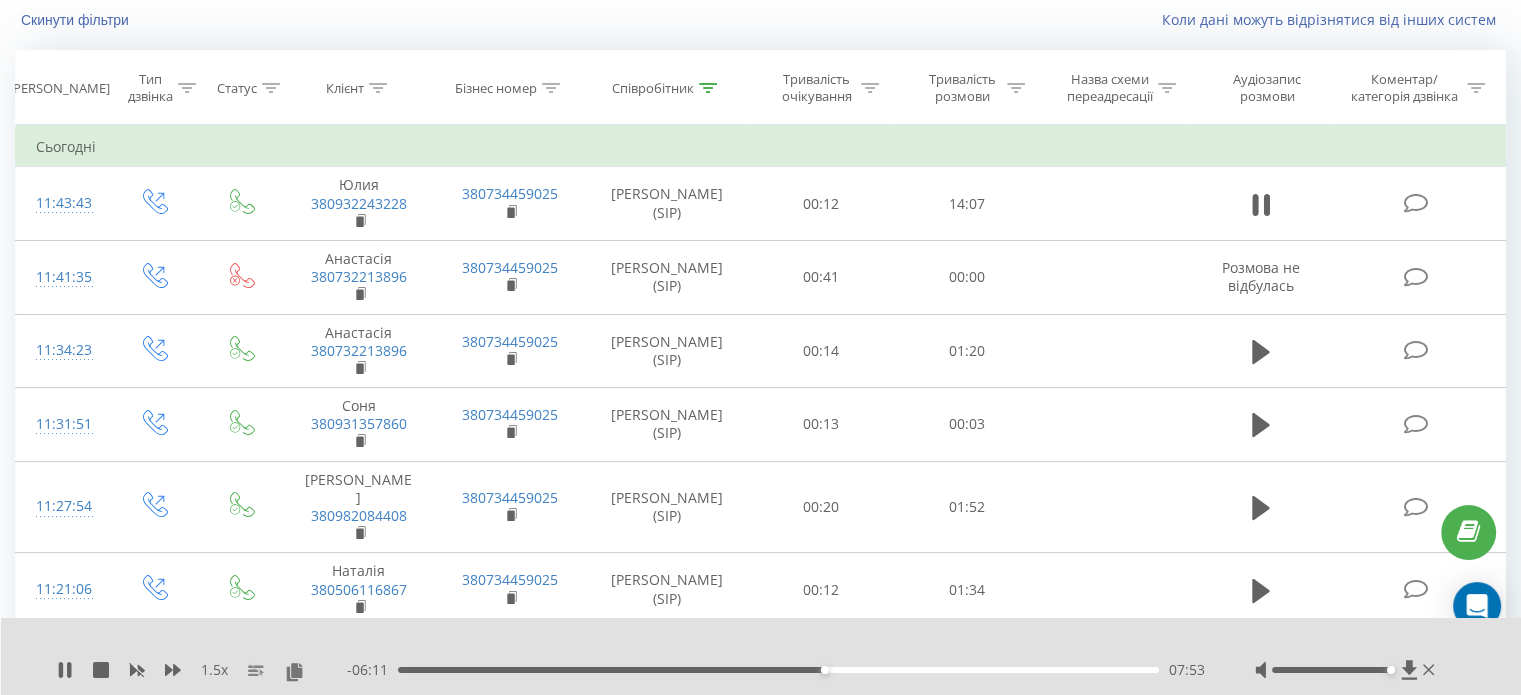click on "07:53" at bounding box center [778, 670] 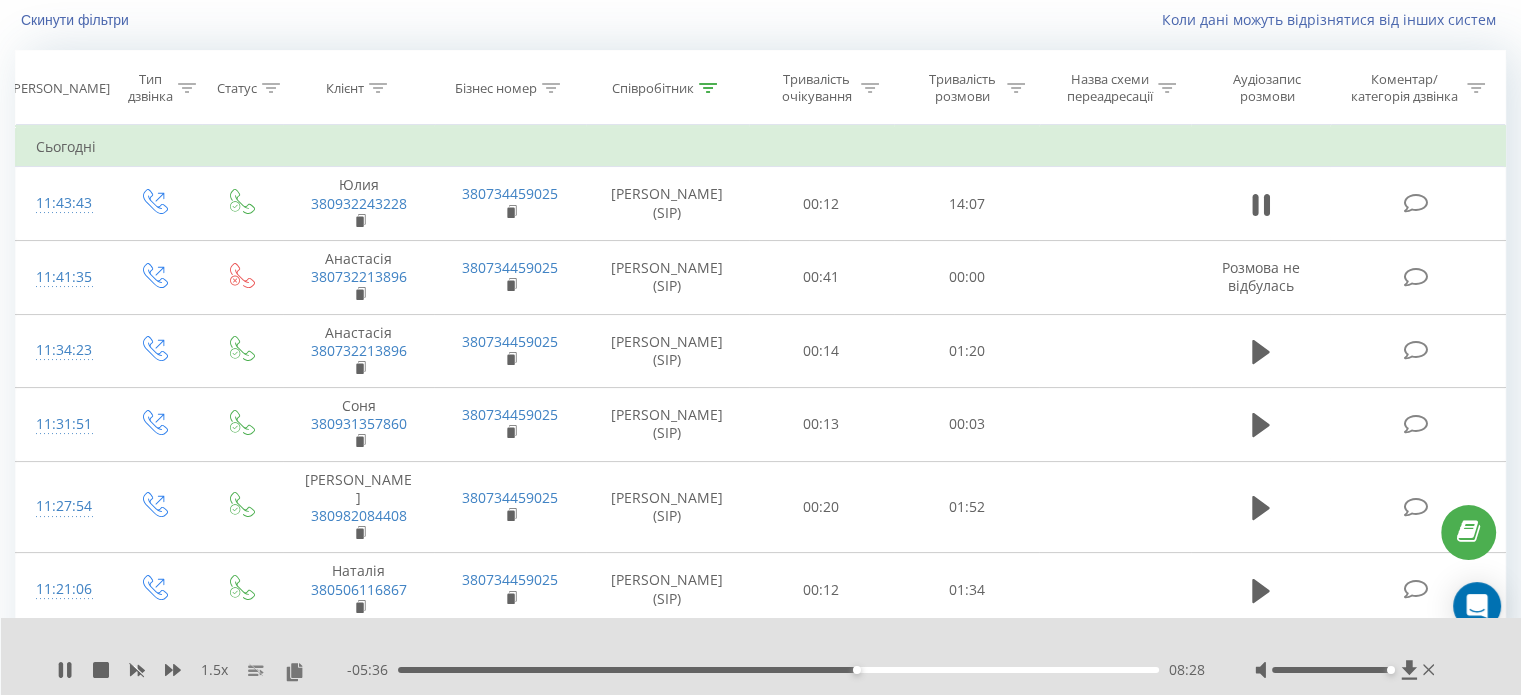 click on "08:28" at bounding box center (778, 670) 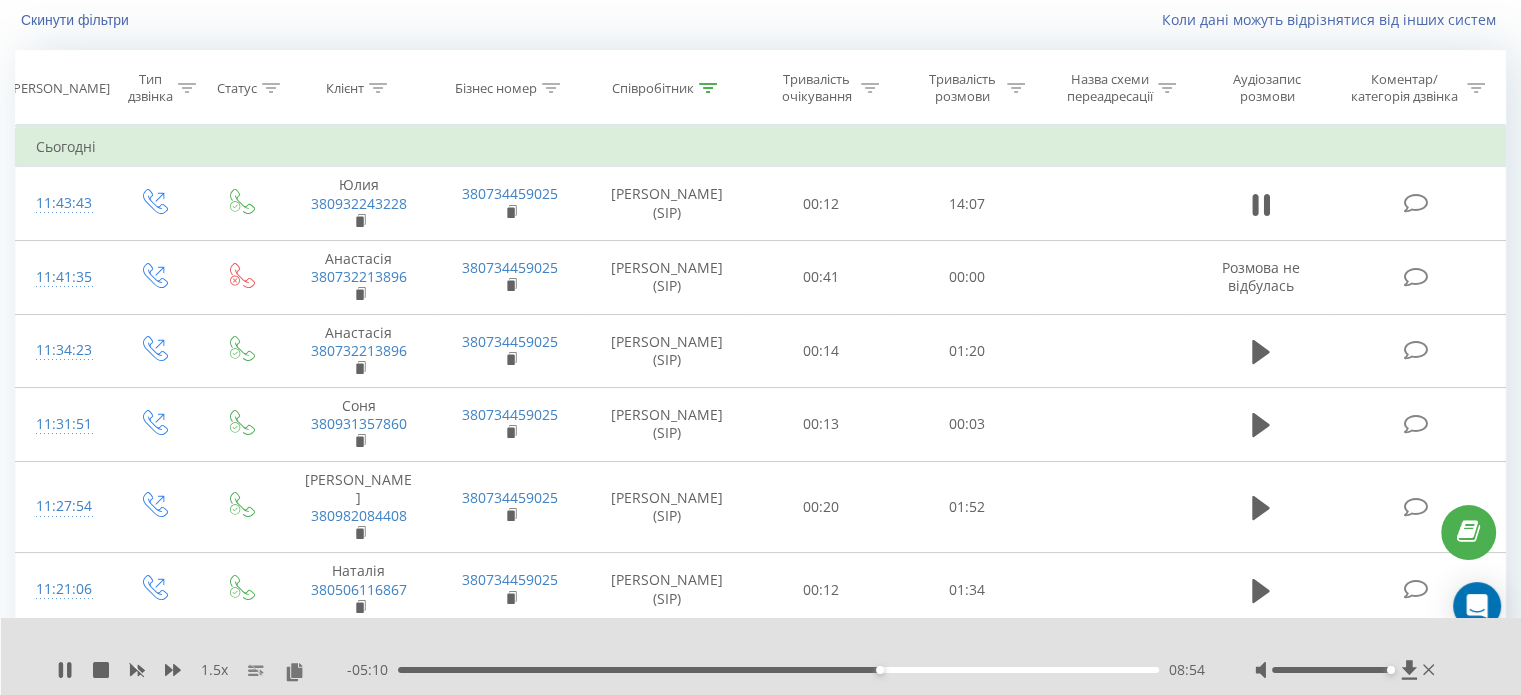 click on "08:54" at bounding box center [778, 670] 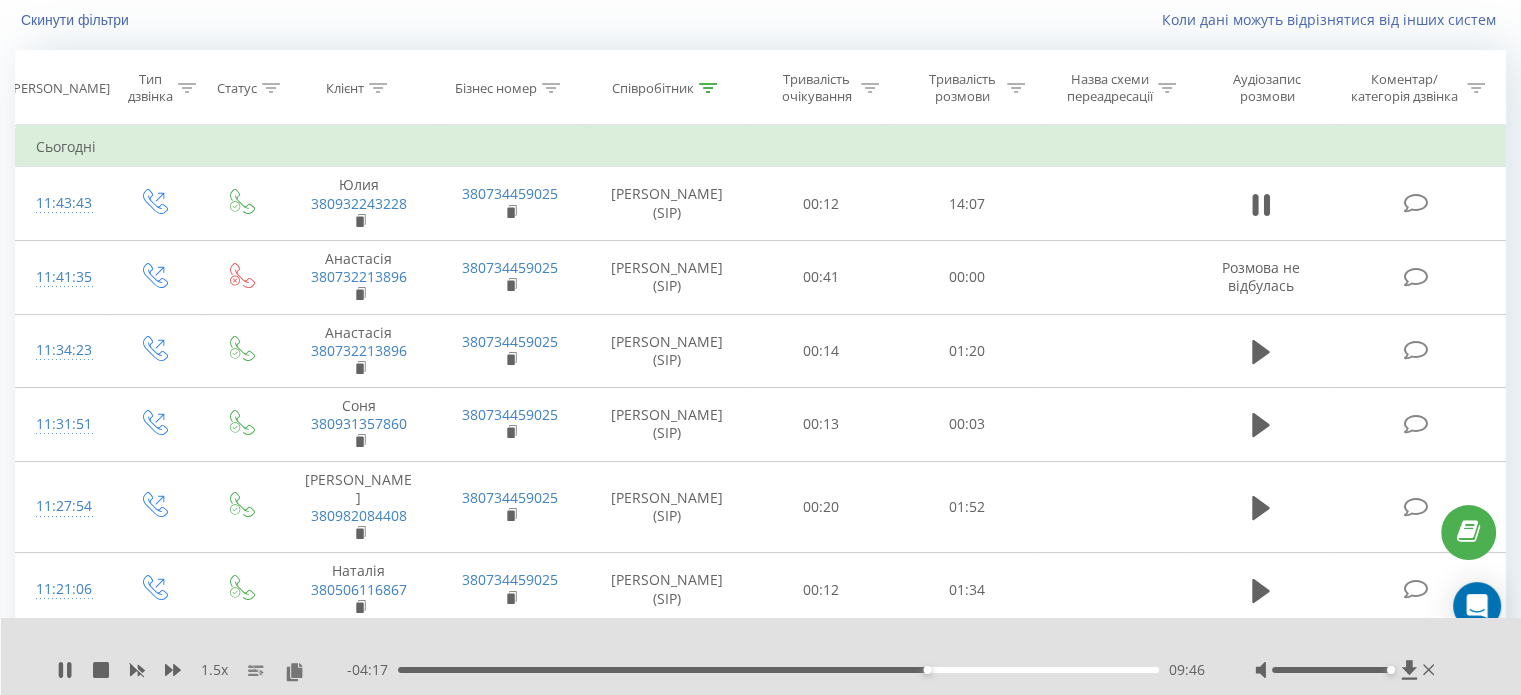 click on "09:46" at bounding box center (778, 670) 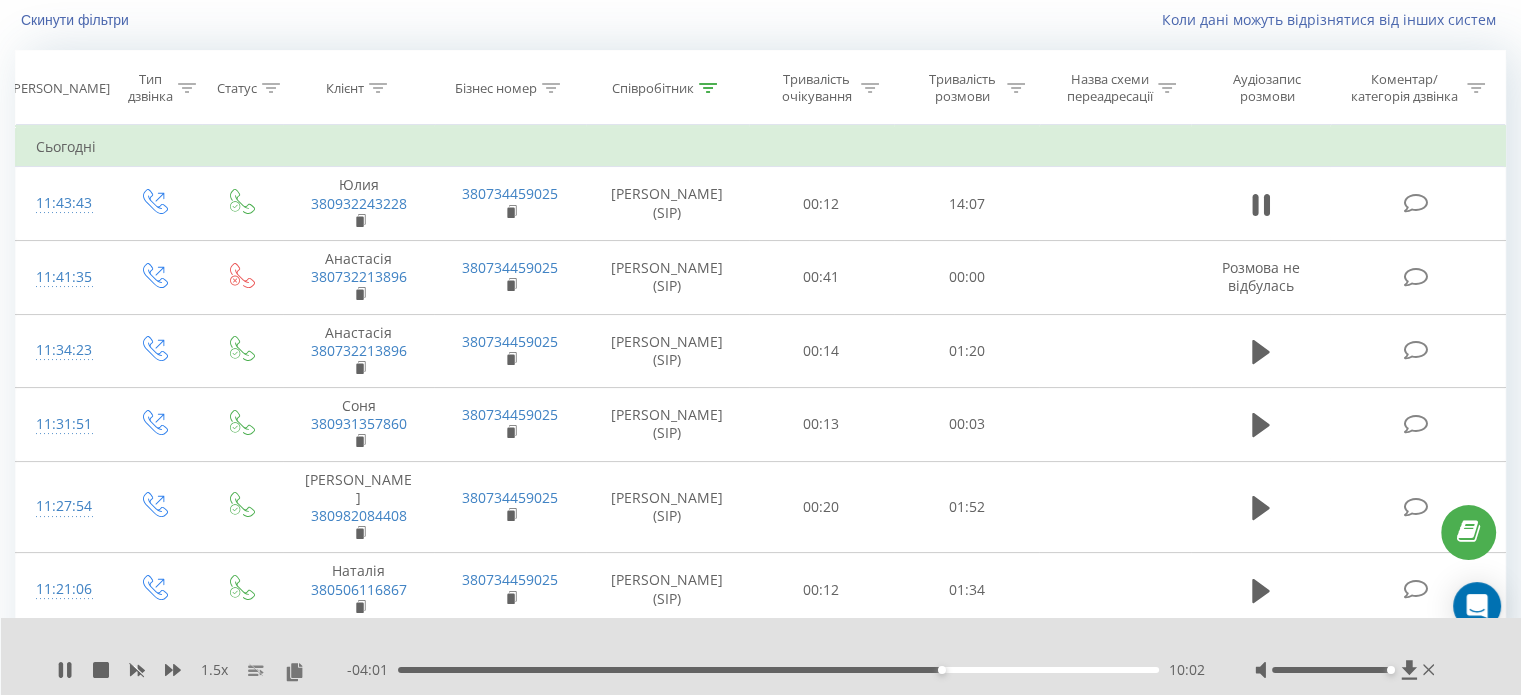 click on "10:02" at bounding box center (778, 670) 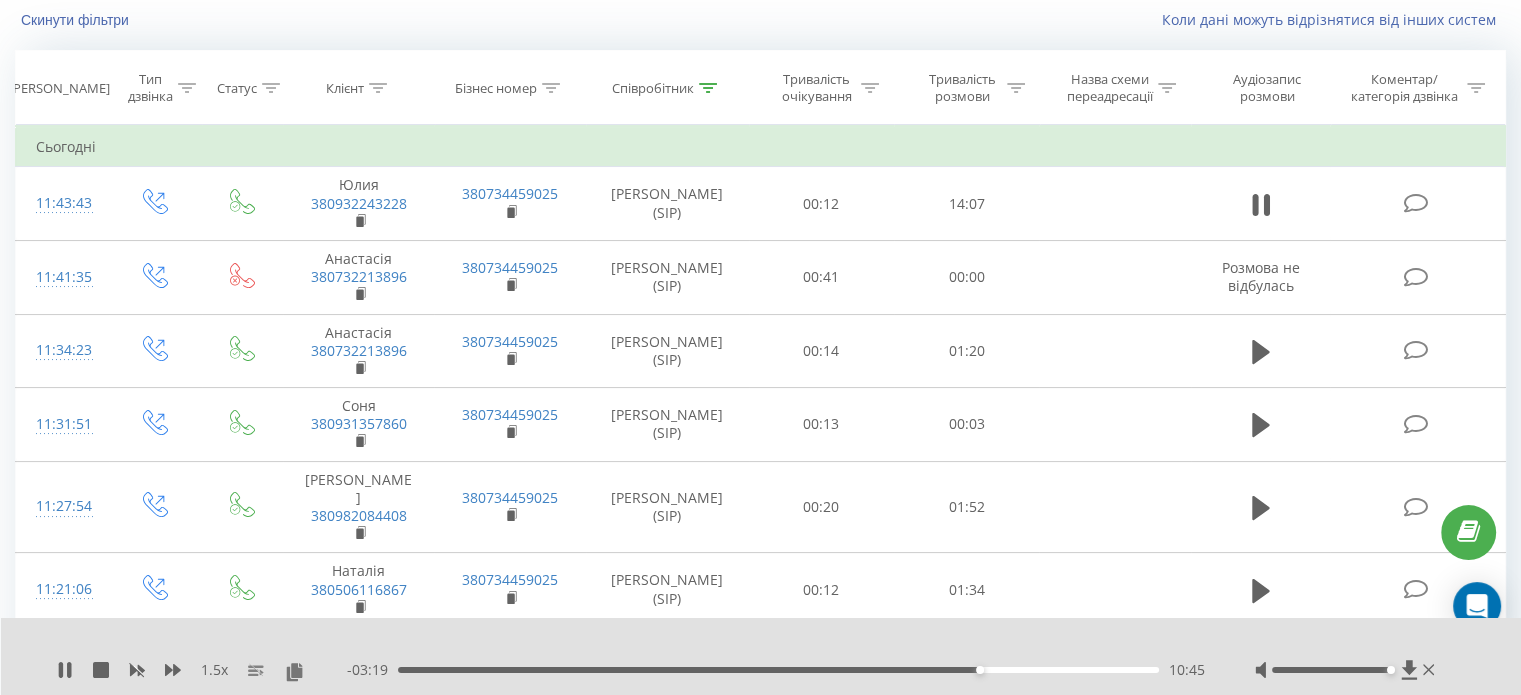 click on "10:45" at bounding box center [778, 670] 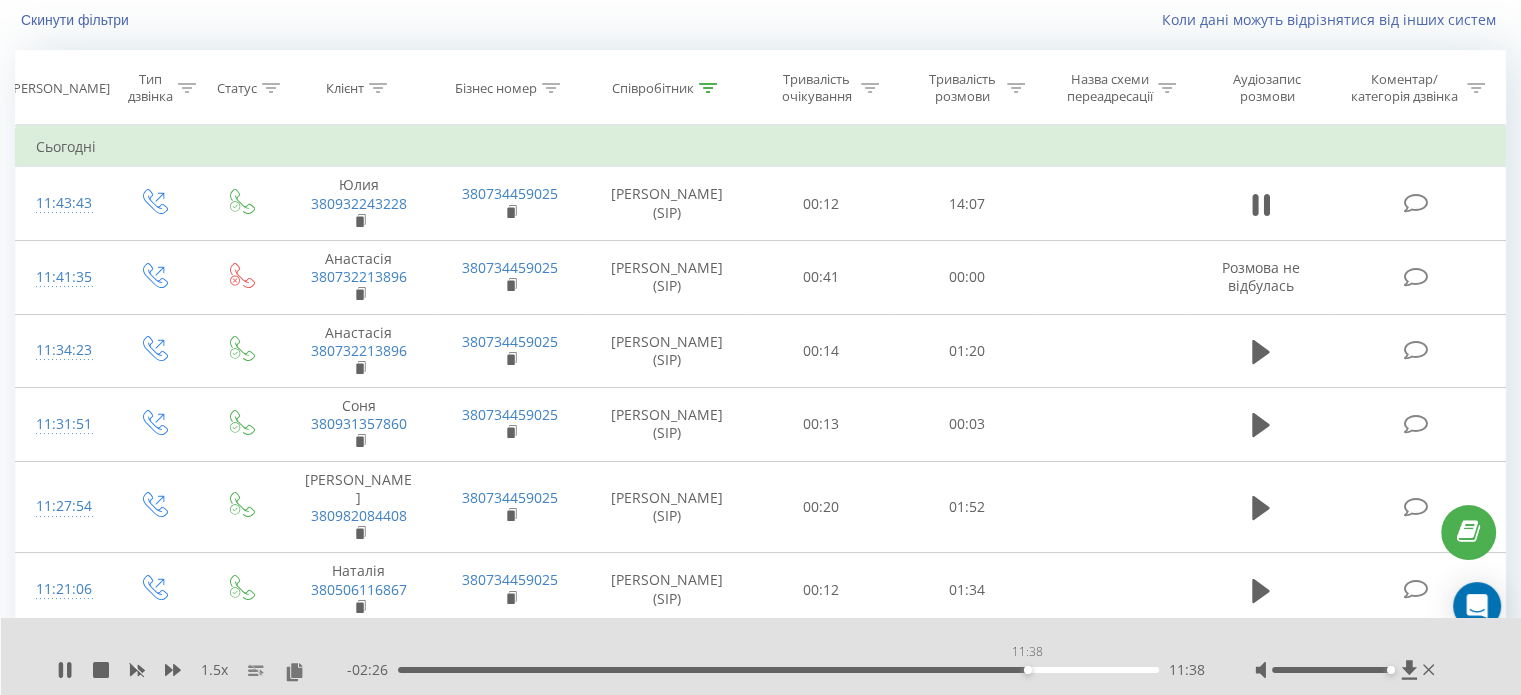 click on "11:38" at bounding box center [778, 670] 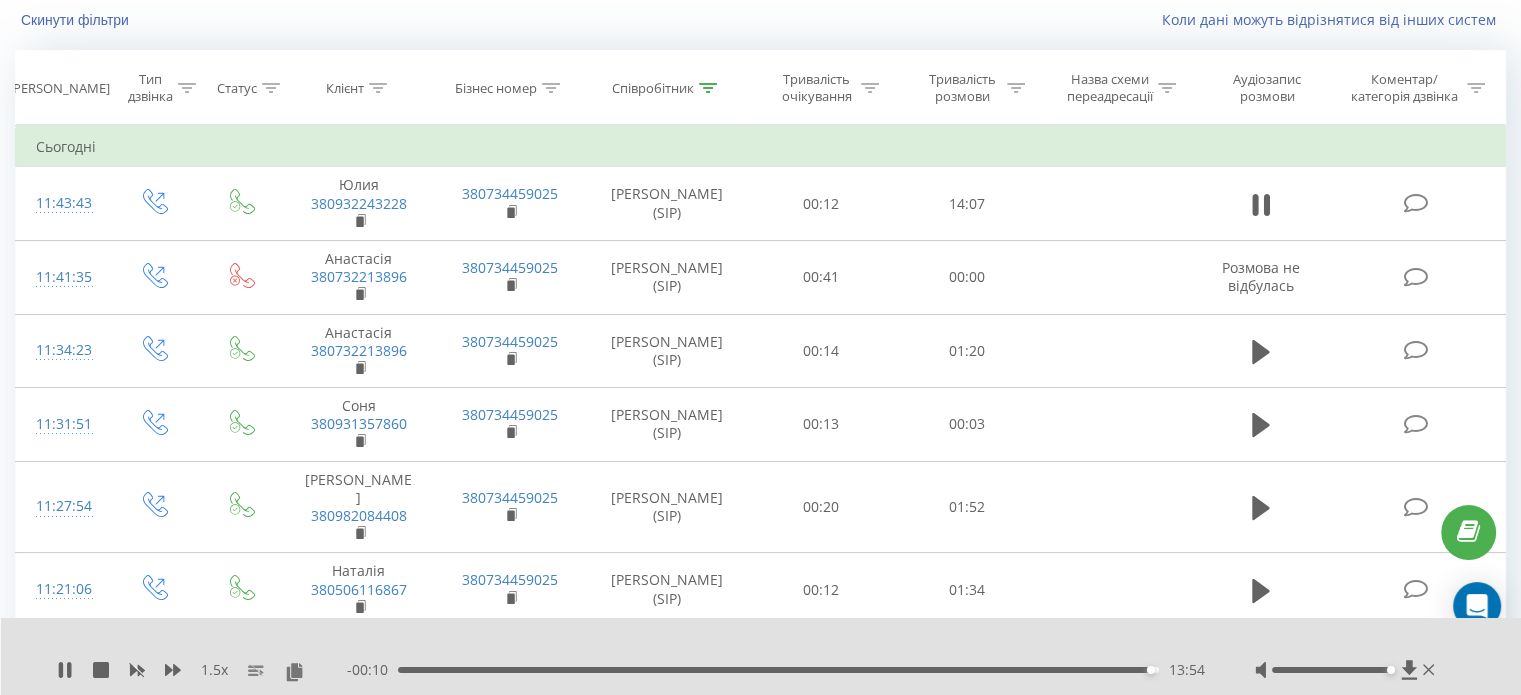 click on "1.5 x" at bounding box center [202, 670] 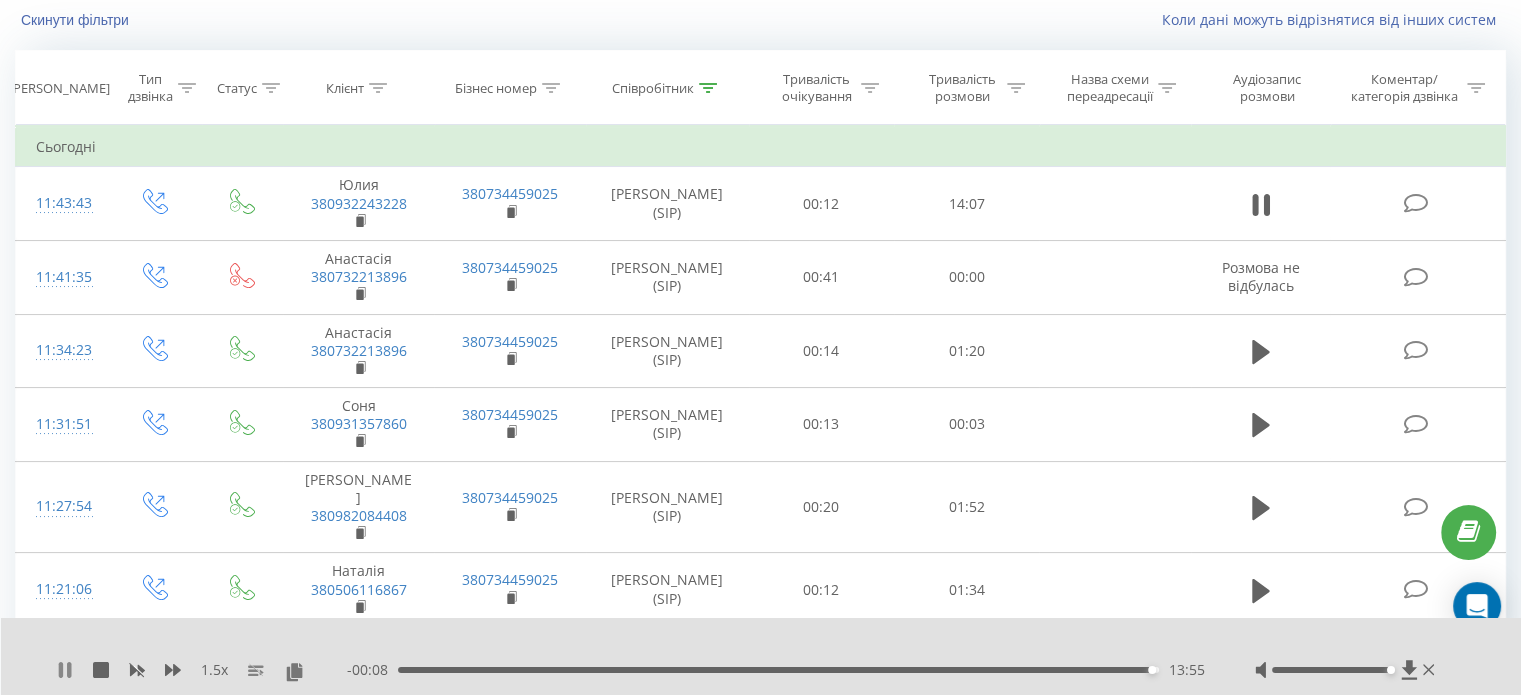 click 